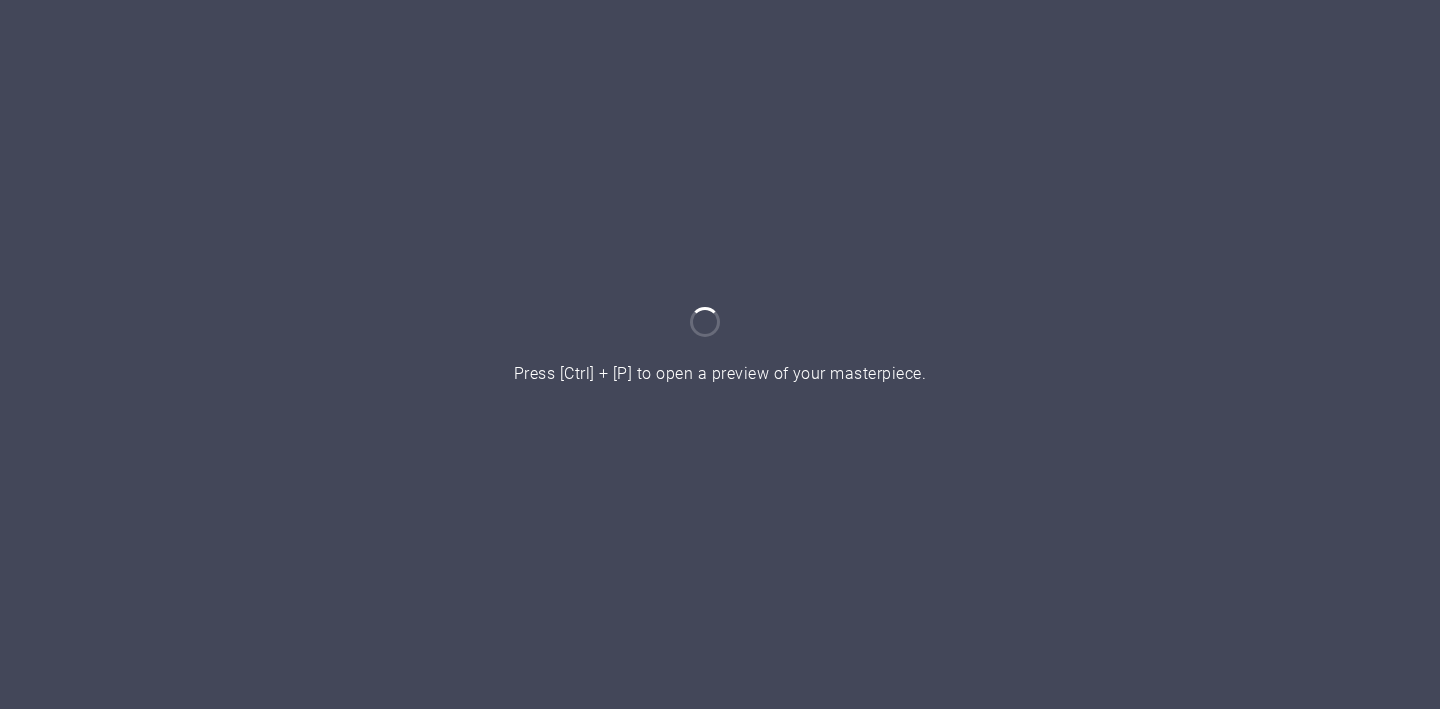 scroll, scrollTop: 0, scrollLeft: 0, axis: both 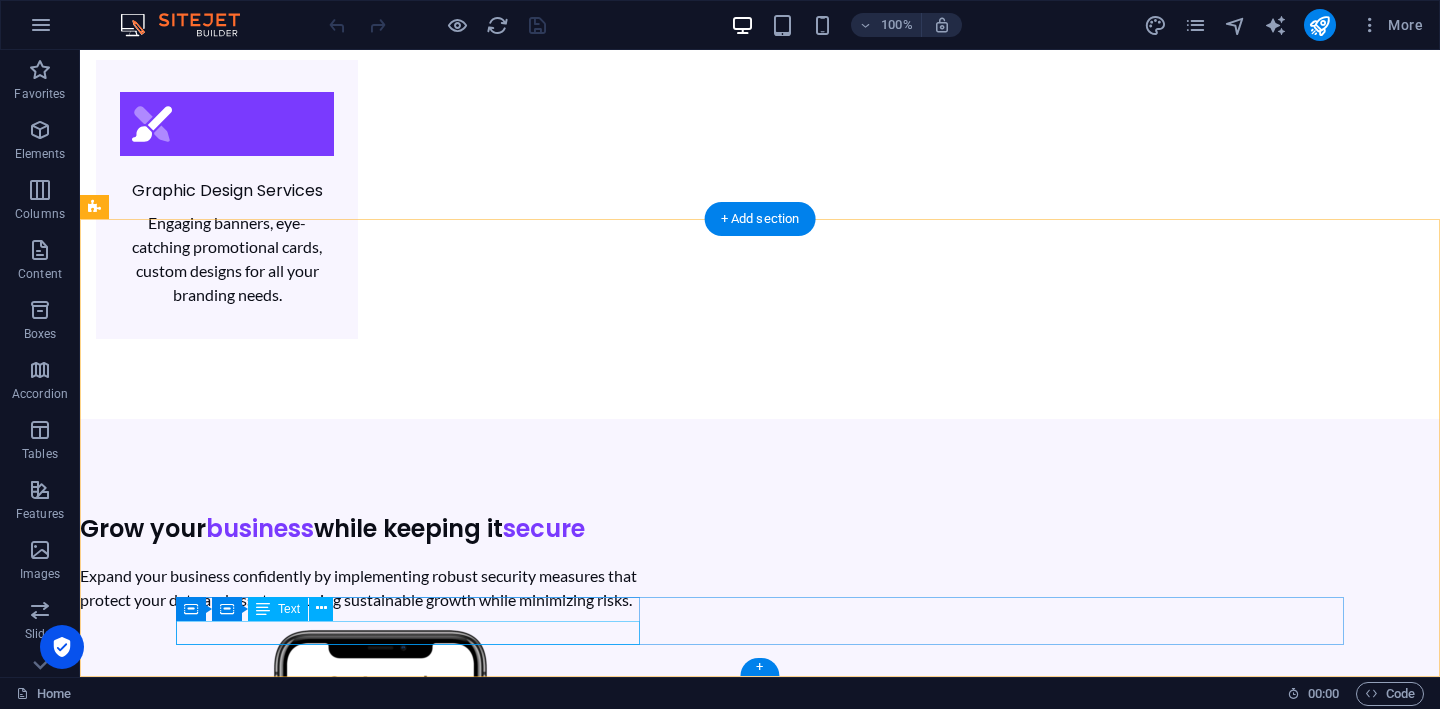 click on "Legal Notice | Privacy Policy" at bounding box center [756, 5034] 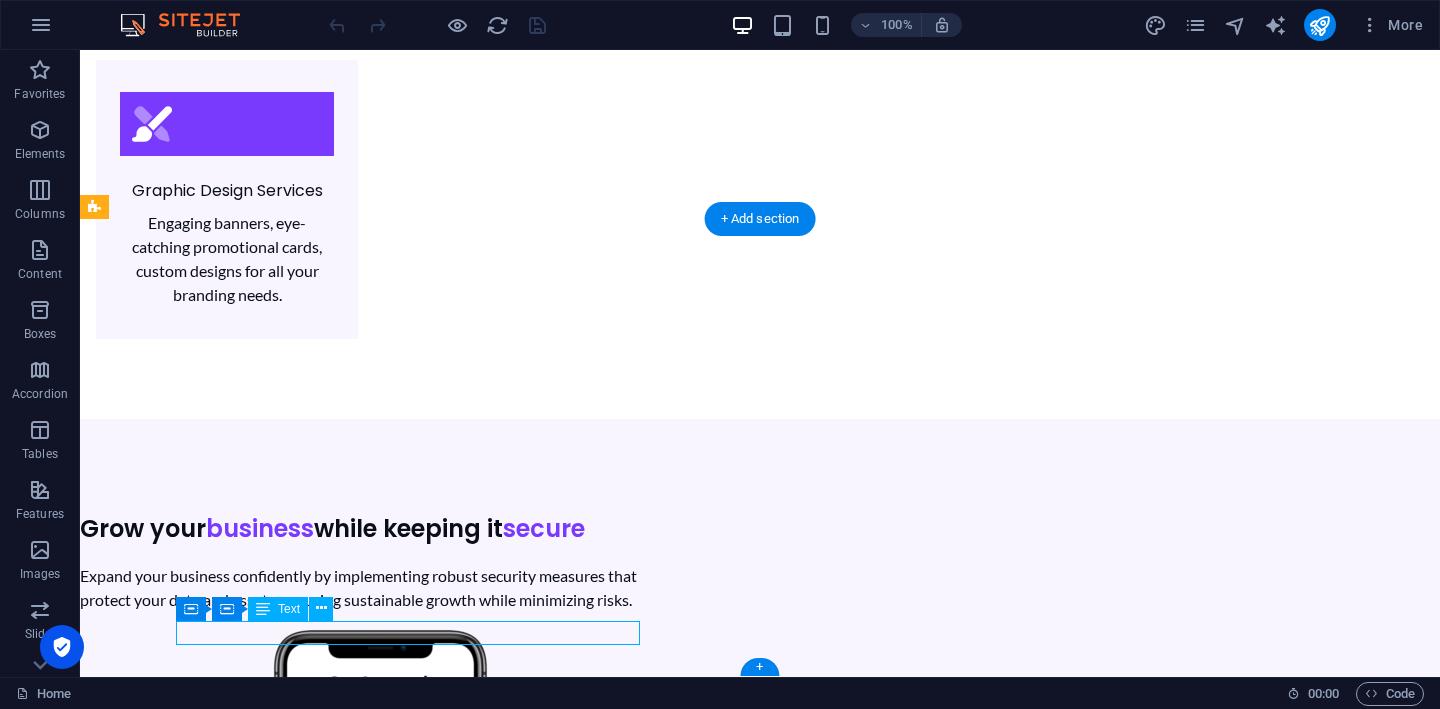 click on "Legal Notice | Privacy Policy" at bounding box center [756, 5034] 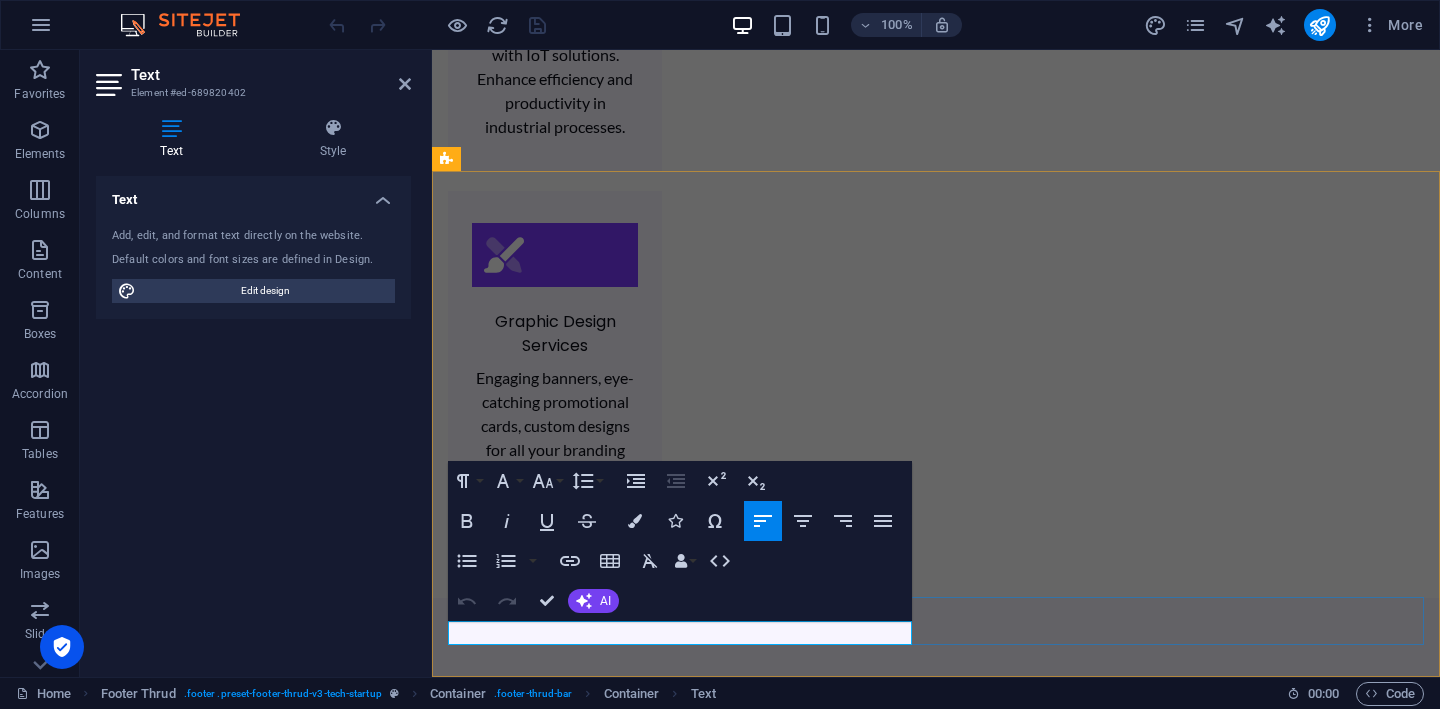 click on "Legal Notice | Privacy Policy" at bounding box center [932, 5287] 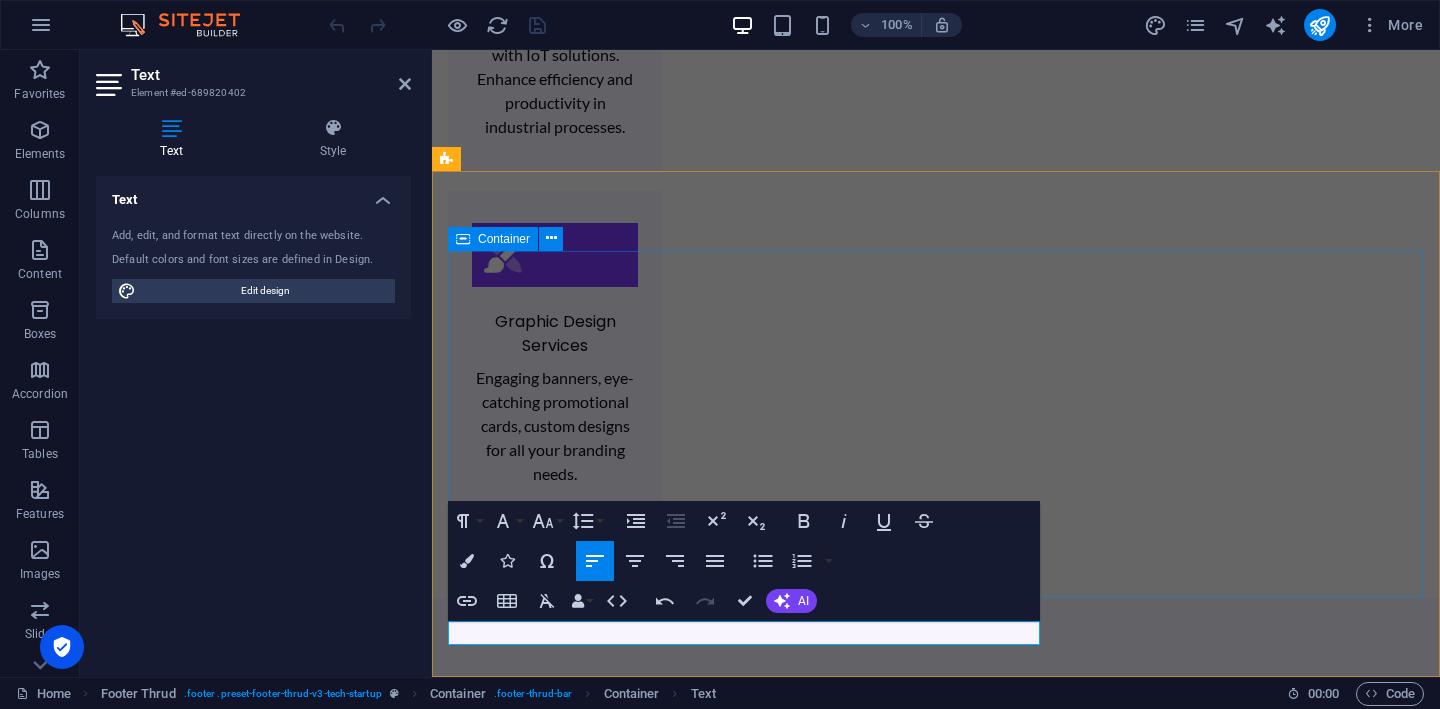 click on "Discover innovative solutions and services with Techvorra, your tech partner. PRICING CONTACT BLOG Perumahan Puri Pratama 2 [GEOGRAPHIC_DATA], [GEOGRAPHIC_DATA]. [GEOGRAPHIC_DATA], [GEOGRAPHIC_DATA], [GEOGRAPHIC_DATA] 16914 085939227117 [GEOGRAPHIC_DATA], [GEOGRAPHIC_DATA]. [GEOGRAPHIC_DATA], [GEOGRAPHIC_DATA], [GEOGRAPHIC_DATA] 16914 085939227117" at bounding box center [936, 5026] 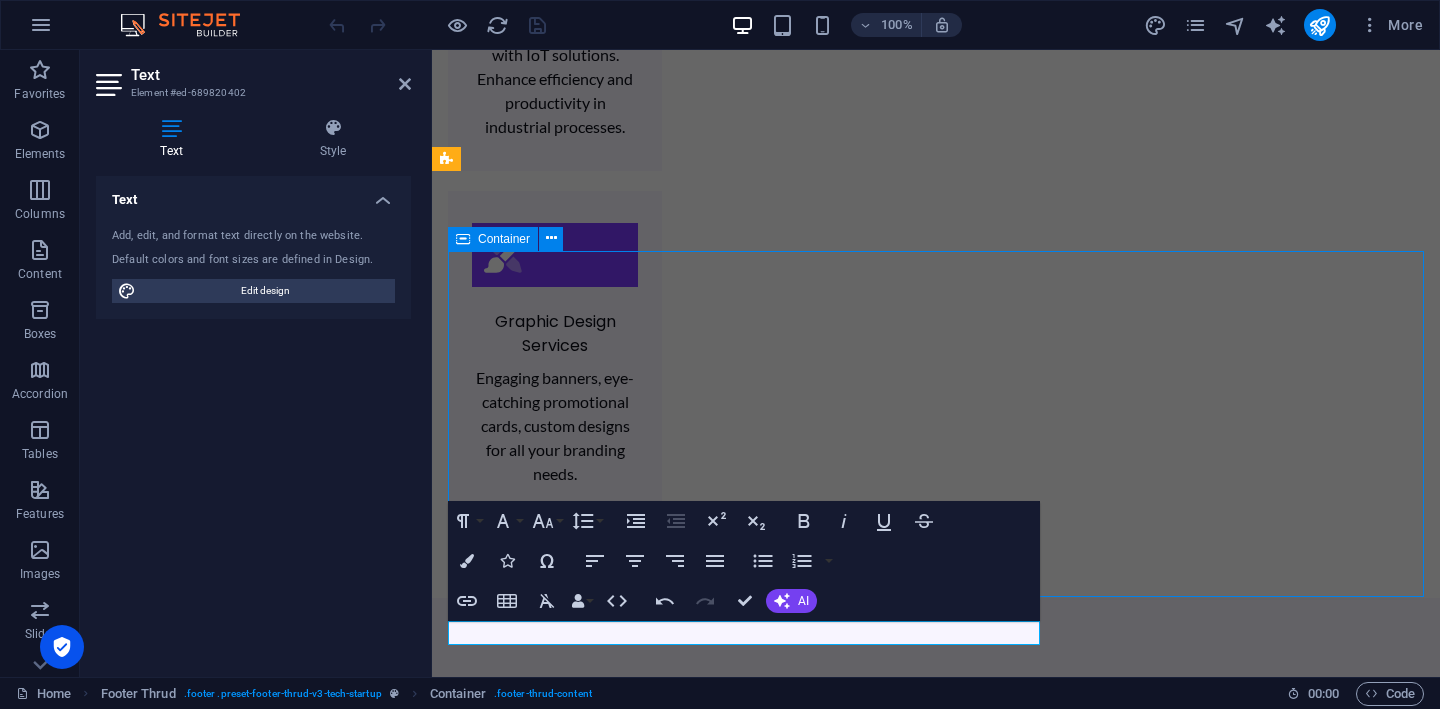 scroll, scrollTop: 3941, scrollLeft: 0, axis: vertical 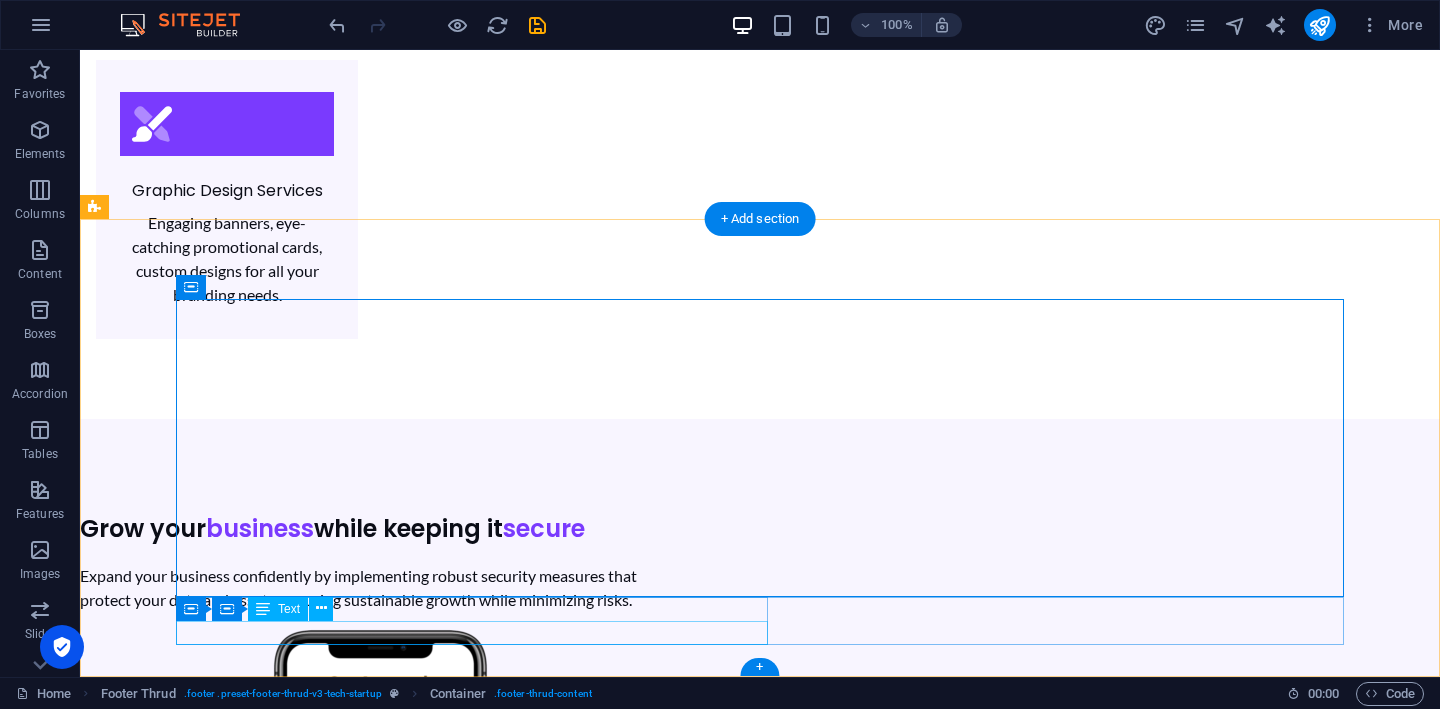 click on "Legal Notice | Privacy Policy | Company Profile" at bounding box center [756, 5034] 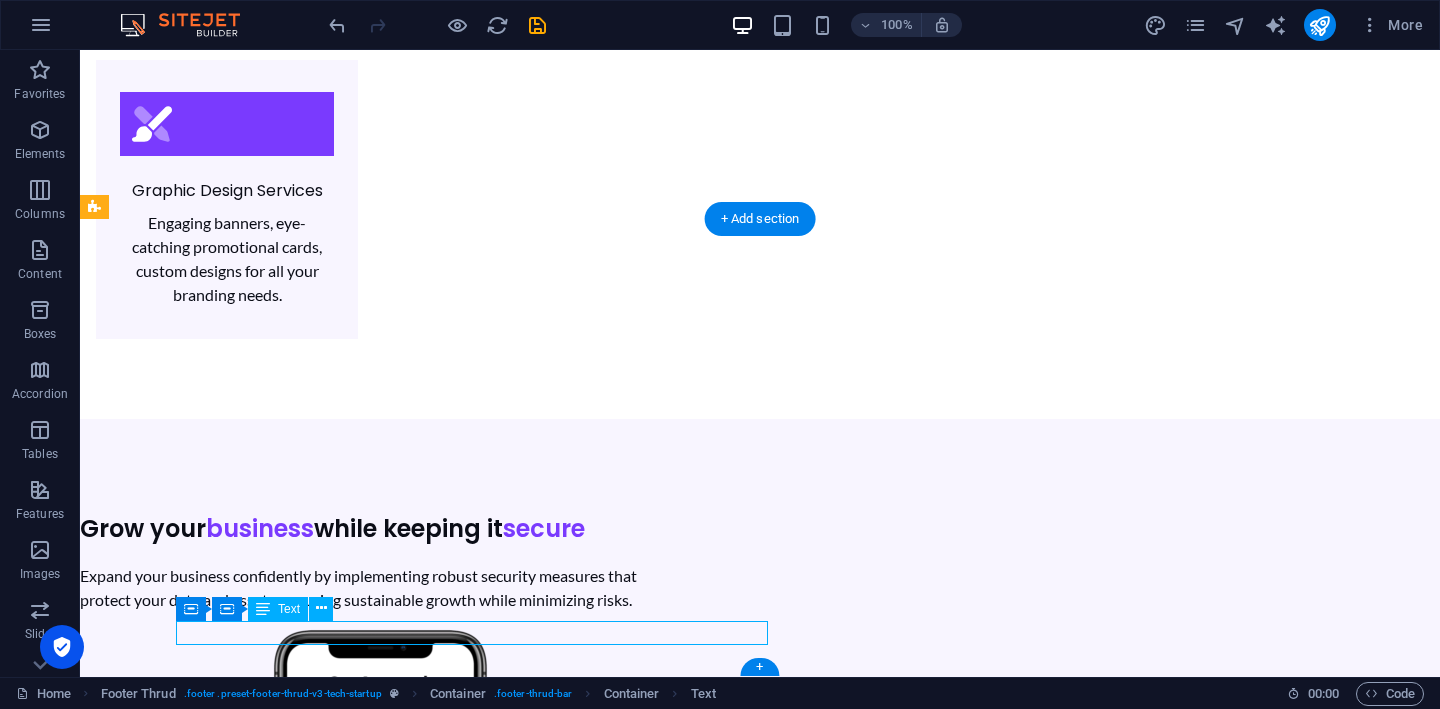 click on "Legal Notice | Privacy Policy | Company Profile" at bounding box center (756, 5034) 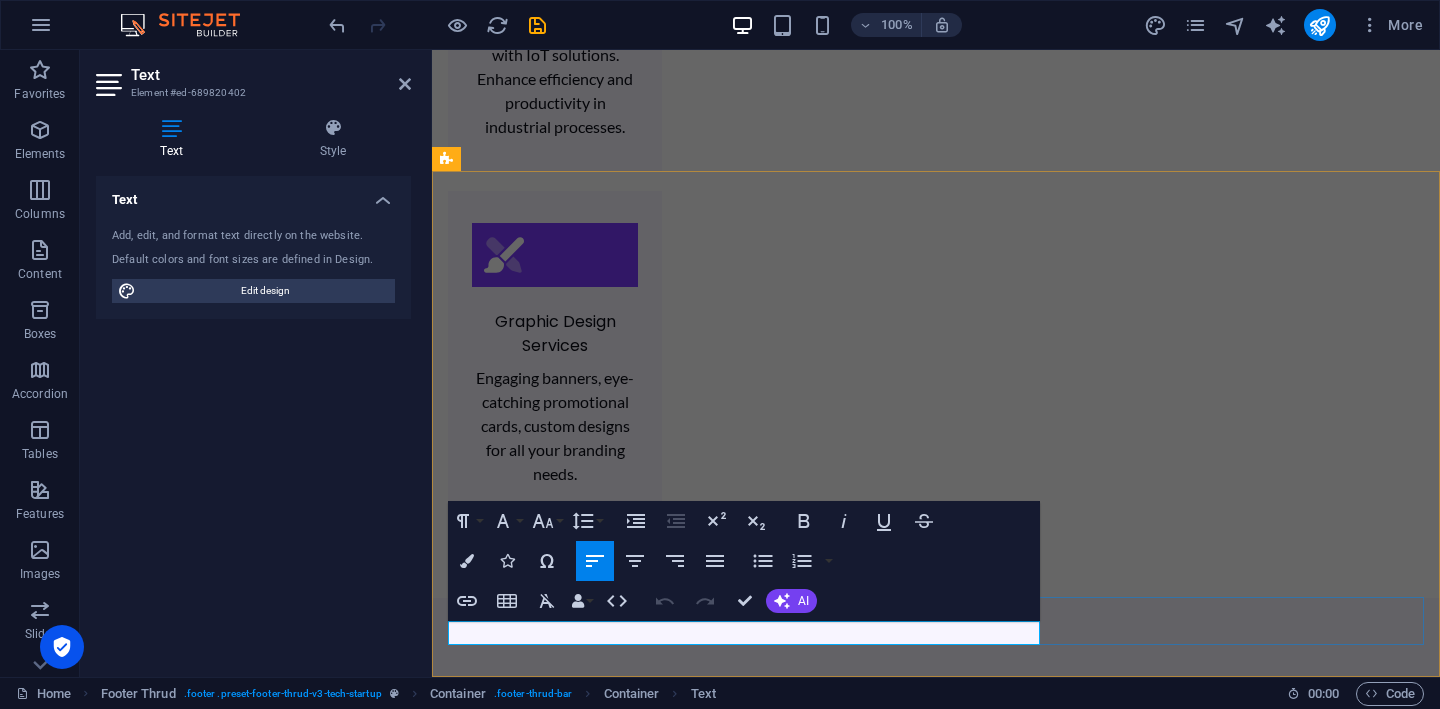 click on "Legal Notice | Privacy Policy | Company Profile" at bounding box center [607, 5286] 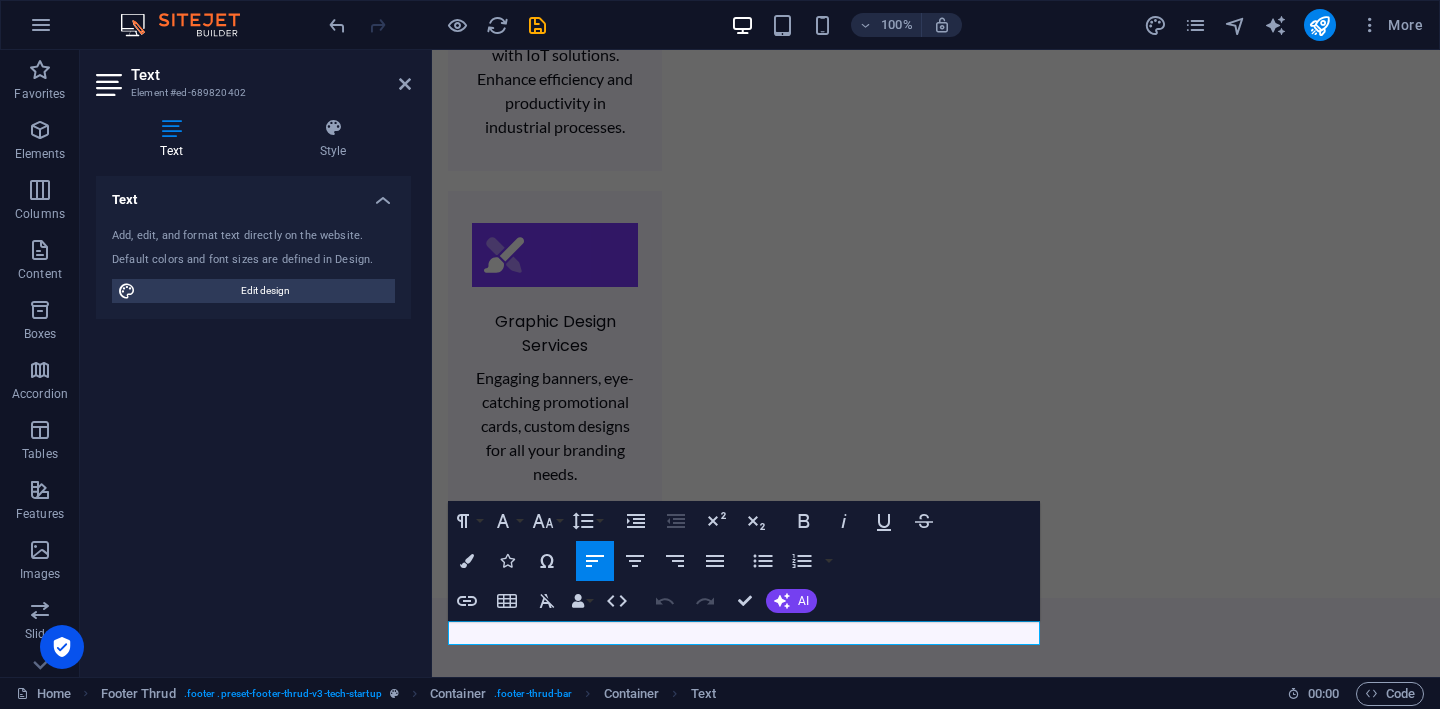 drag, startPoint x: 654, startPoint y: 635, endPoint x: 422, endPoint y: 620, distance: 232.4844 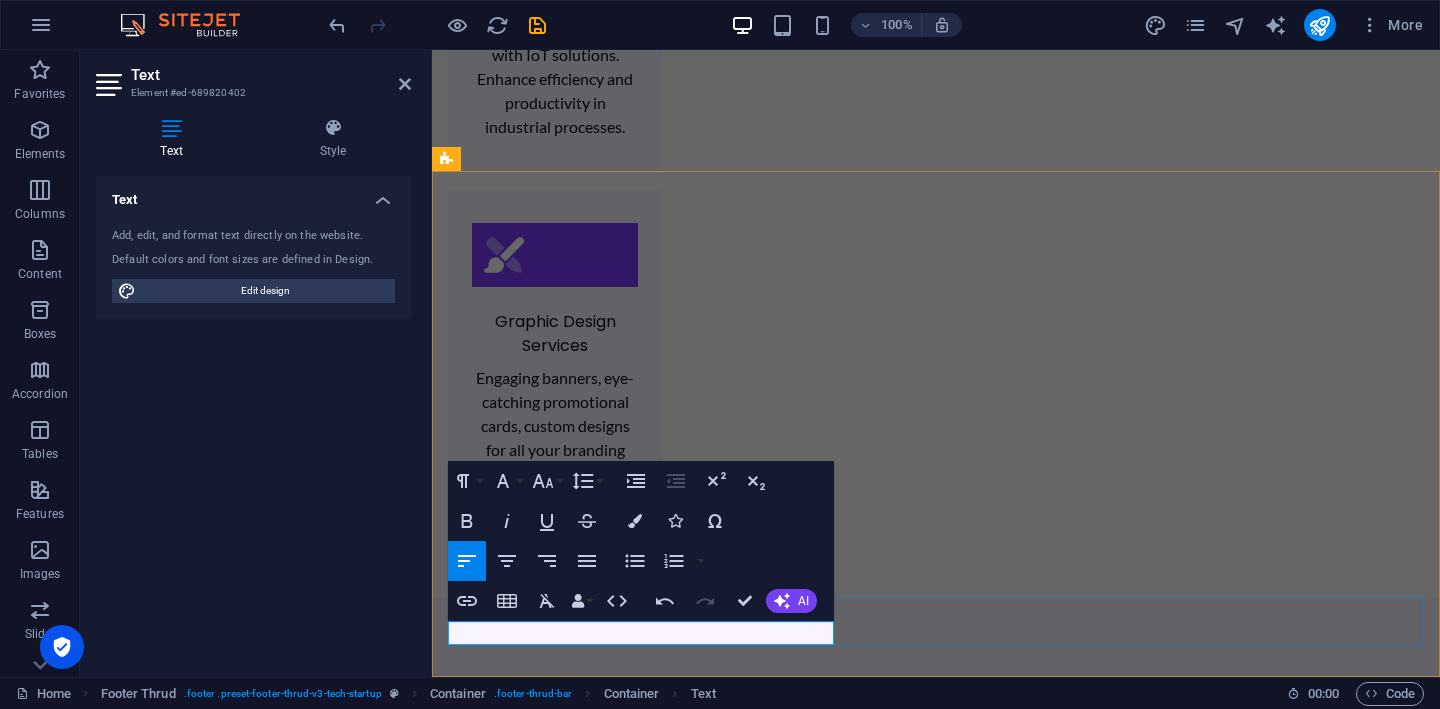 click on "Company Profile" at bounding box center (506, 5286) 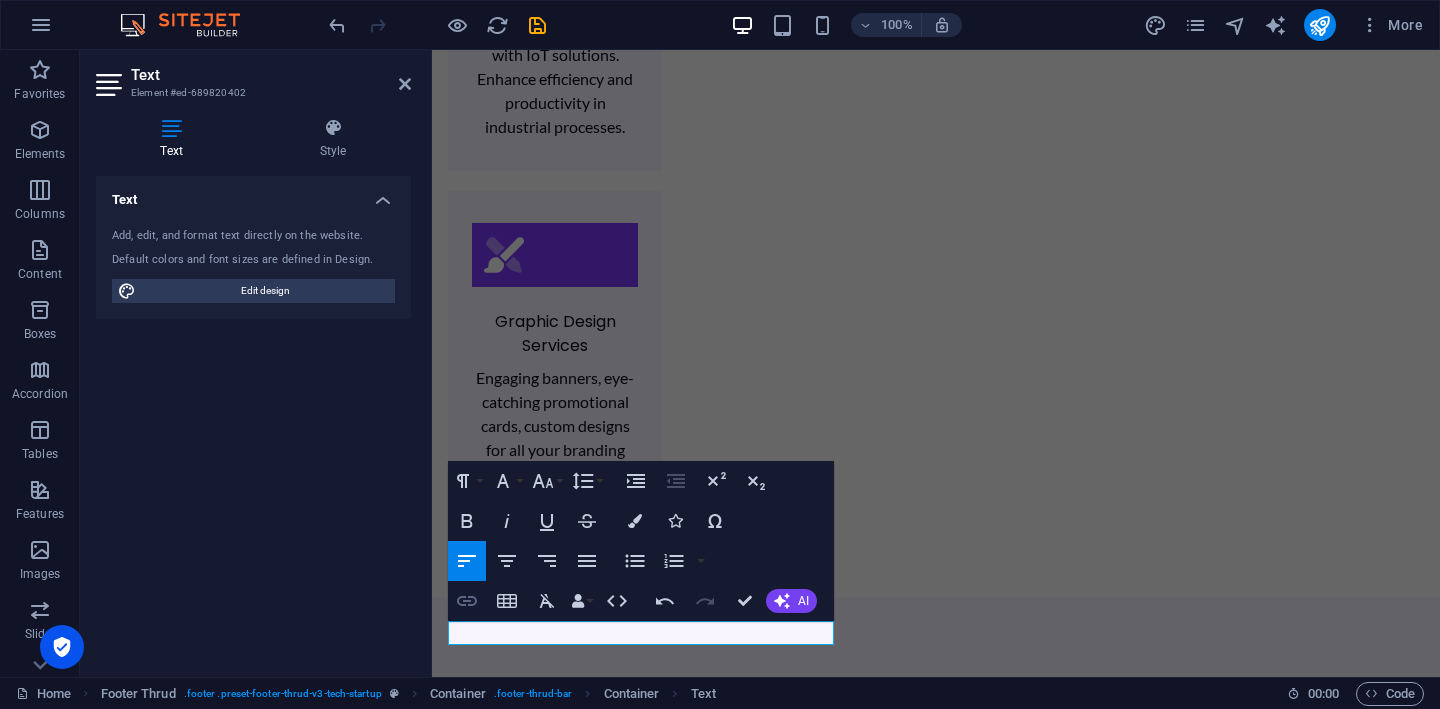 click 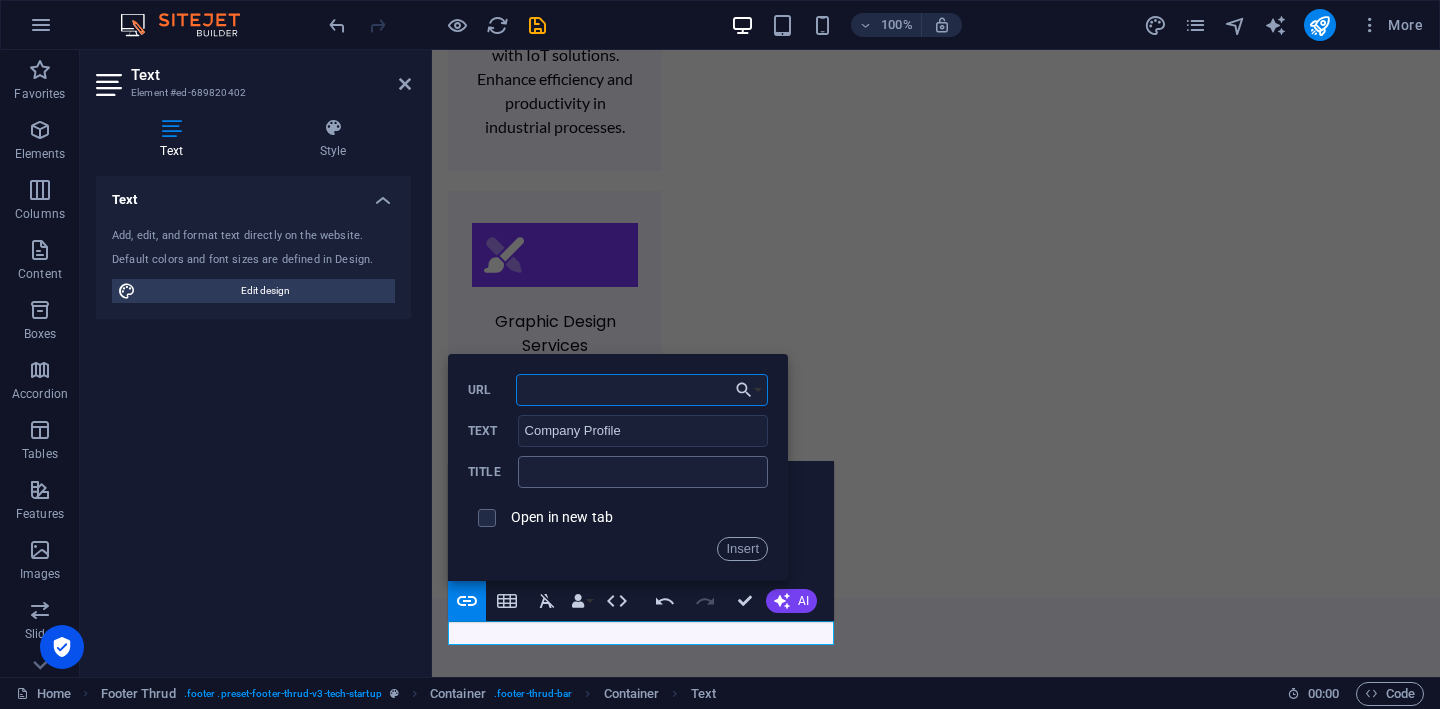 paste on "[URL][DOMAIN_NAME]" 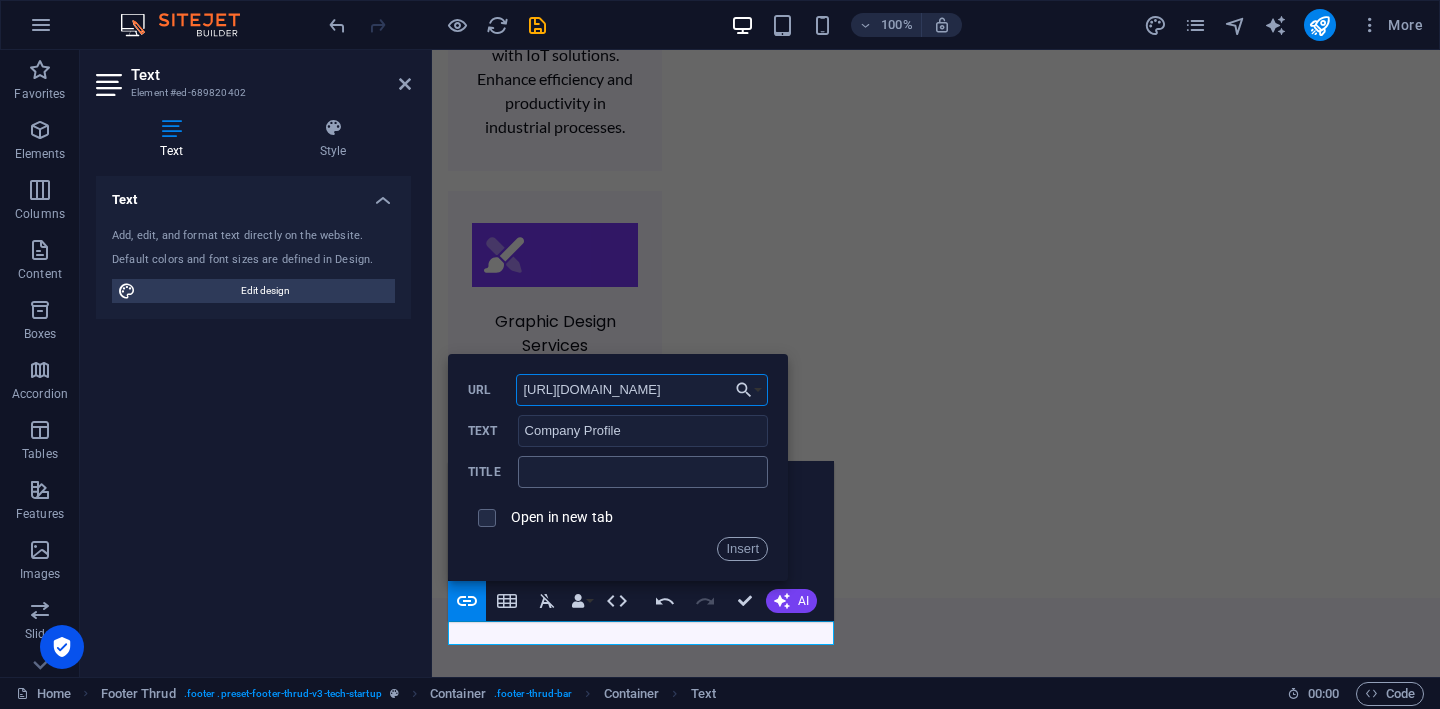 scroll, scrollTop: 0, scrollLeft: 331, axis: horizontal 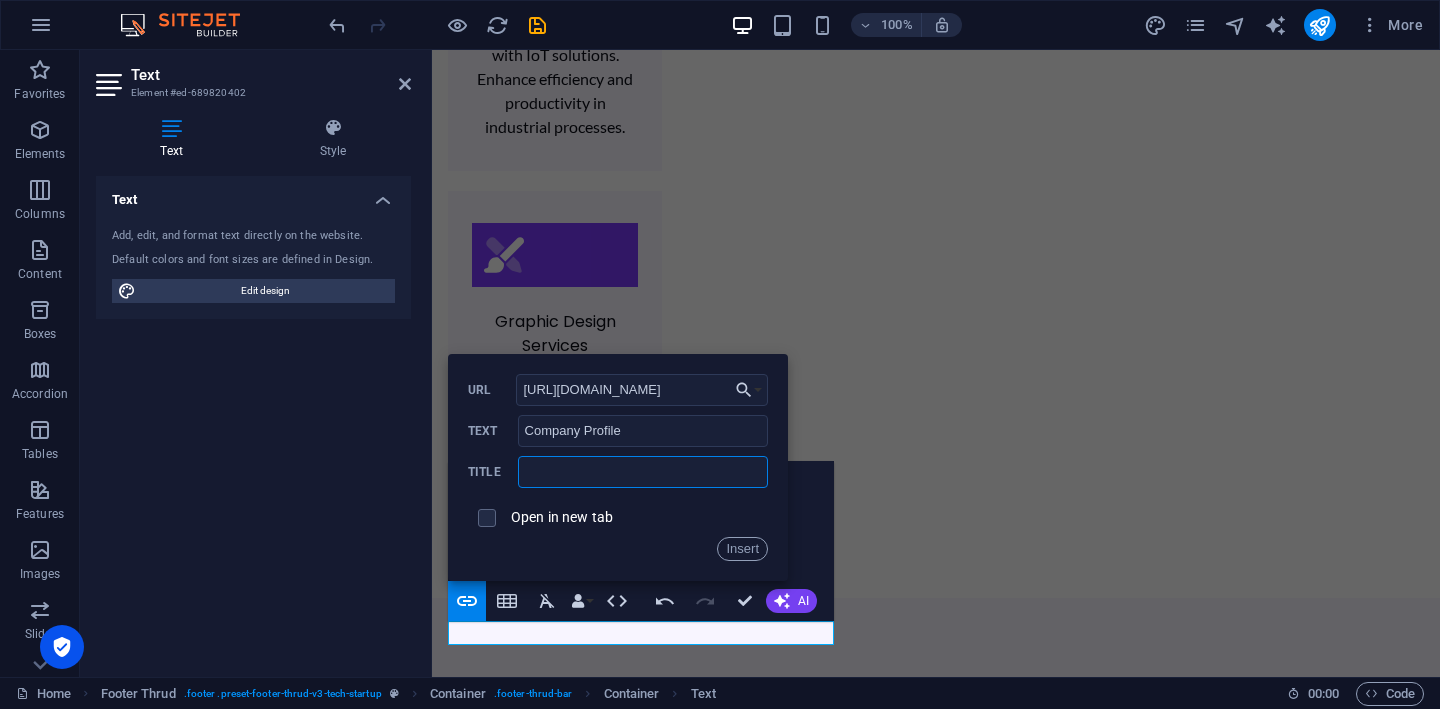 click at bounding box center [643, 472] 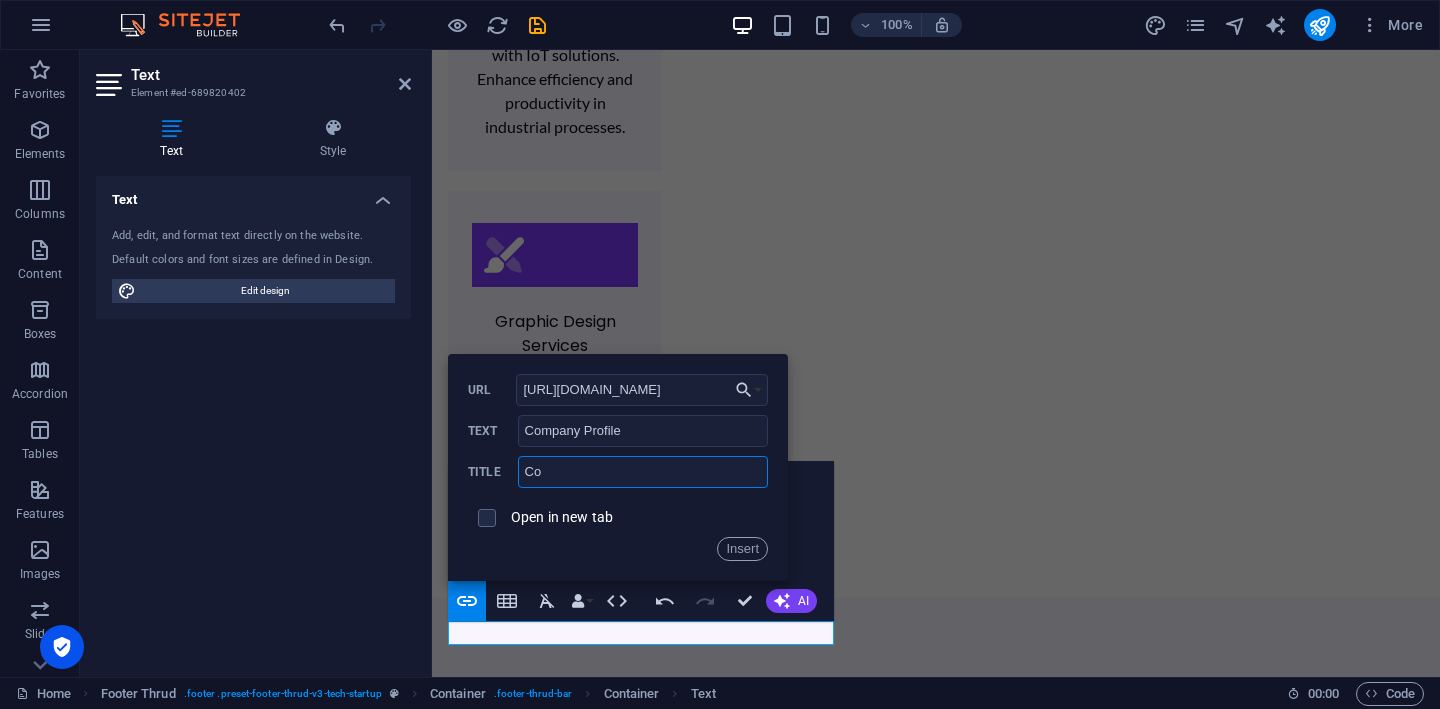 type on "C" 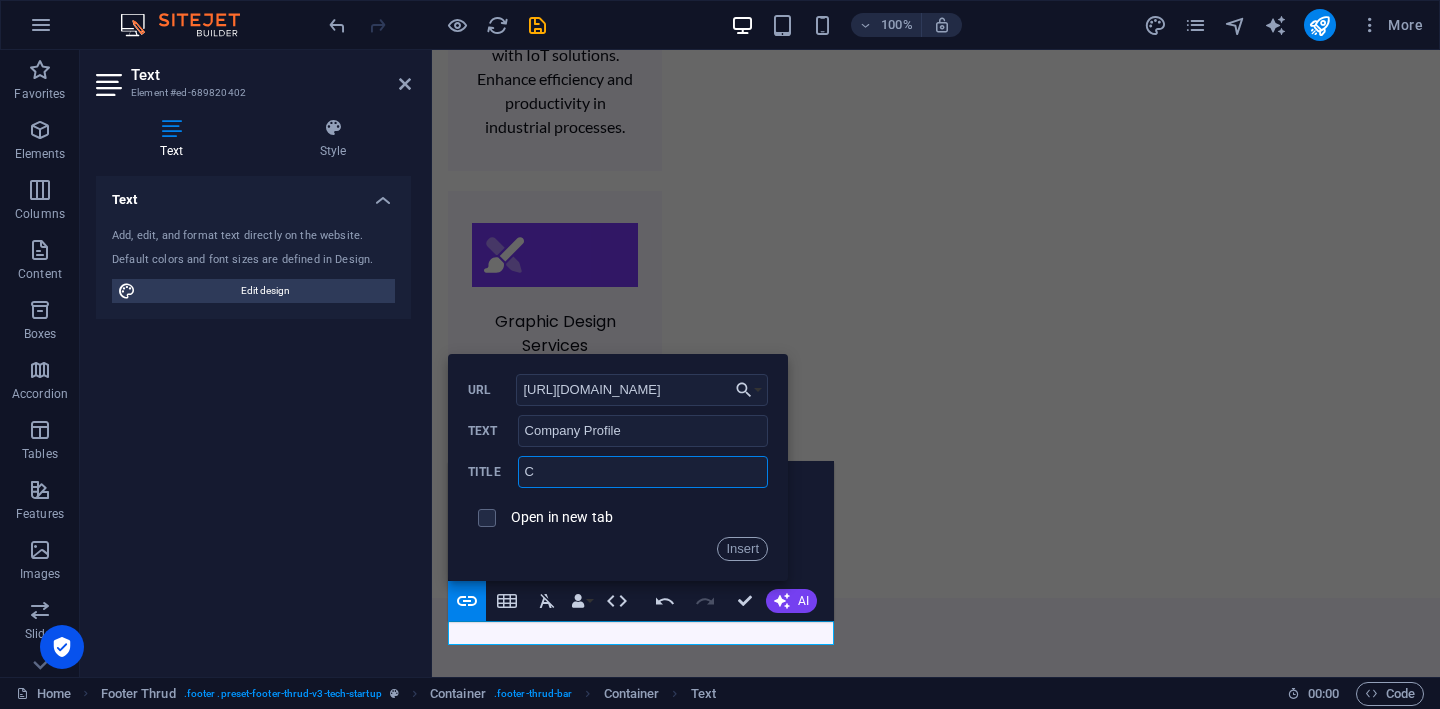 type 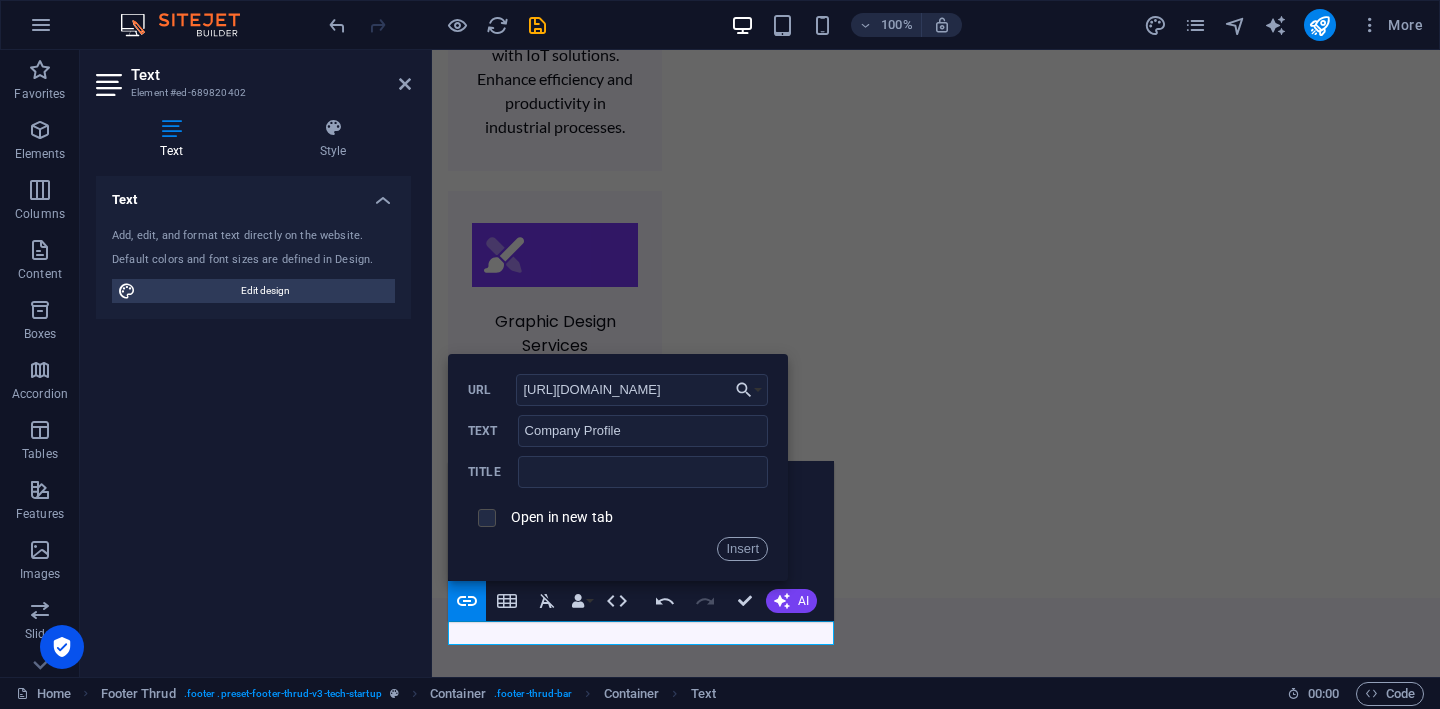 click at bounding box center (484, 515) 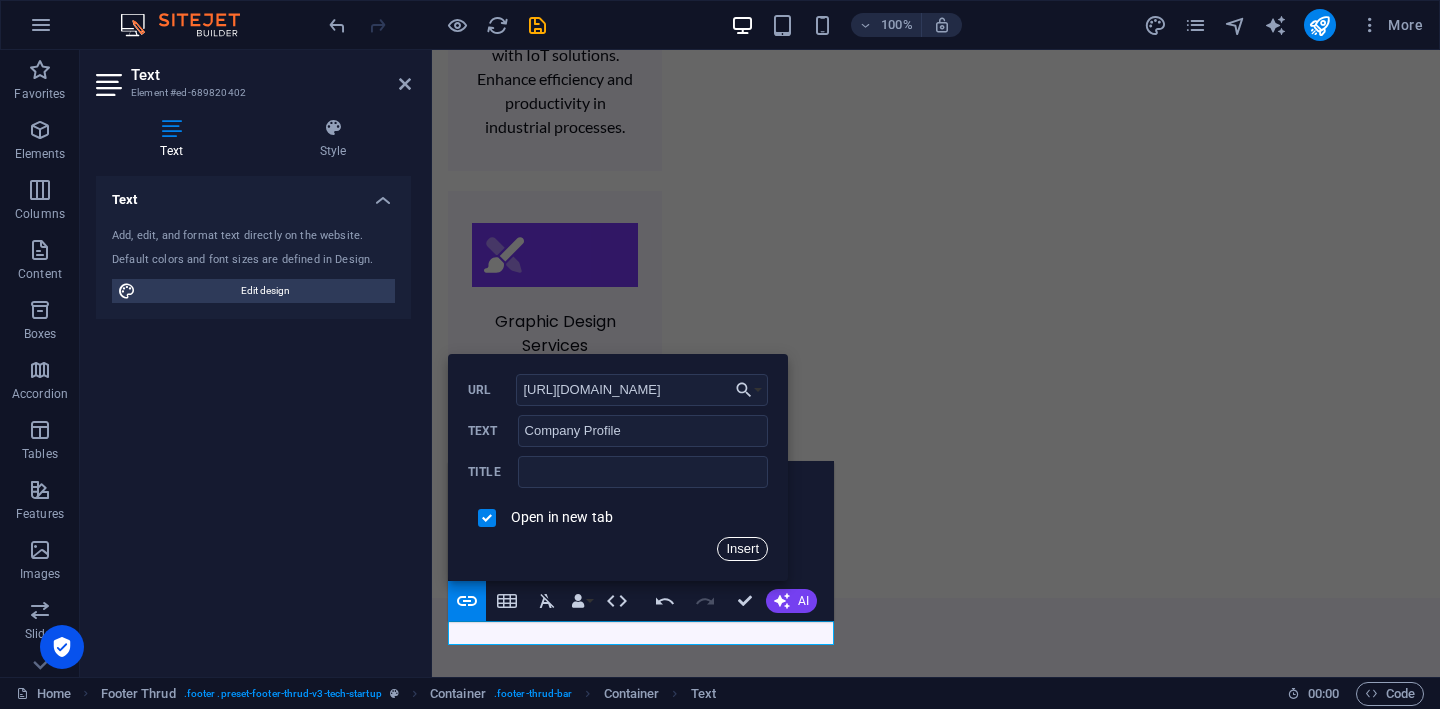 click on "Insert" at bounding box center (742, 549) 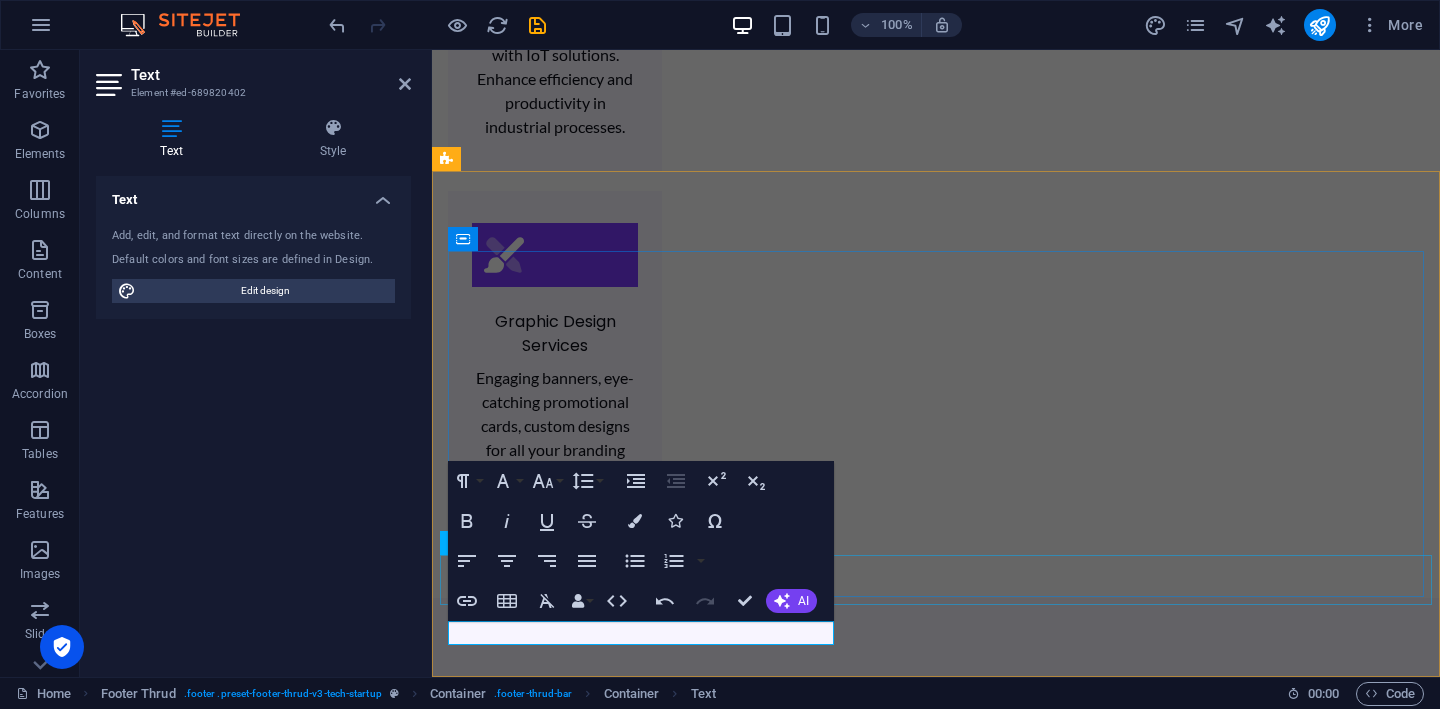 click at bounding box center (936, 5234) 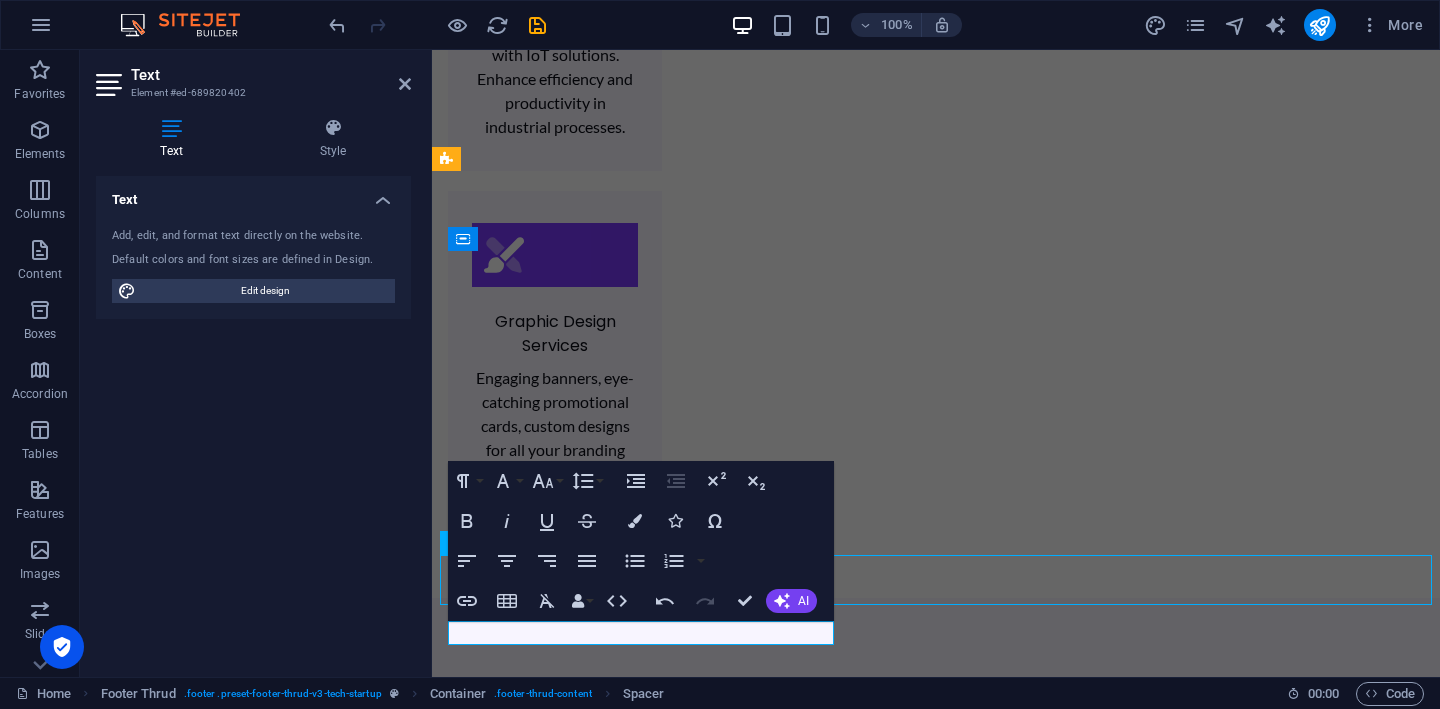 scroll, scrollTop: 3941, scrollLeft: 0, axis: vertical 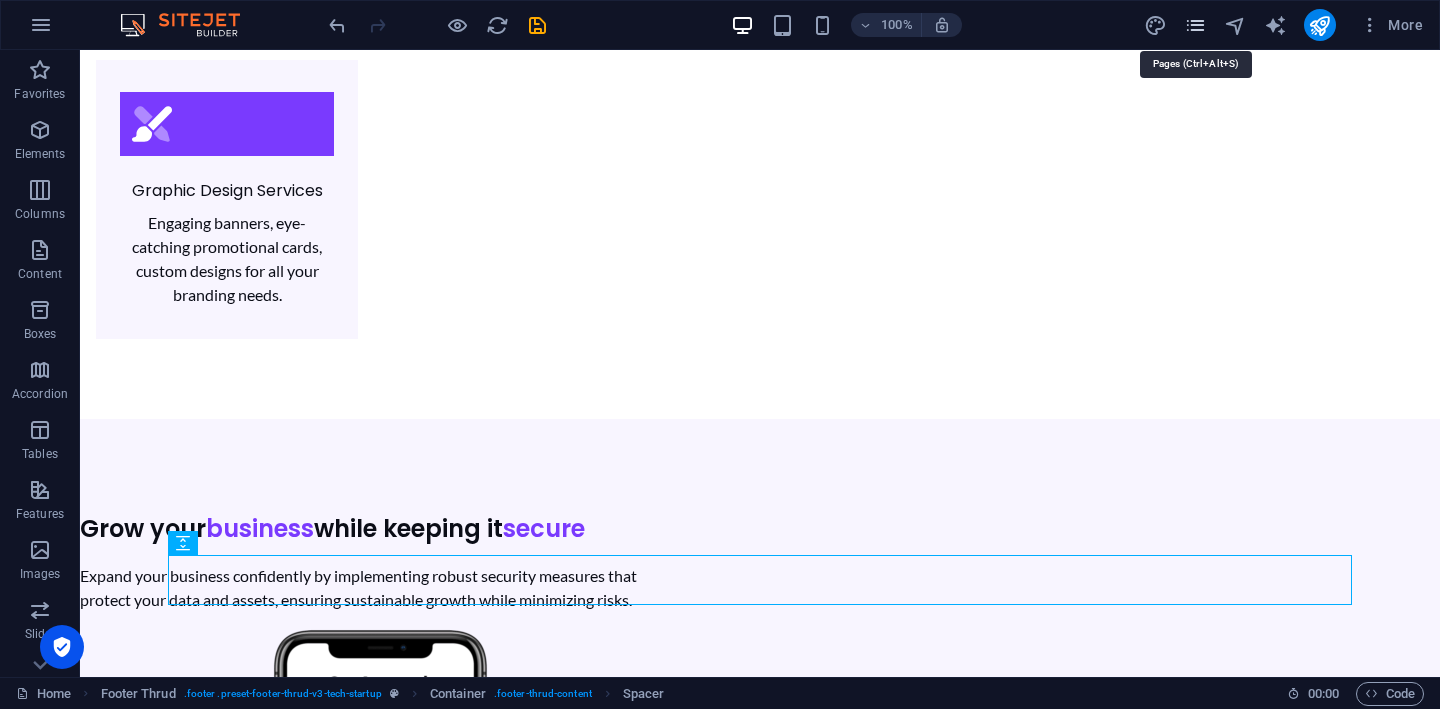 click at bounding box center [1195, 25] 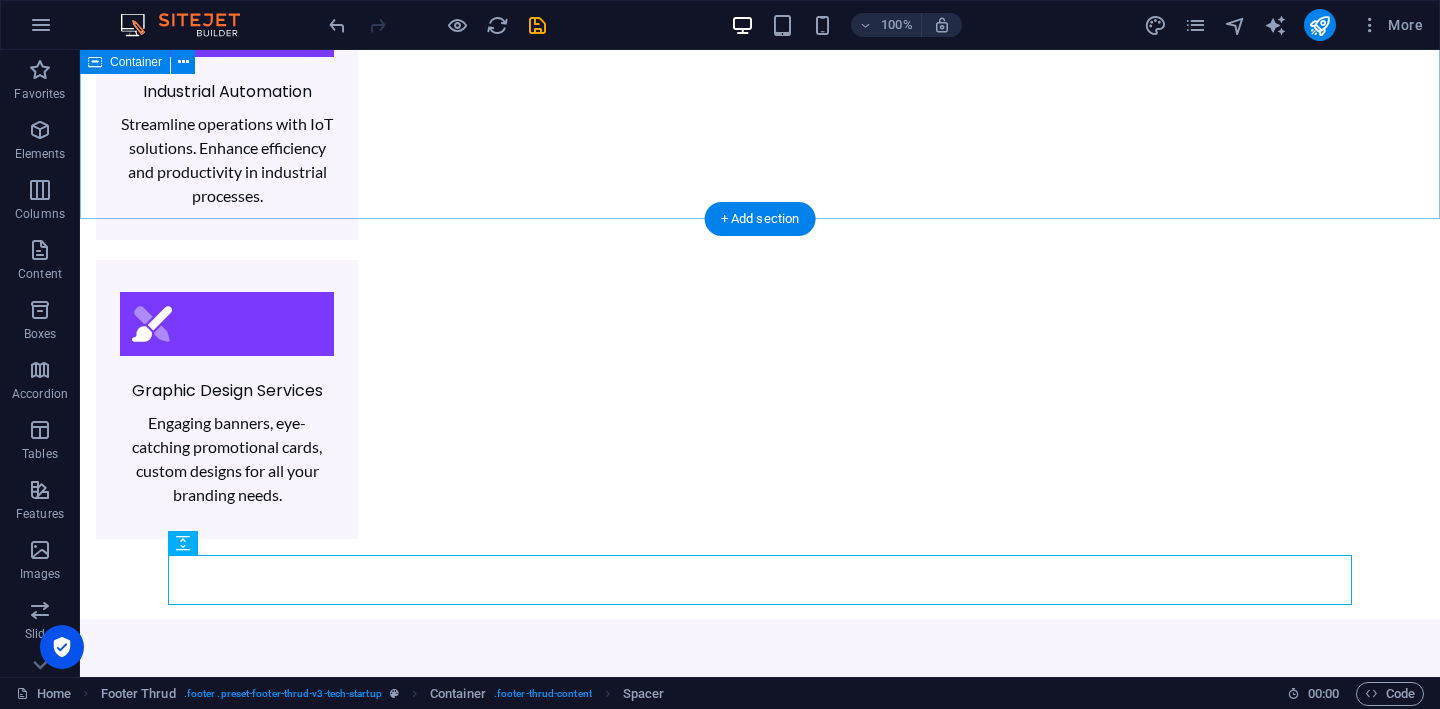 scroll, scrollTop: 3887, scrollLeft: 0, axis: vertical 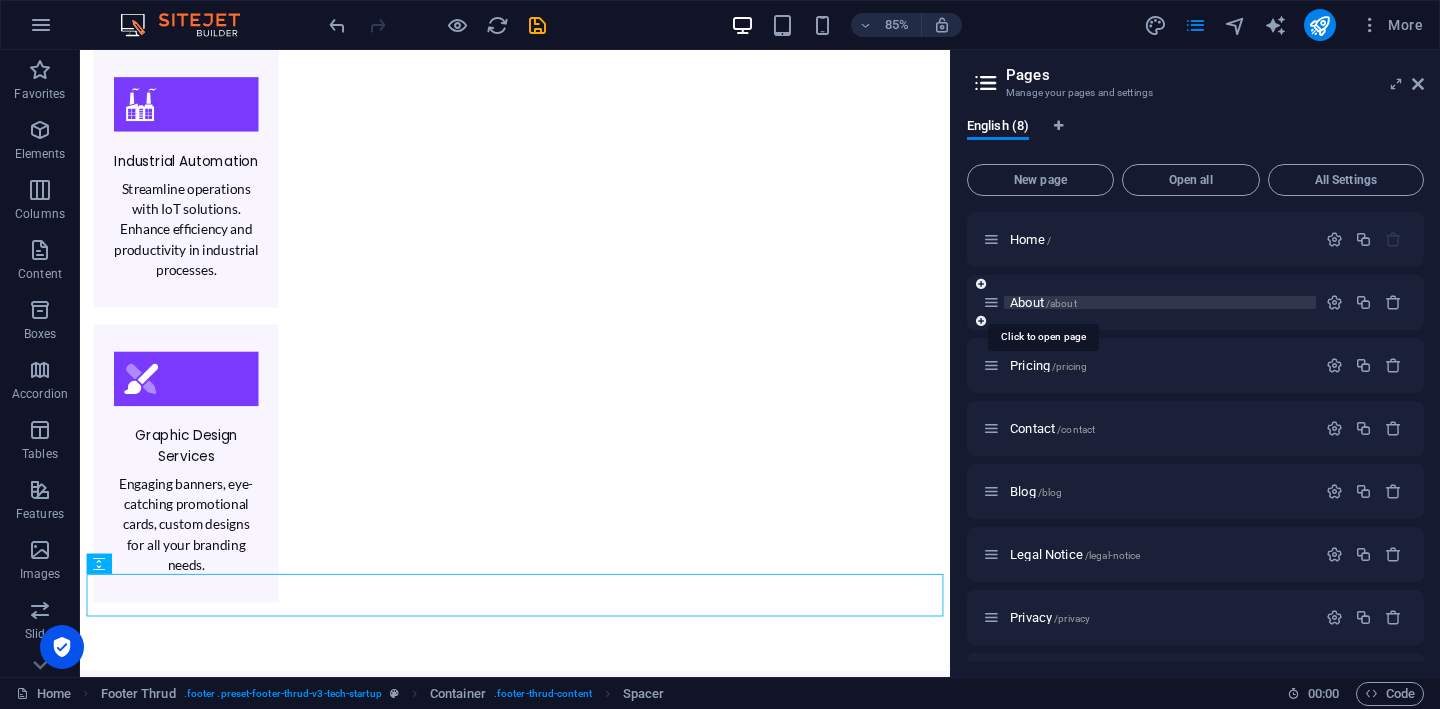 click on "About /about" at bounding box center (1043, 302) 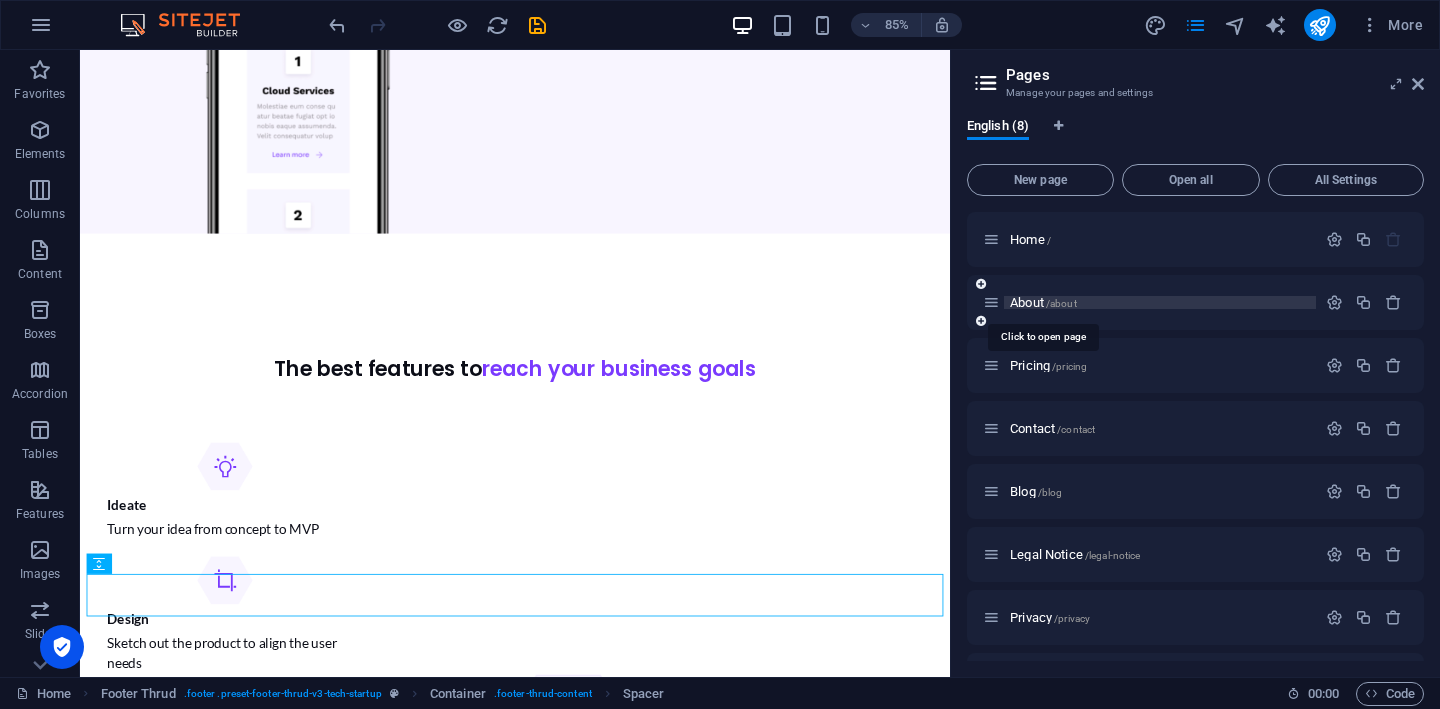 scroll, scrollTop: 0, scrollLeft: 0, axis: both 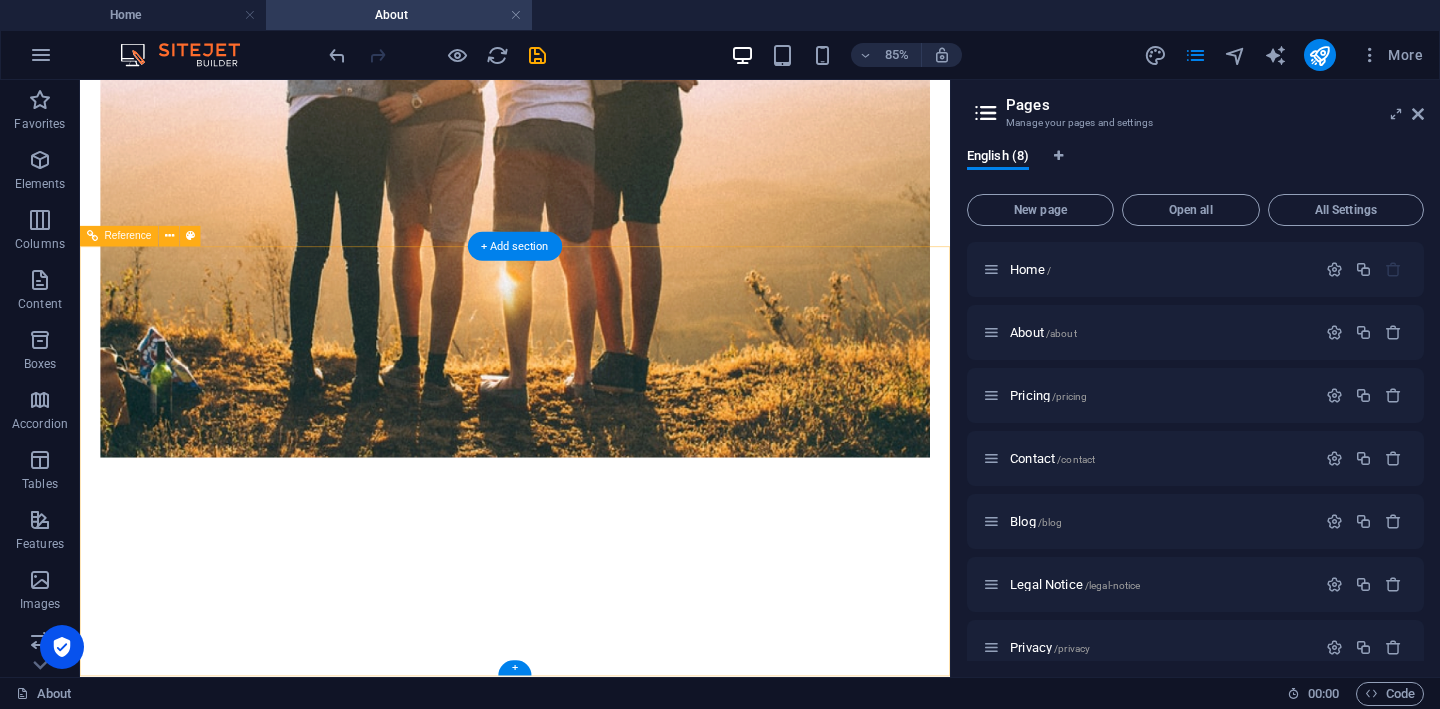 click on "Legal Notice | Privacy Policy" at bounding box center (592, 10874) 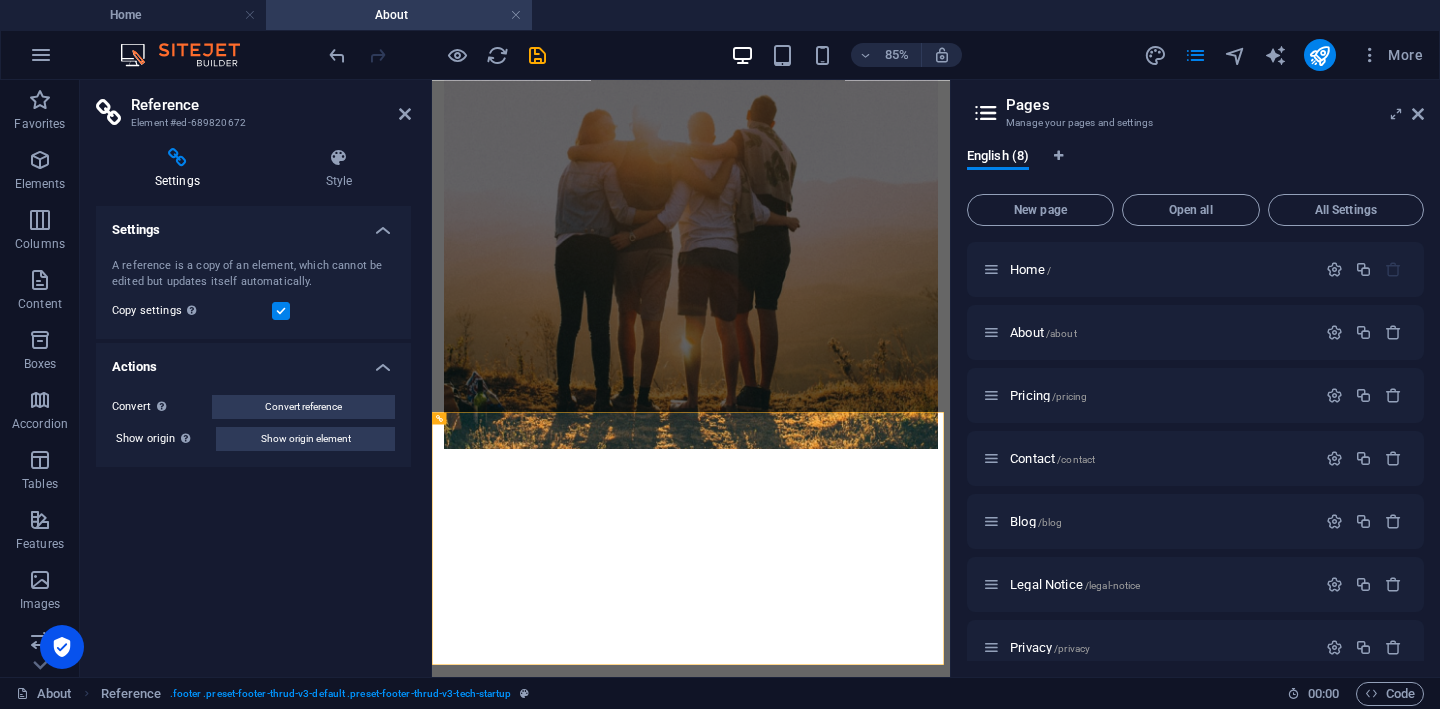 scroll, scrollTop: 2972, scrollLeft: 0, axis: vertical 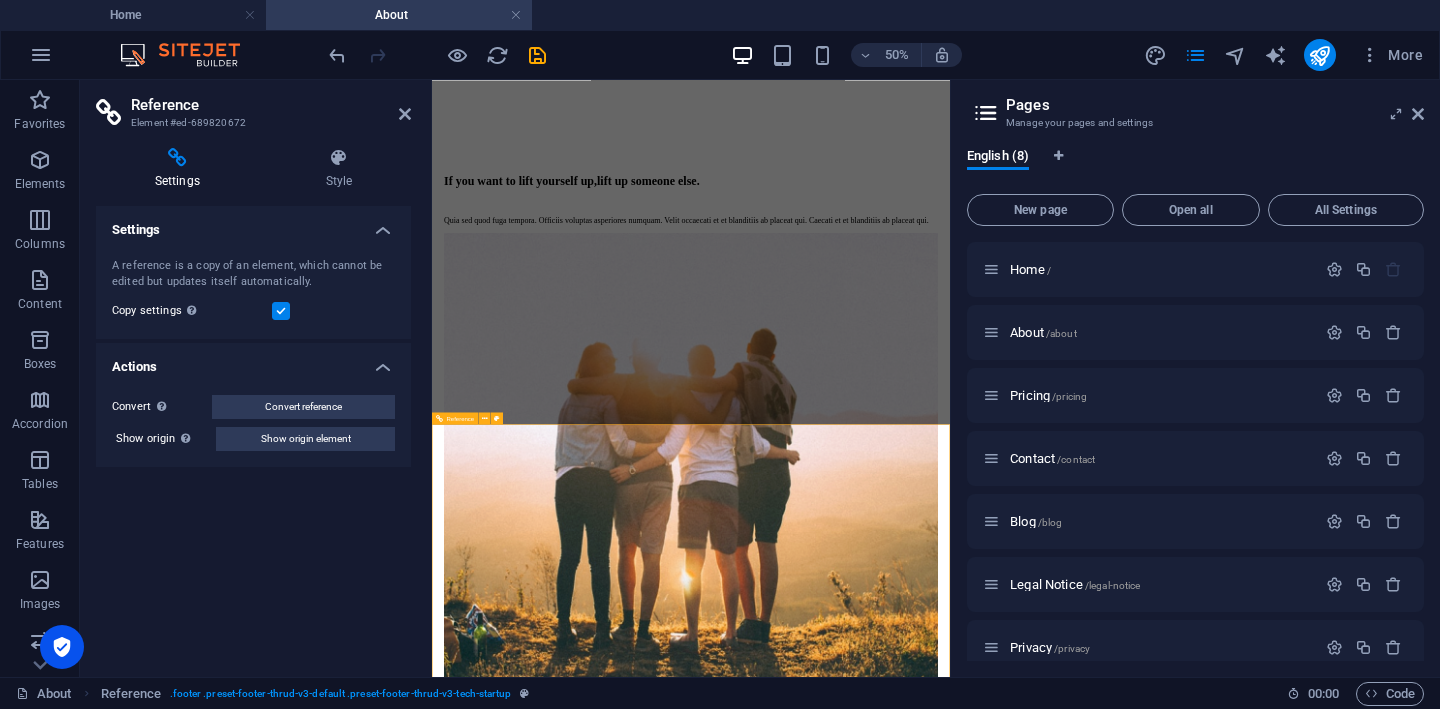 click on "Legal Notice | Privacy Policy" at bounding box center (950, 11729) 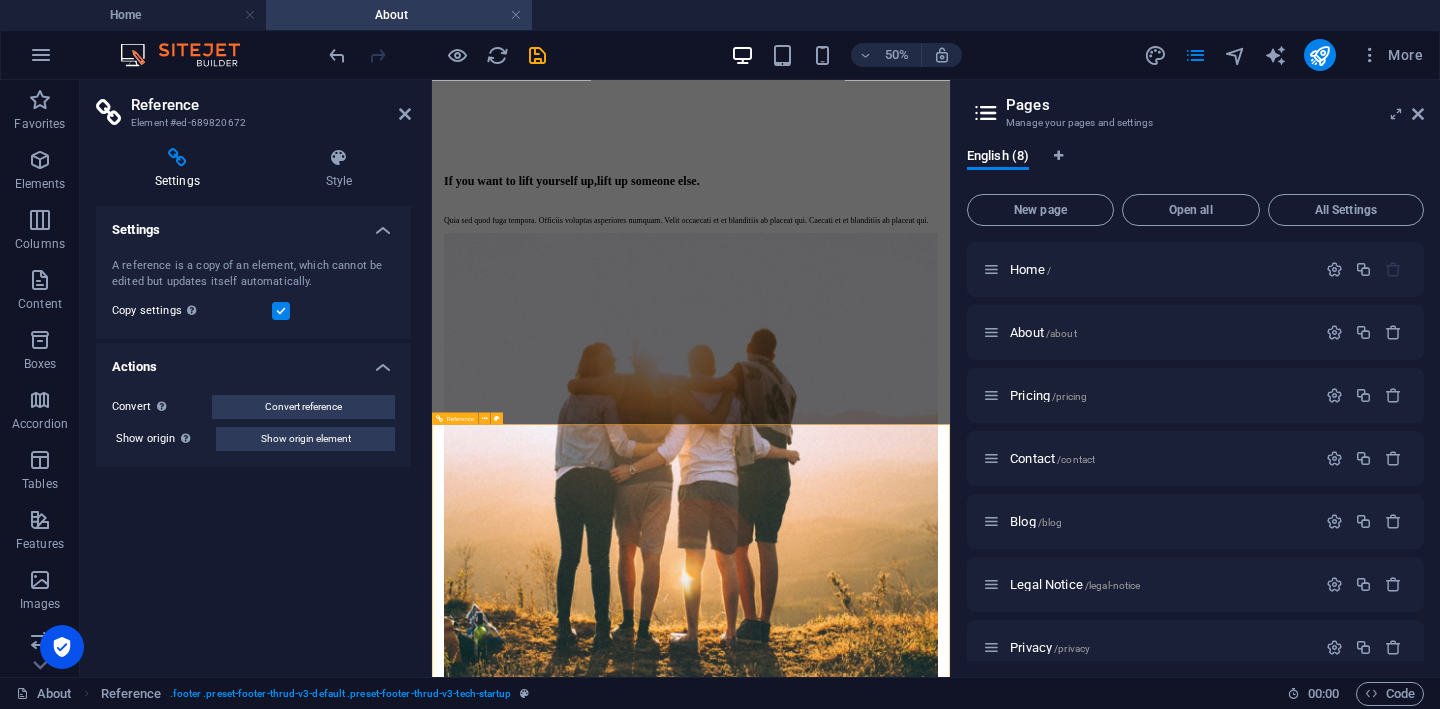 click on "Legal Notice | Privacy Policy" at bounding box center (950, 11729) 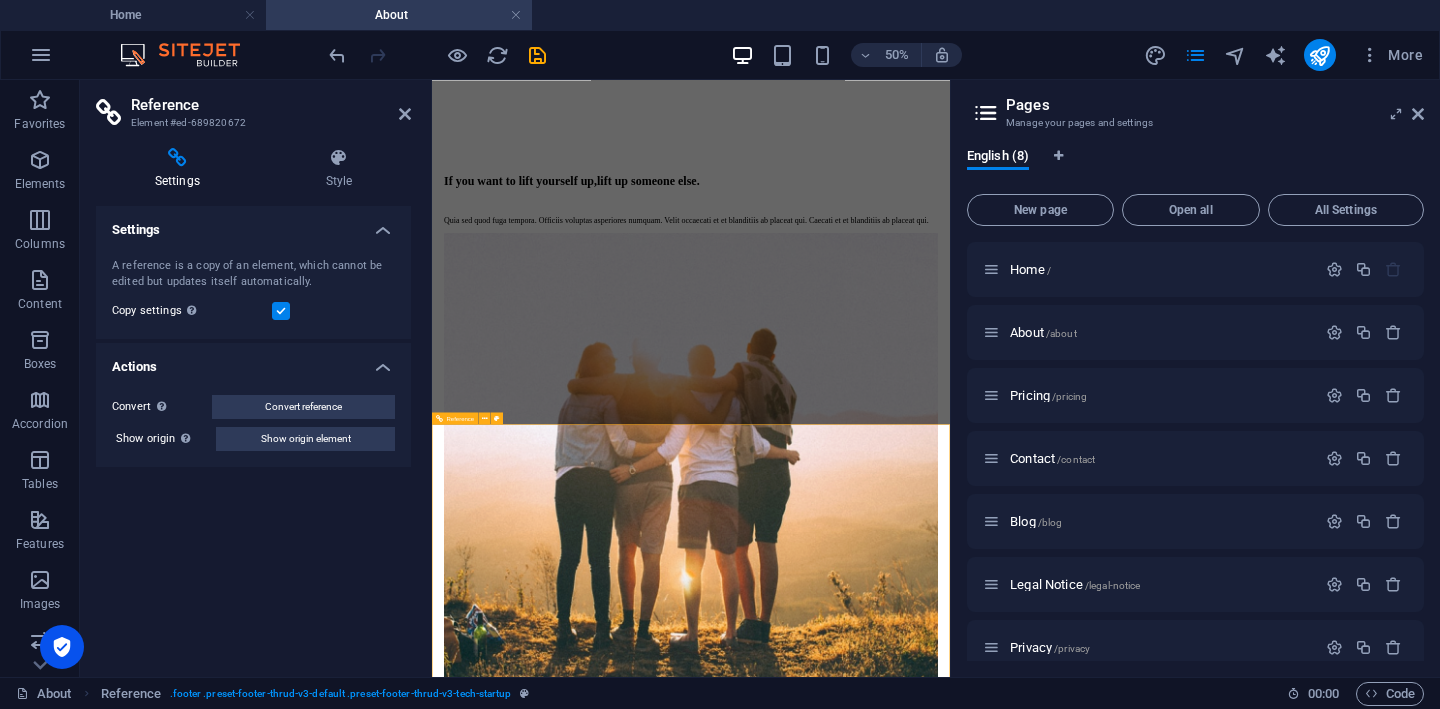 click on "Legal Notice | Privacy Policy" at bounding box center [950, 11729] 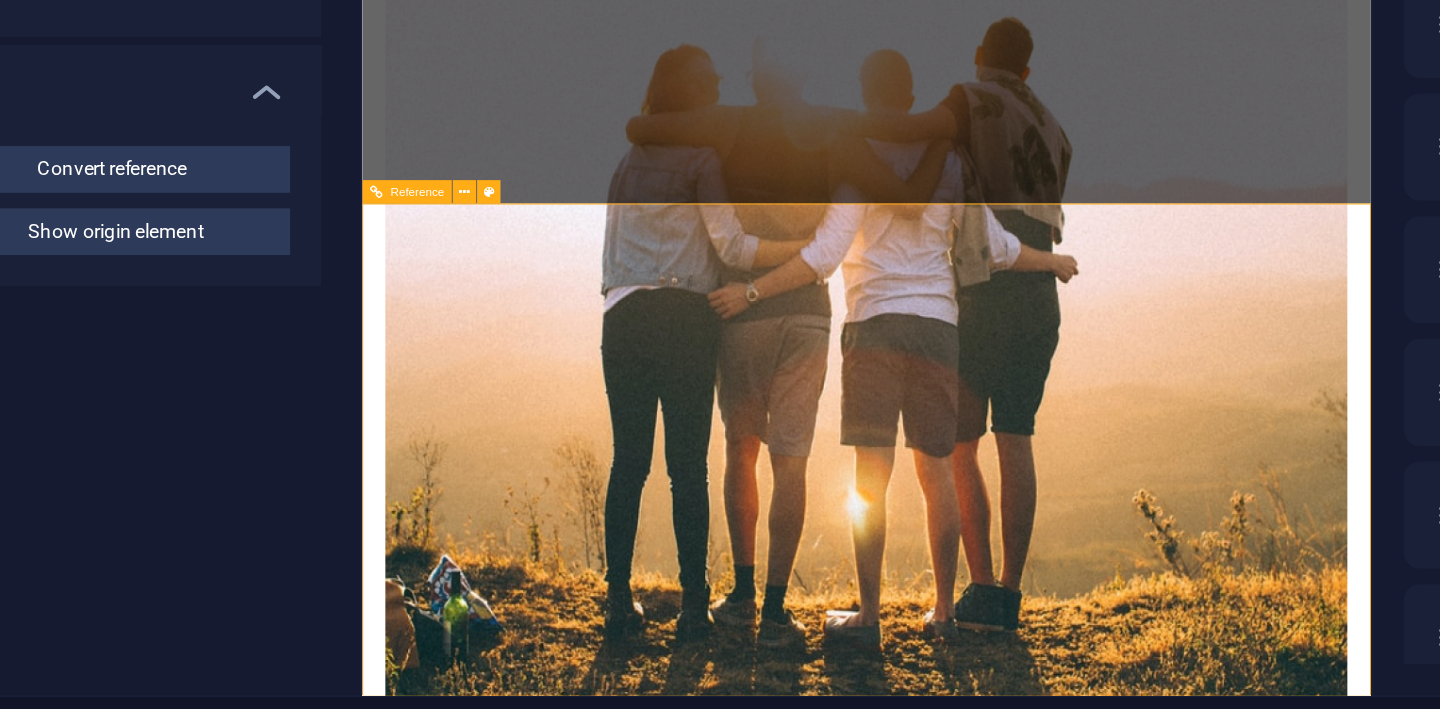 click on "Legal Notice | Privacy Policy" at bounding box center (880, 11182) 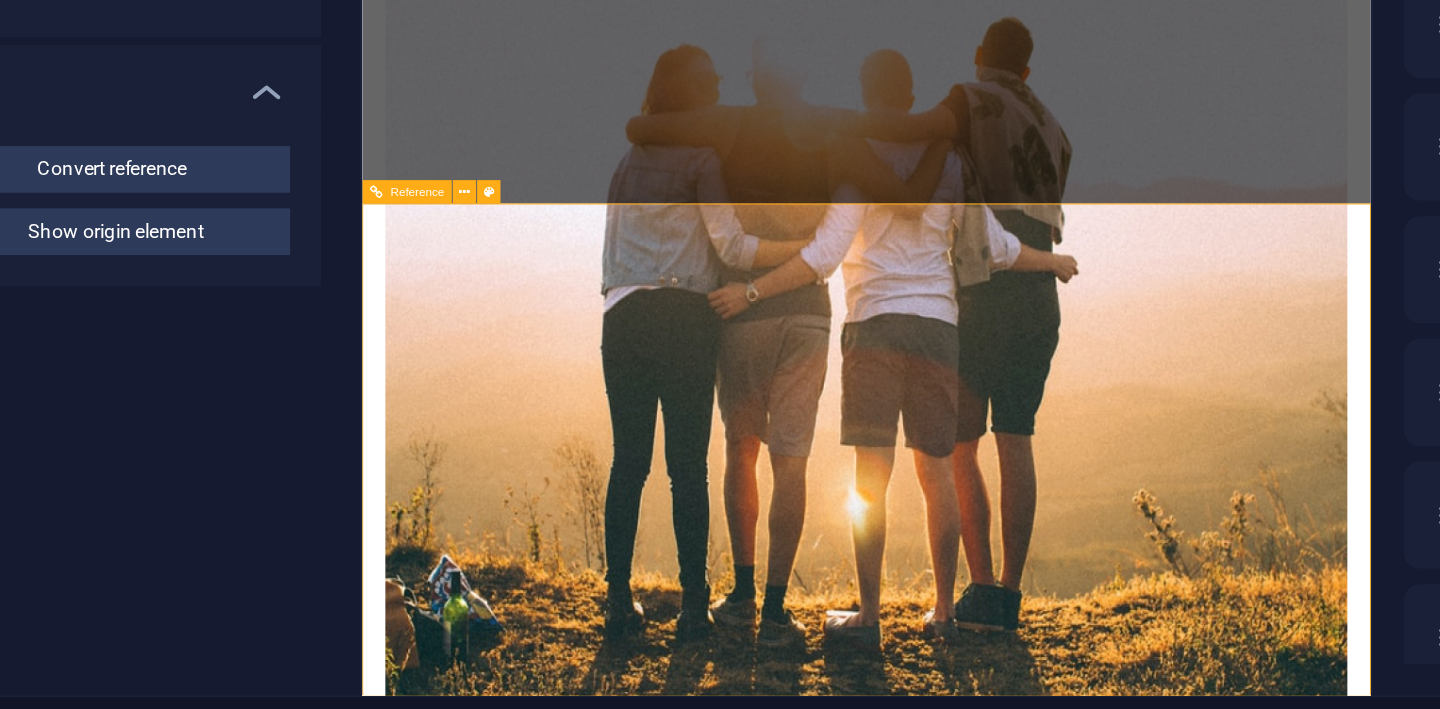 click on "Legal Notice | Privacy Policy" at bounding box center (880, 11182) 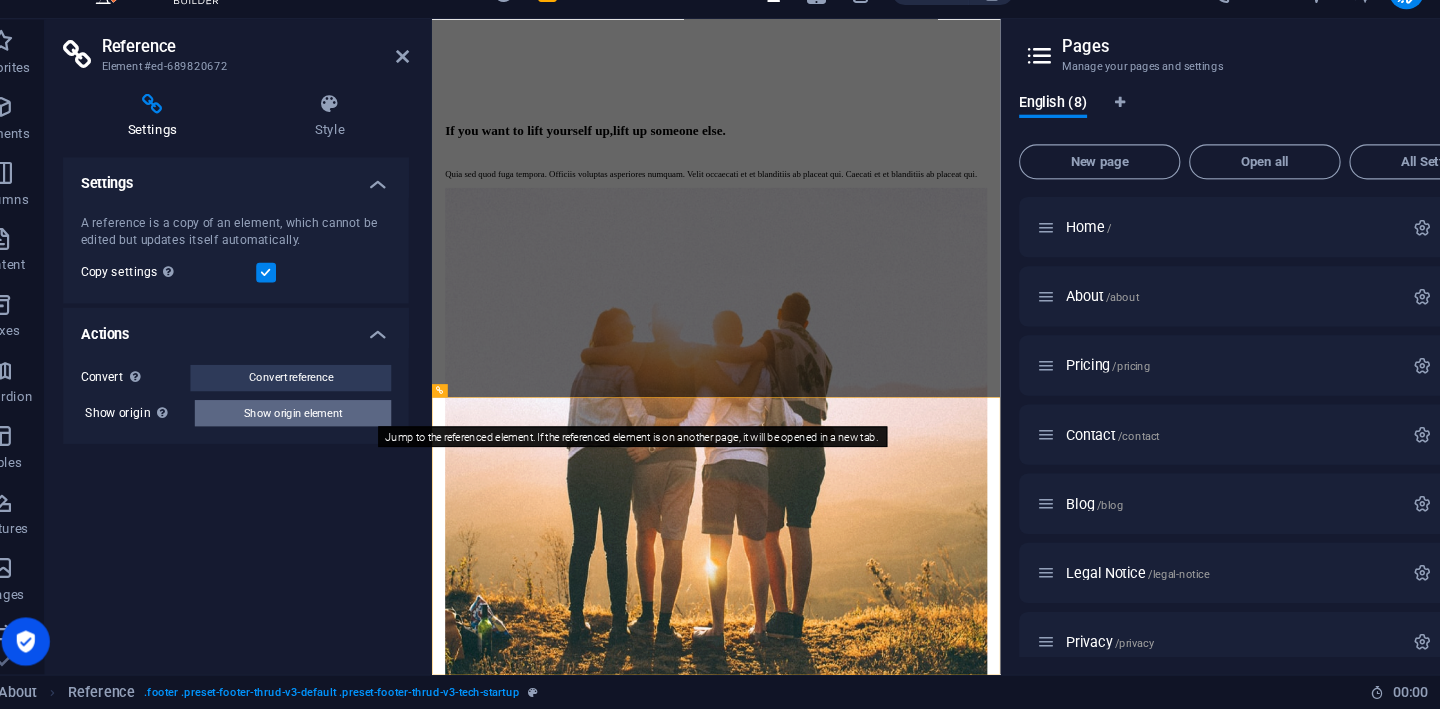 scroll, scrollTop: 0, scrollLeft: 0, axis: both 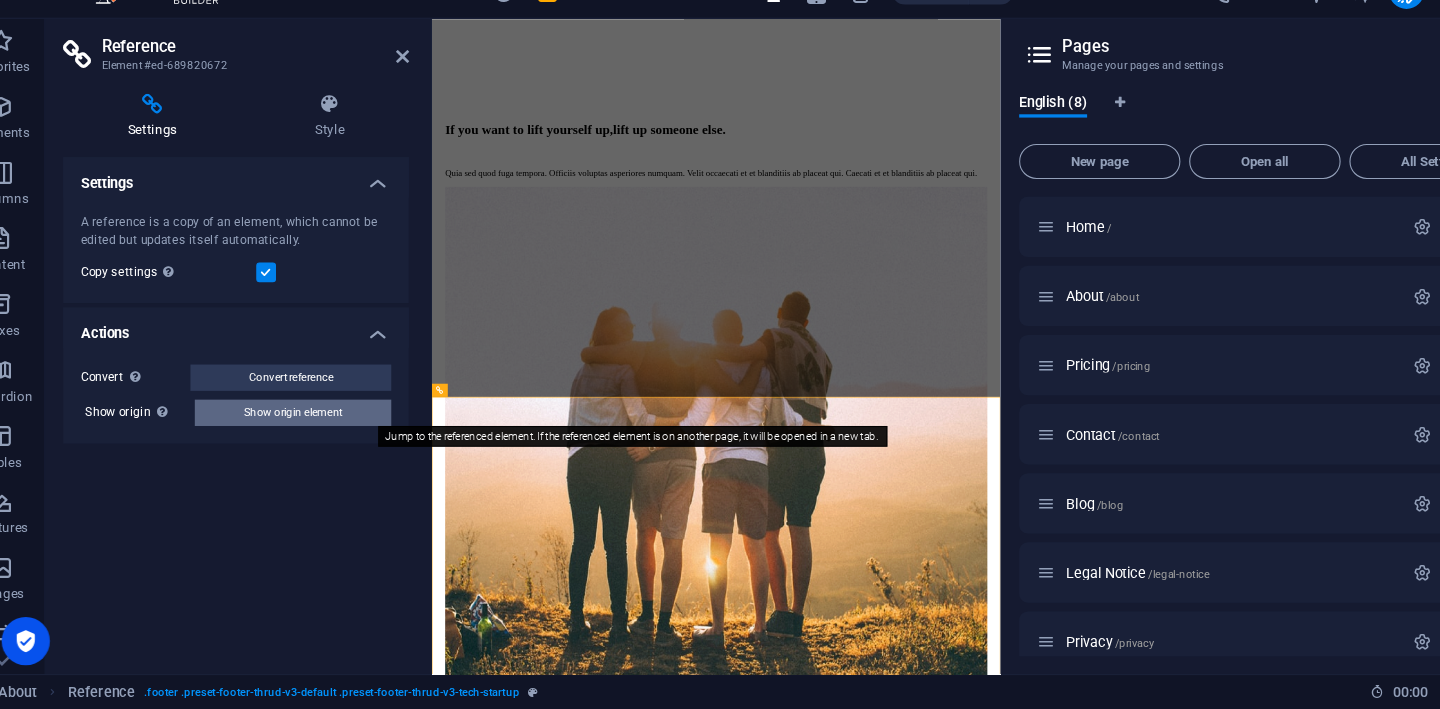 click on "Show origin element" at bounding box center [305, 439] 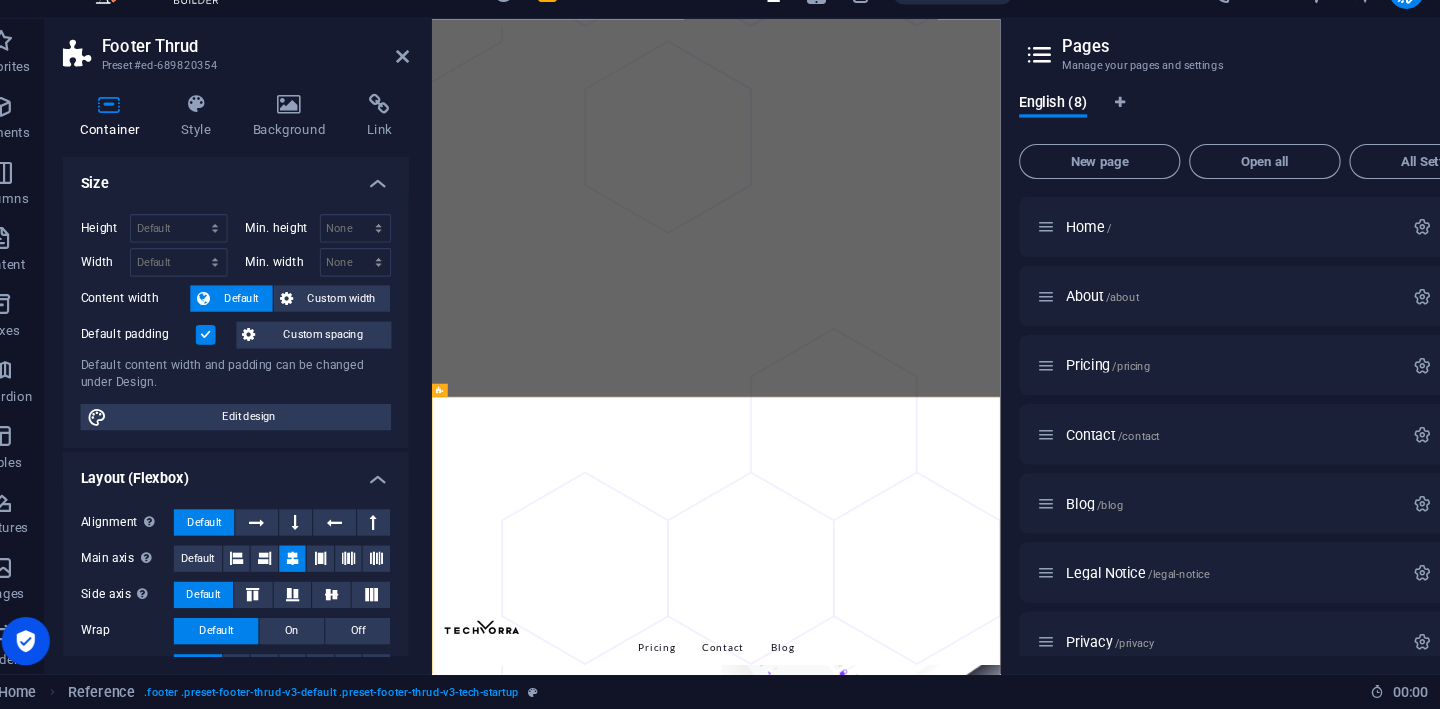 scroll, scrollTop: 3853, scrollLeft: 0, axis: vertical 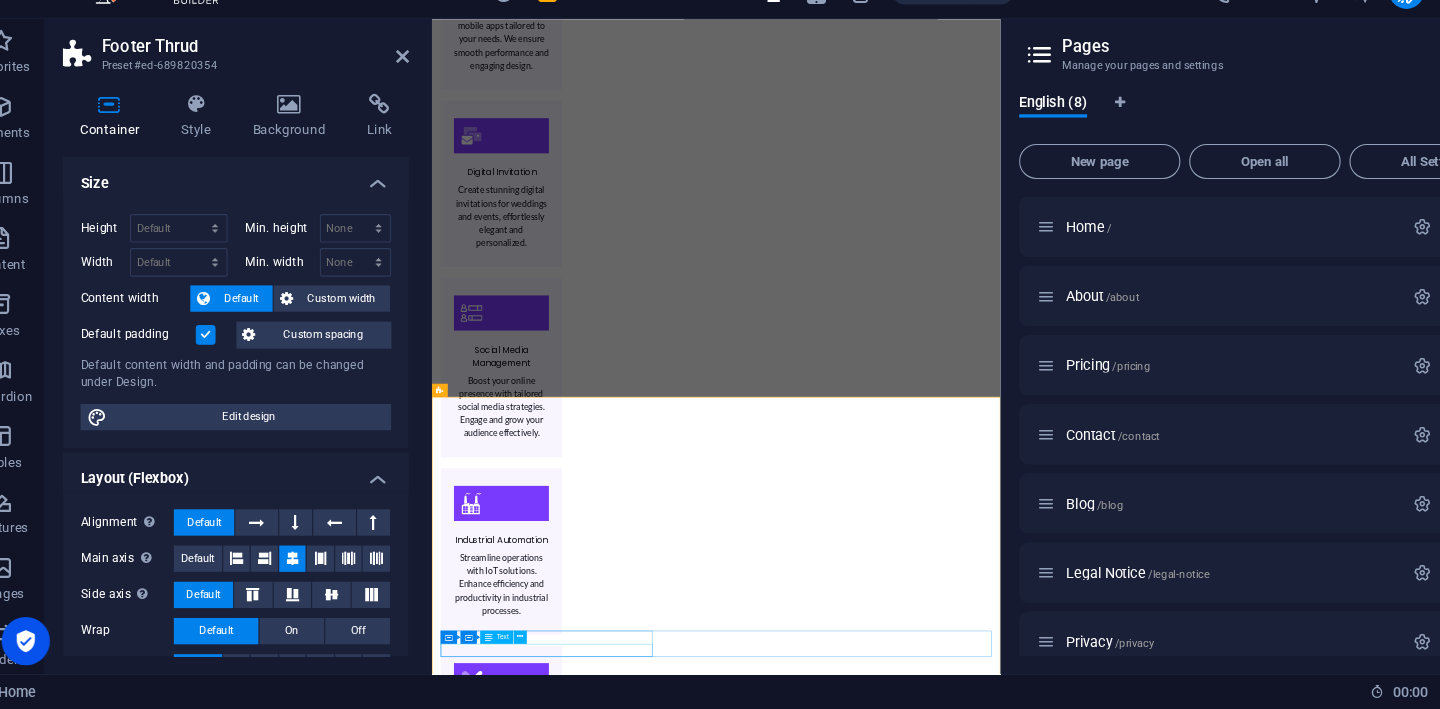 click on "Company Profile" at bounding box center [945, 6230] 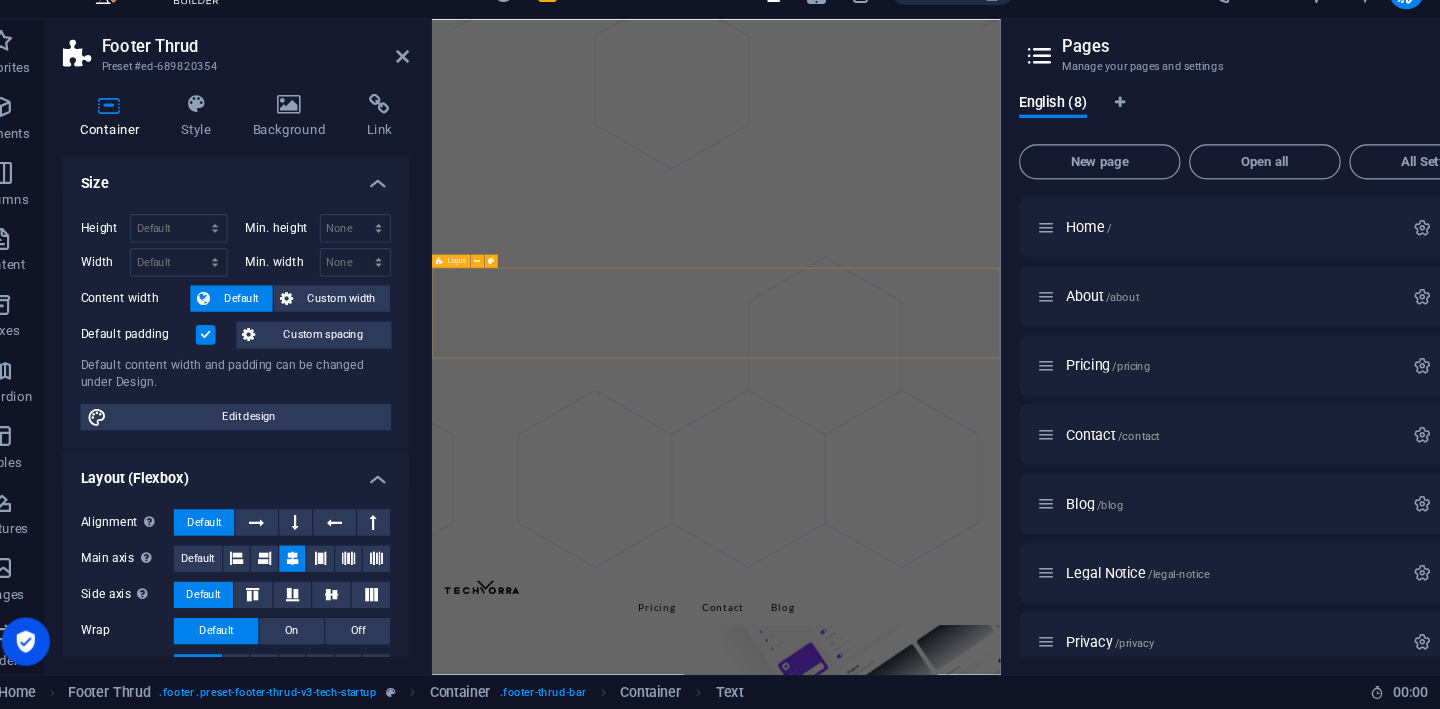 scroll, scrollTop: 0, scrollLeft: 0, axis: both 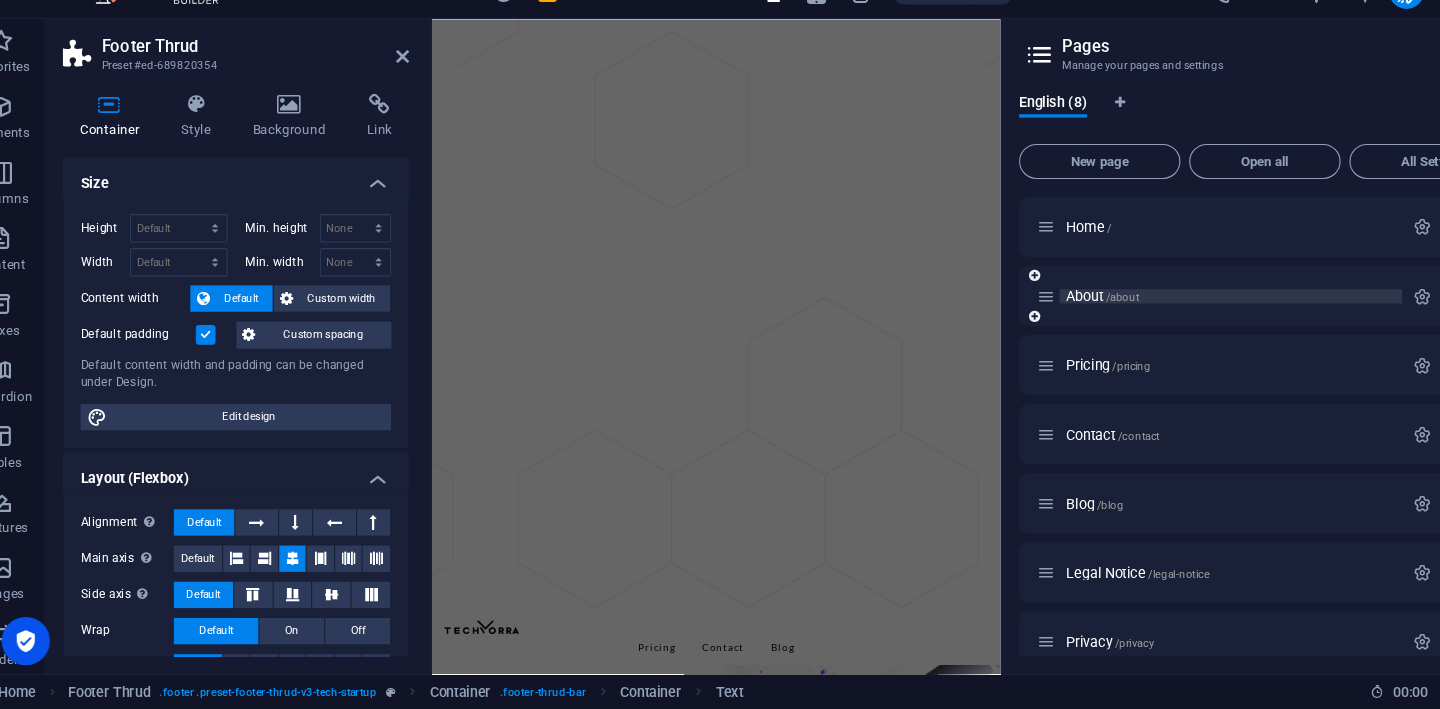 click on "/about" at bounding box center [1061, 333] 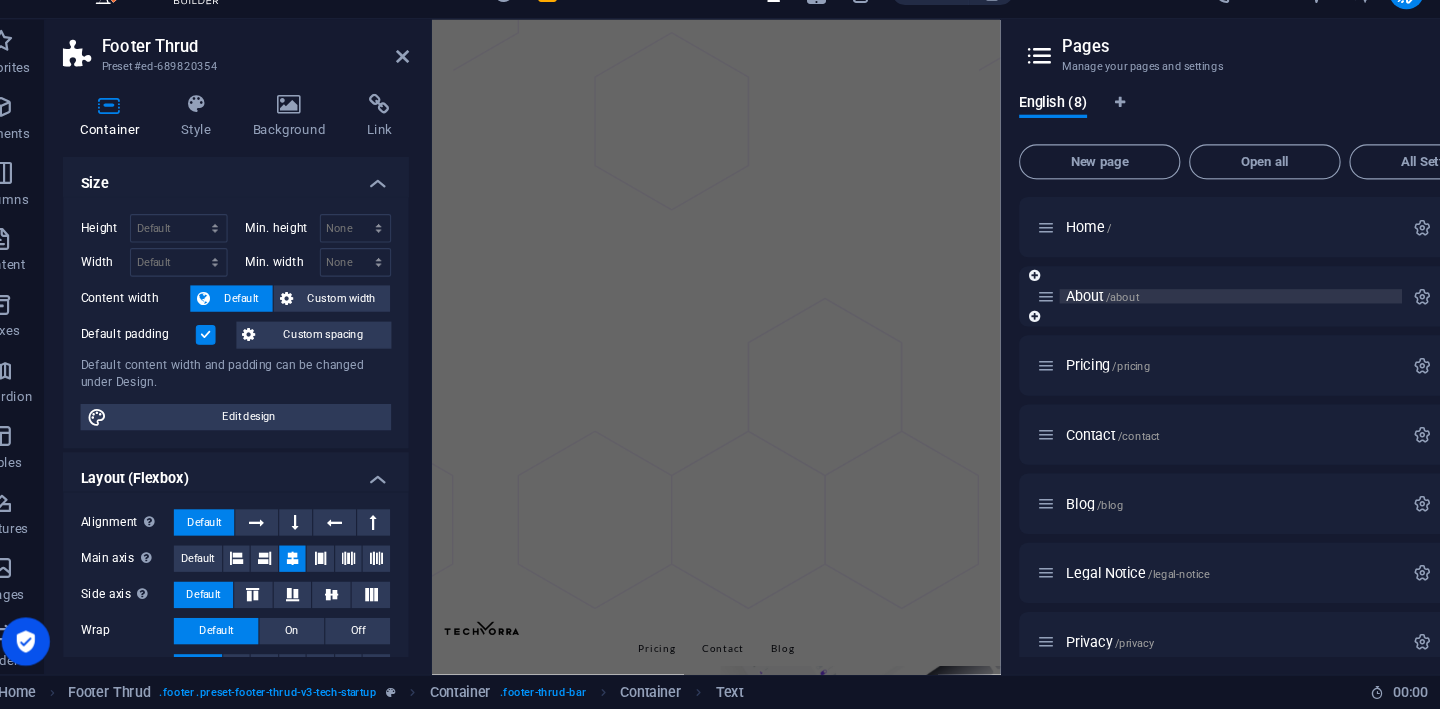 scroll, scrollTop: 3439, scrollLeft: 0, axis: vertical 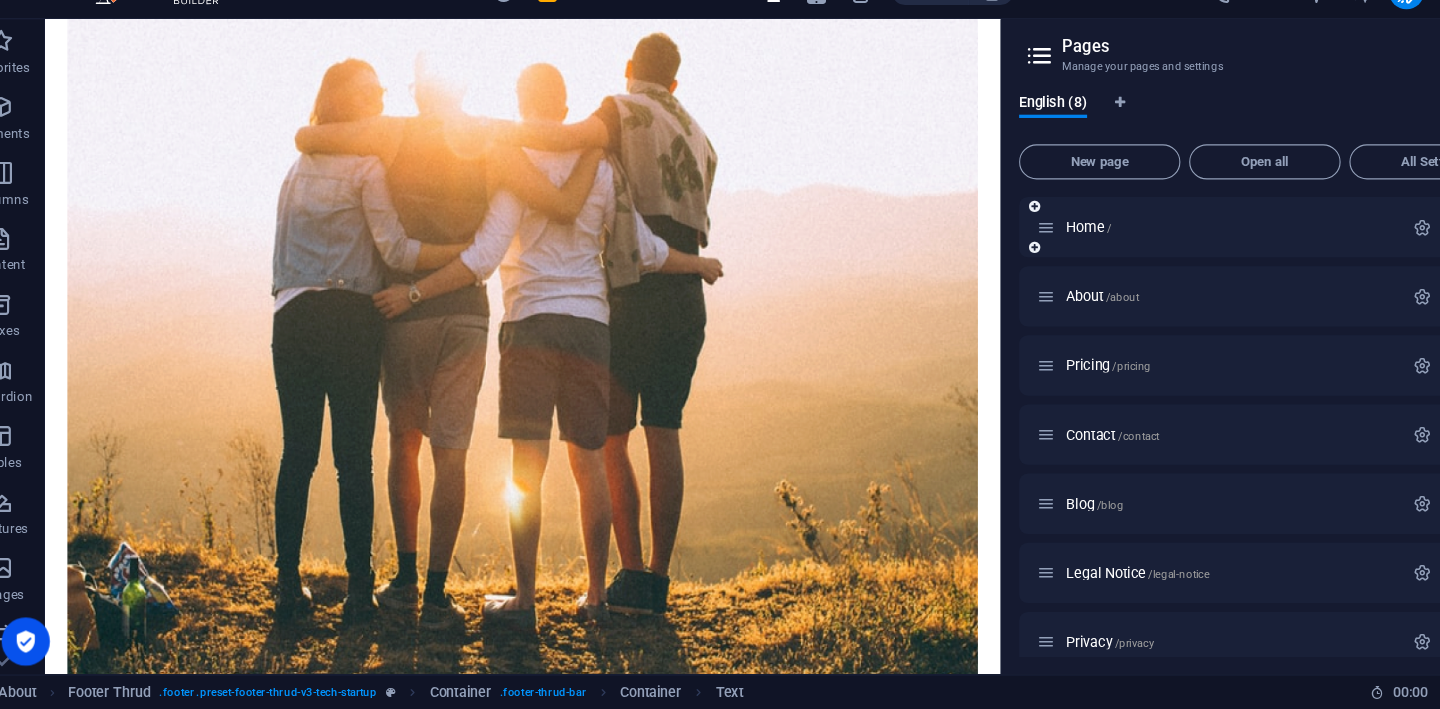 click on "Home /" at bounding box center (1149, 269) 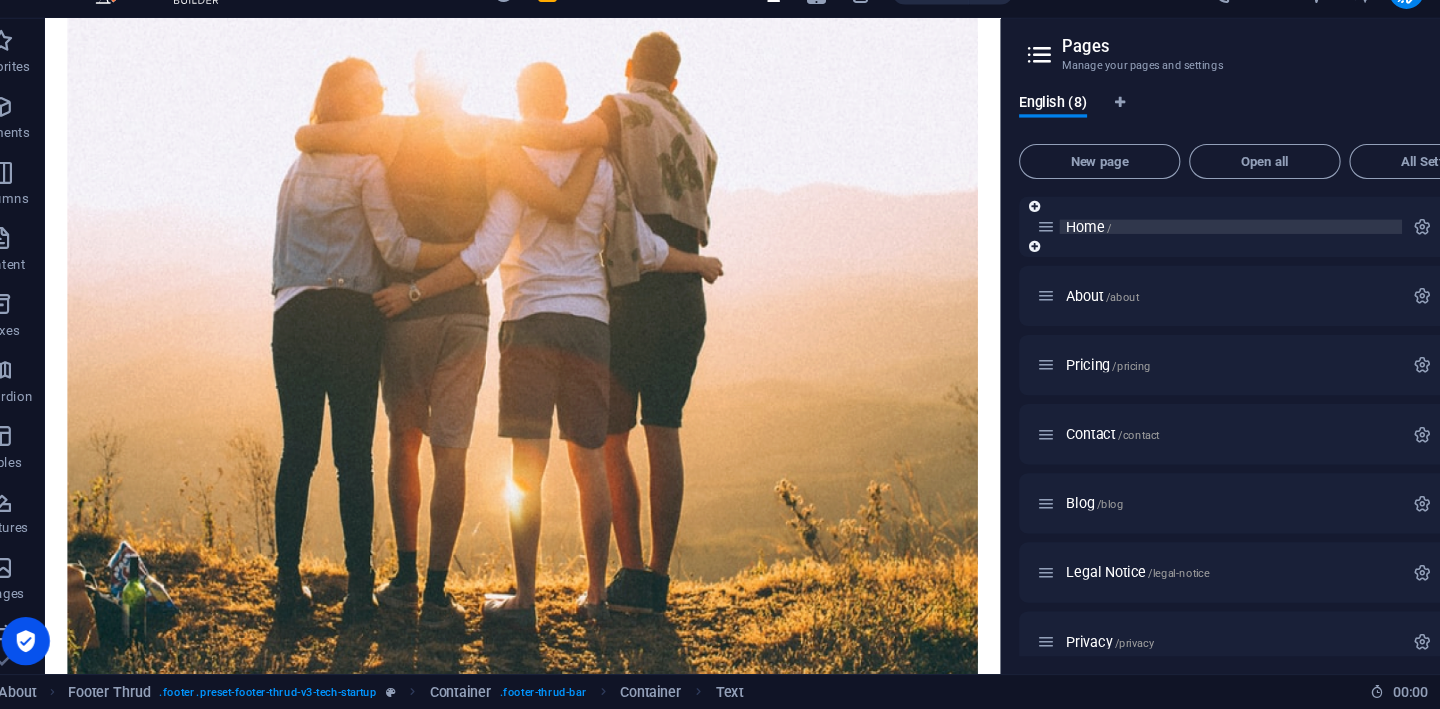 scroll, scrollTop: 0, scrollLeft: 0, axis: both 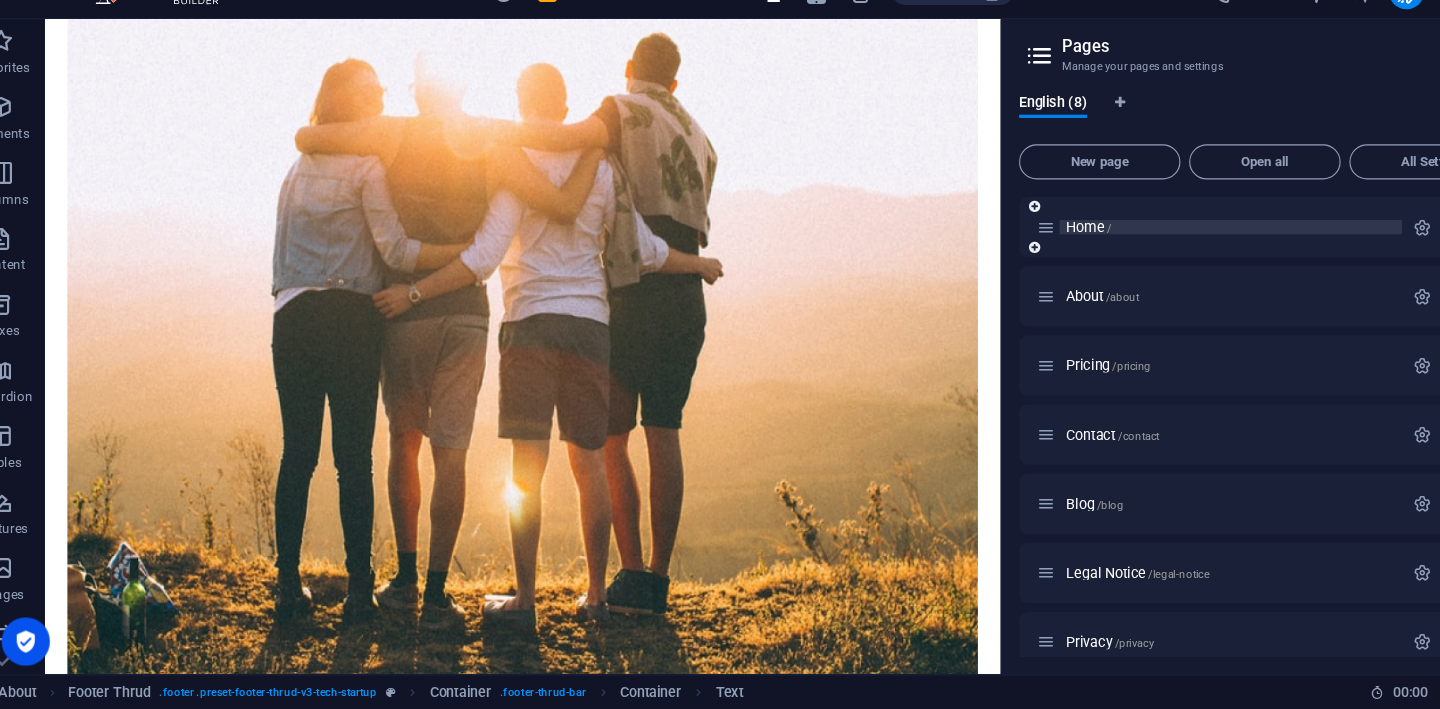 click on "Home /" at bounding box center [1030, 269] 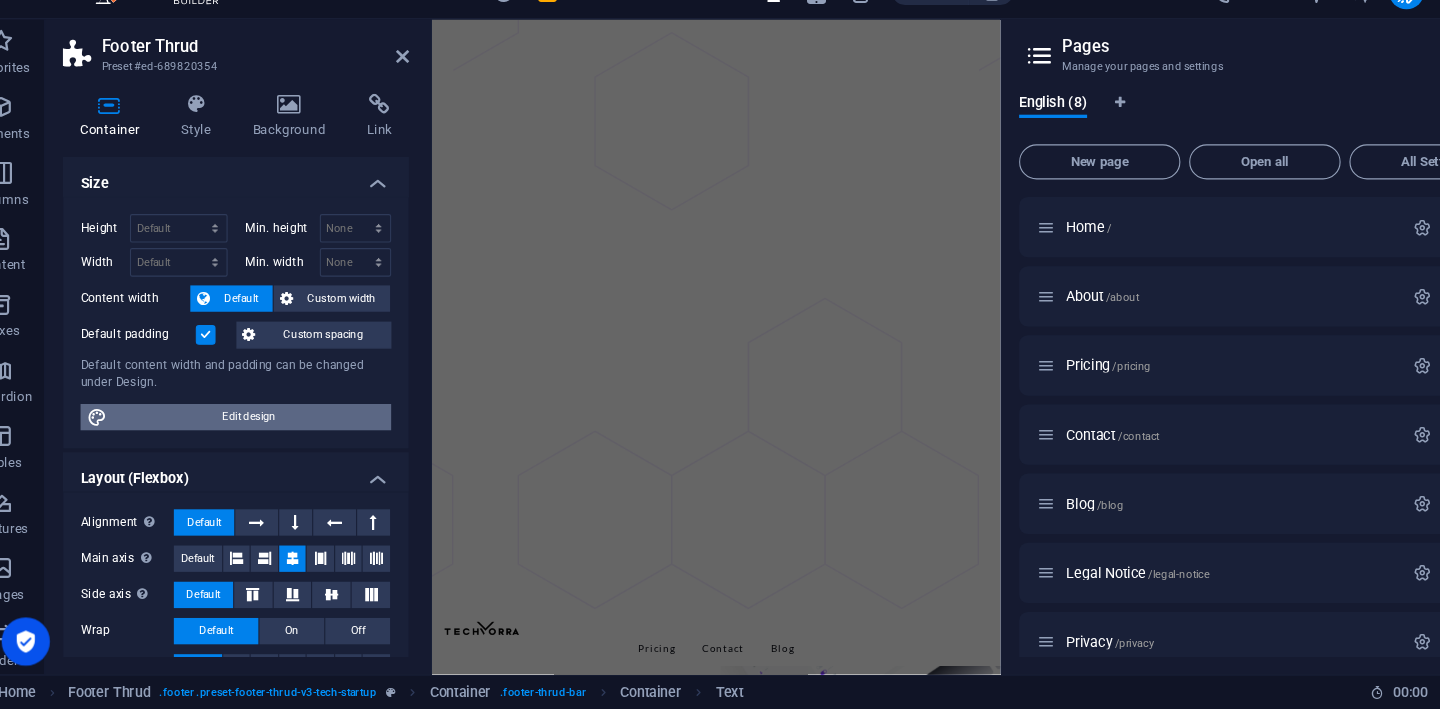scroll, scrollTop: 0, scrollLeft: 0, axis: both 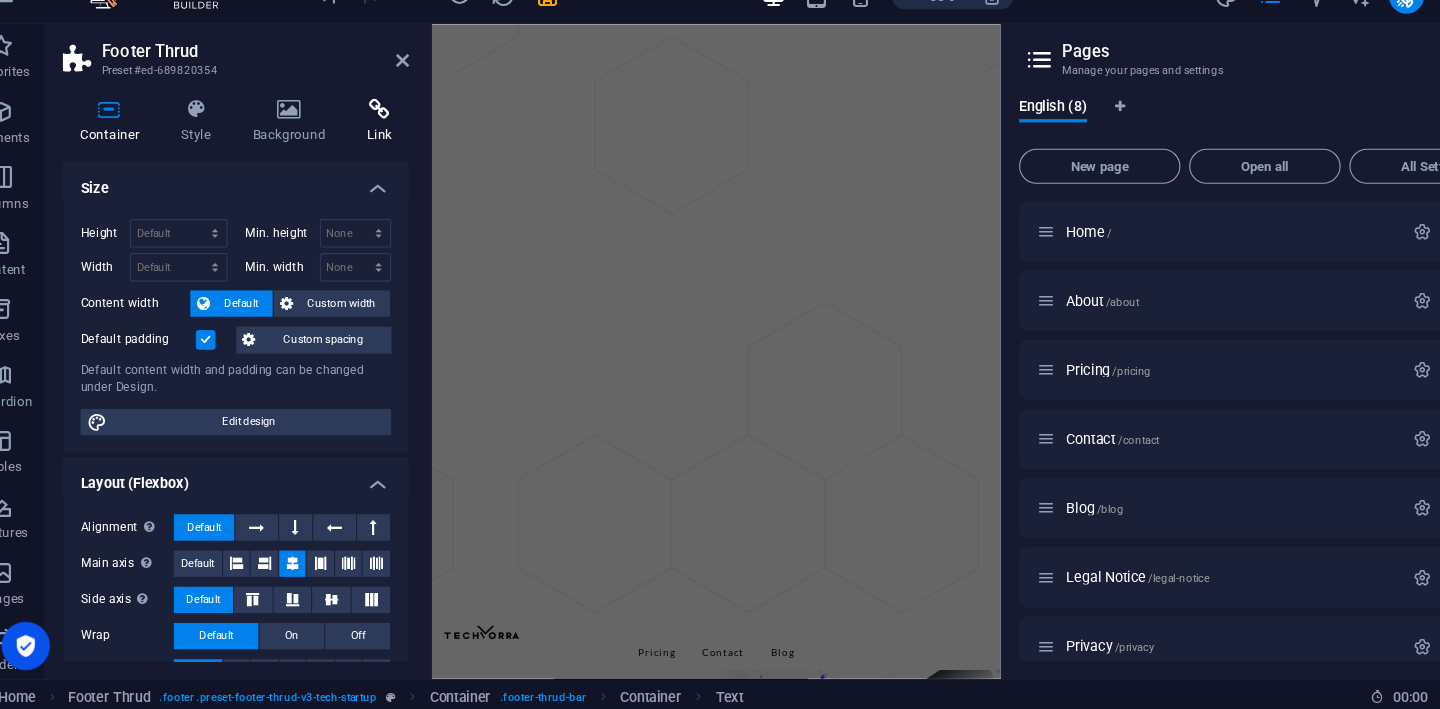 click at bounding box center (384, 158) 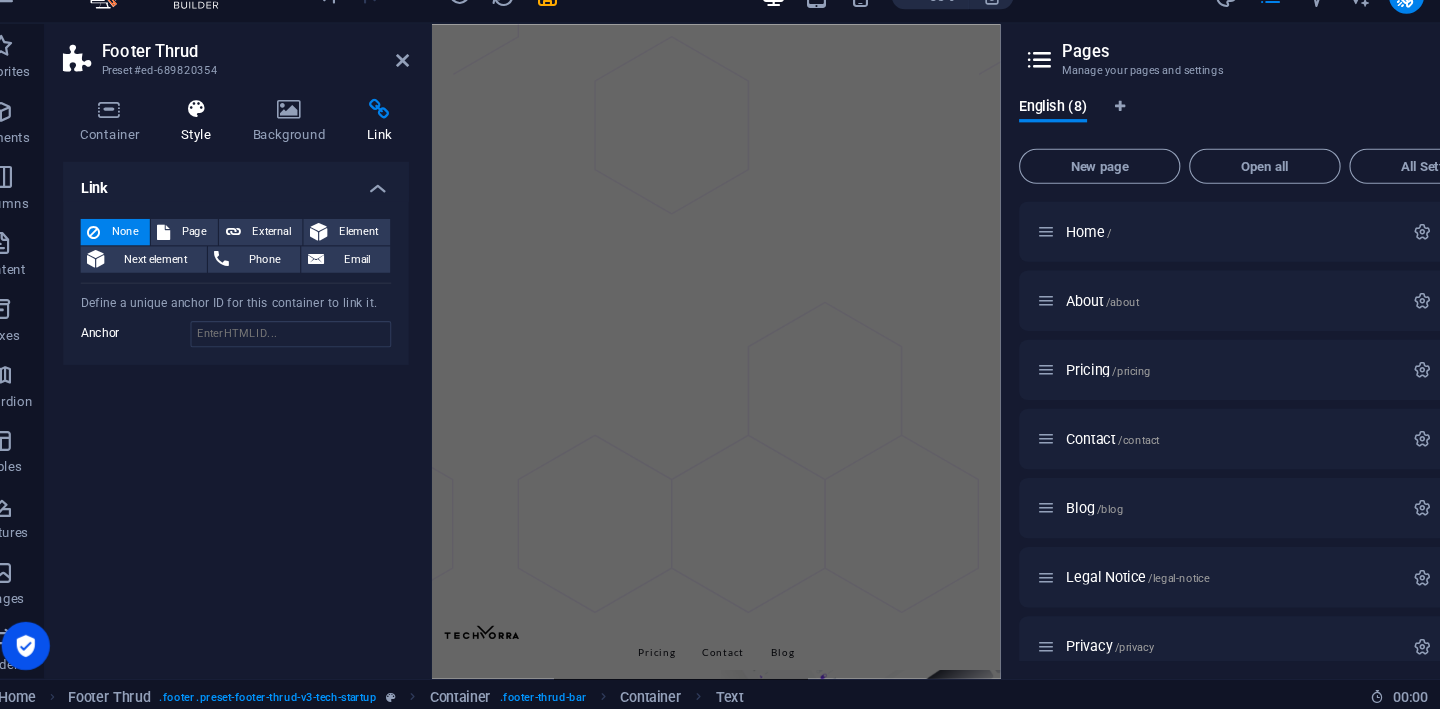 click at bounding box center (217, 158) 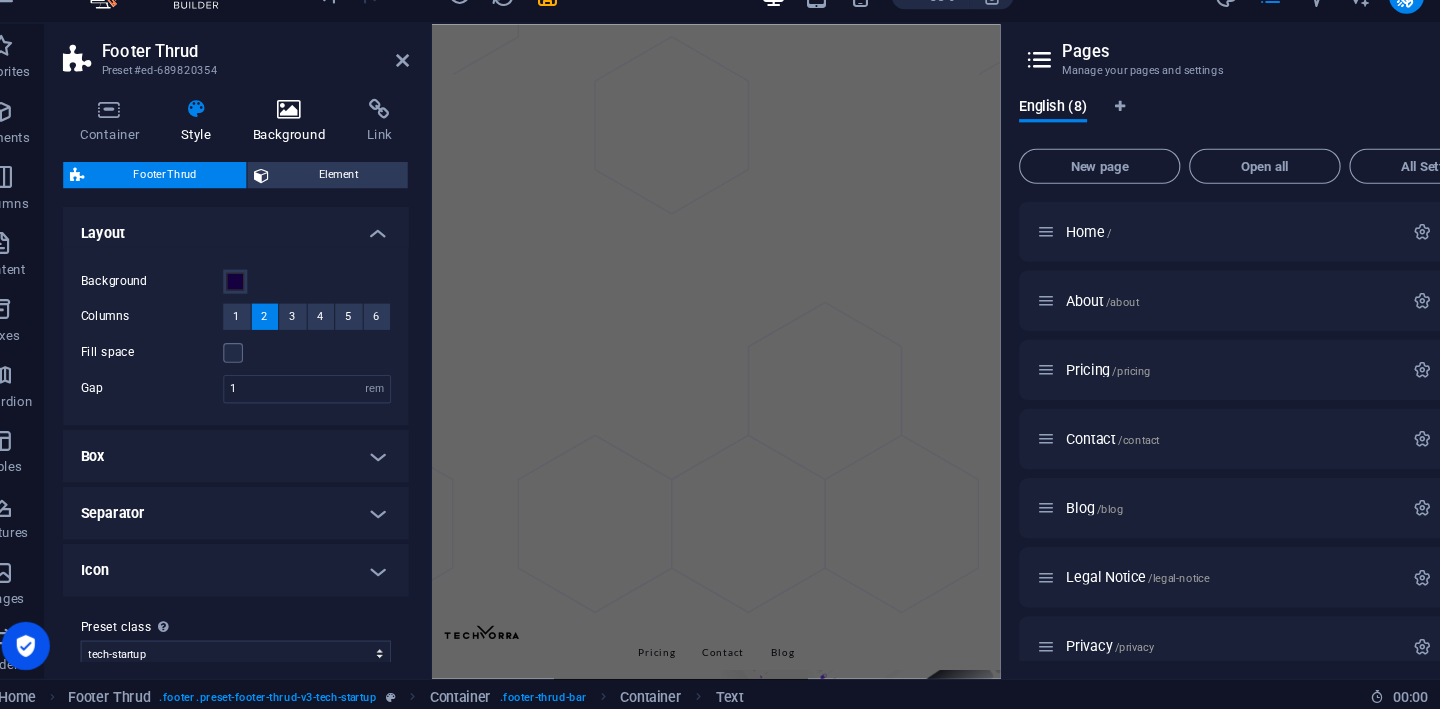 click at bounding box center (302, 158) 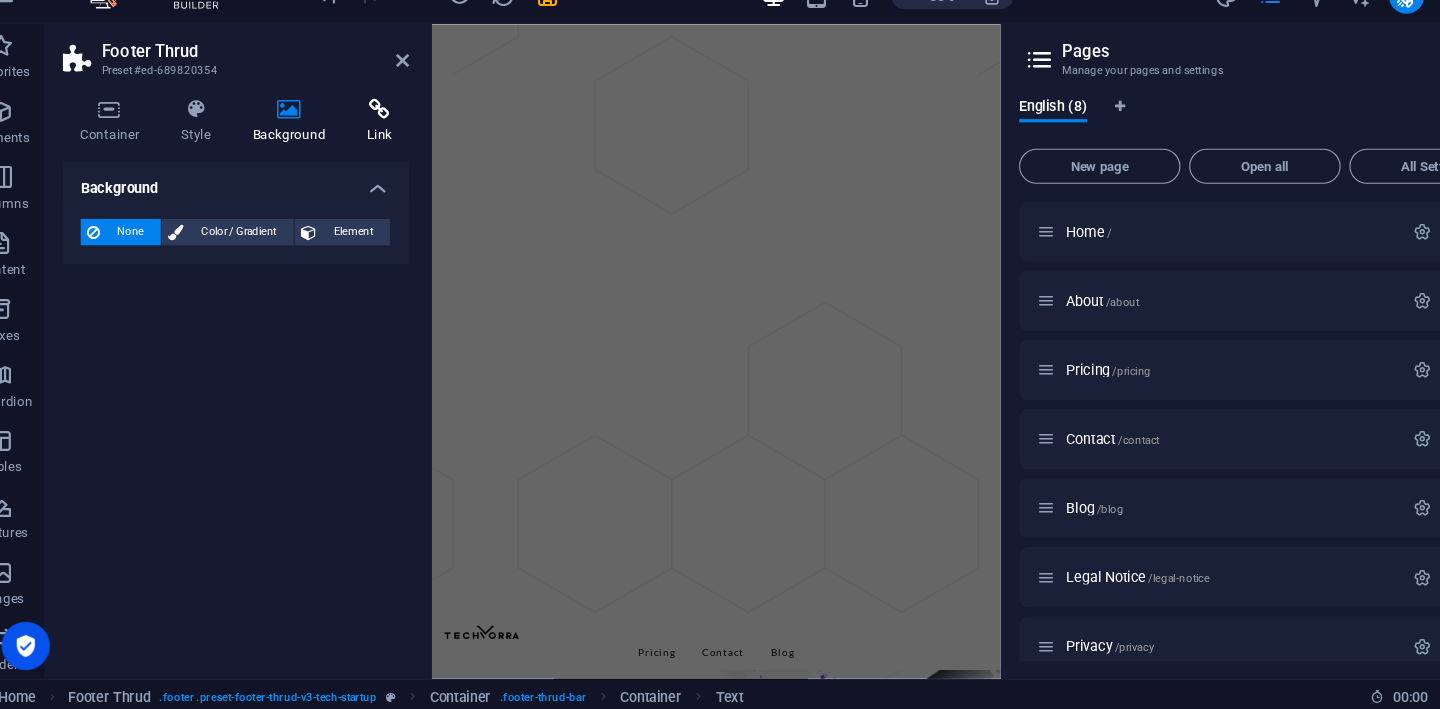 click at bounding box center (384, 158) 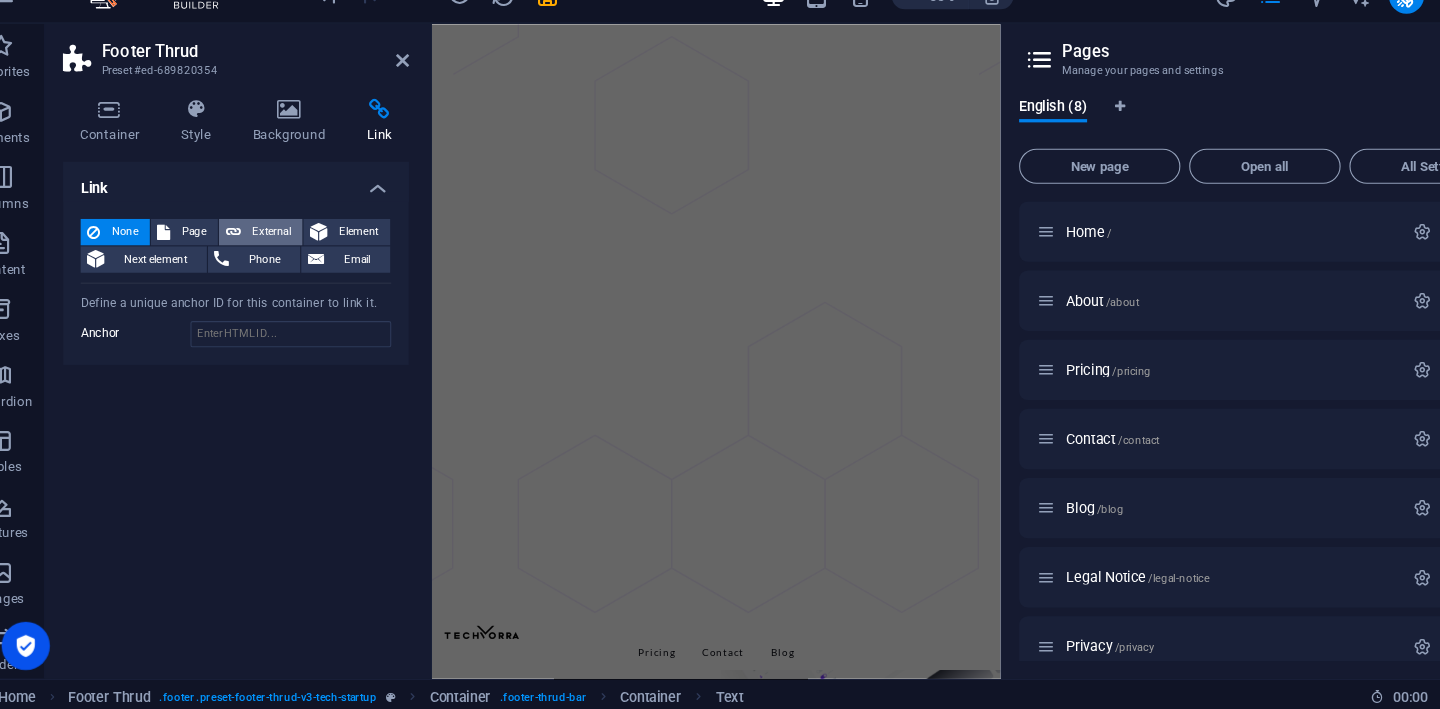 click on "External" at bounding box center (286, 270) 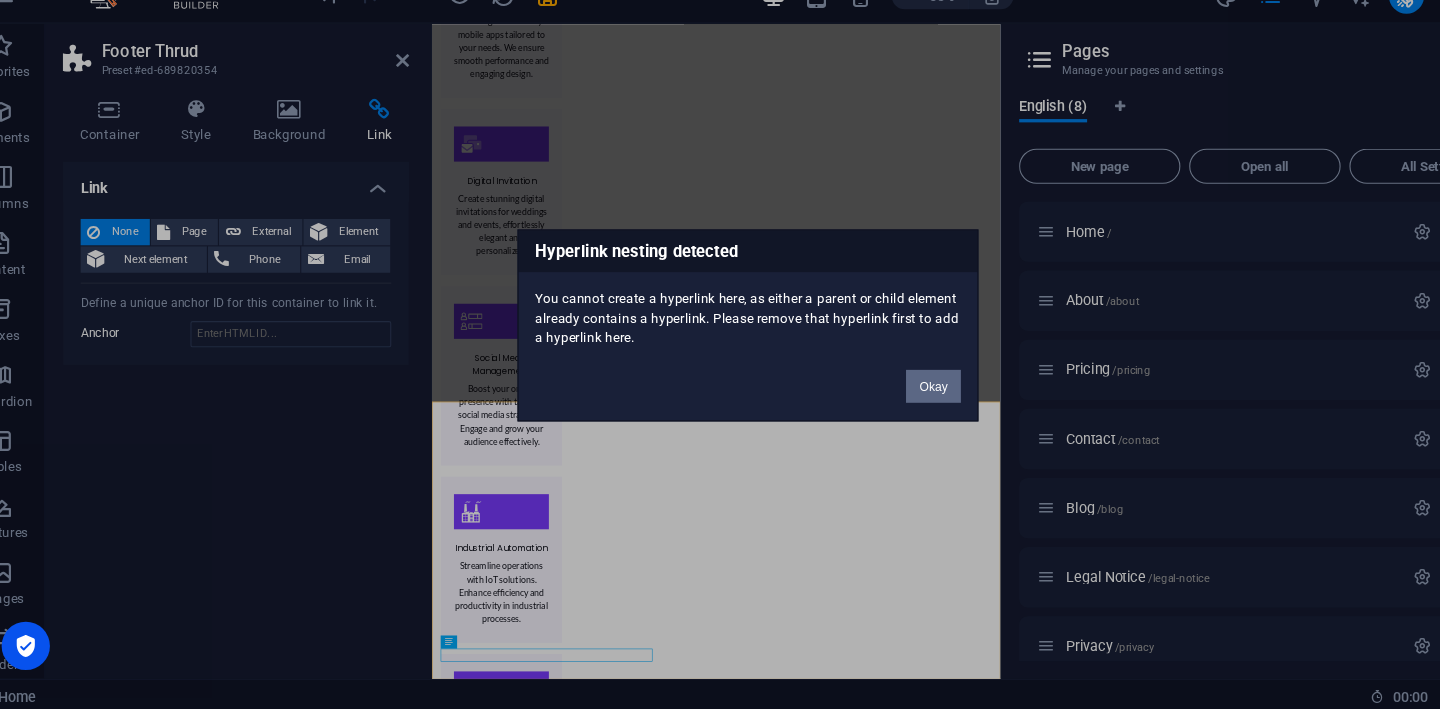 click on "Okay" at bounding box center [889, 410] 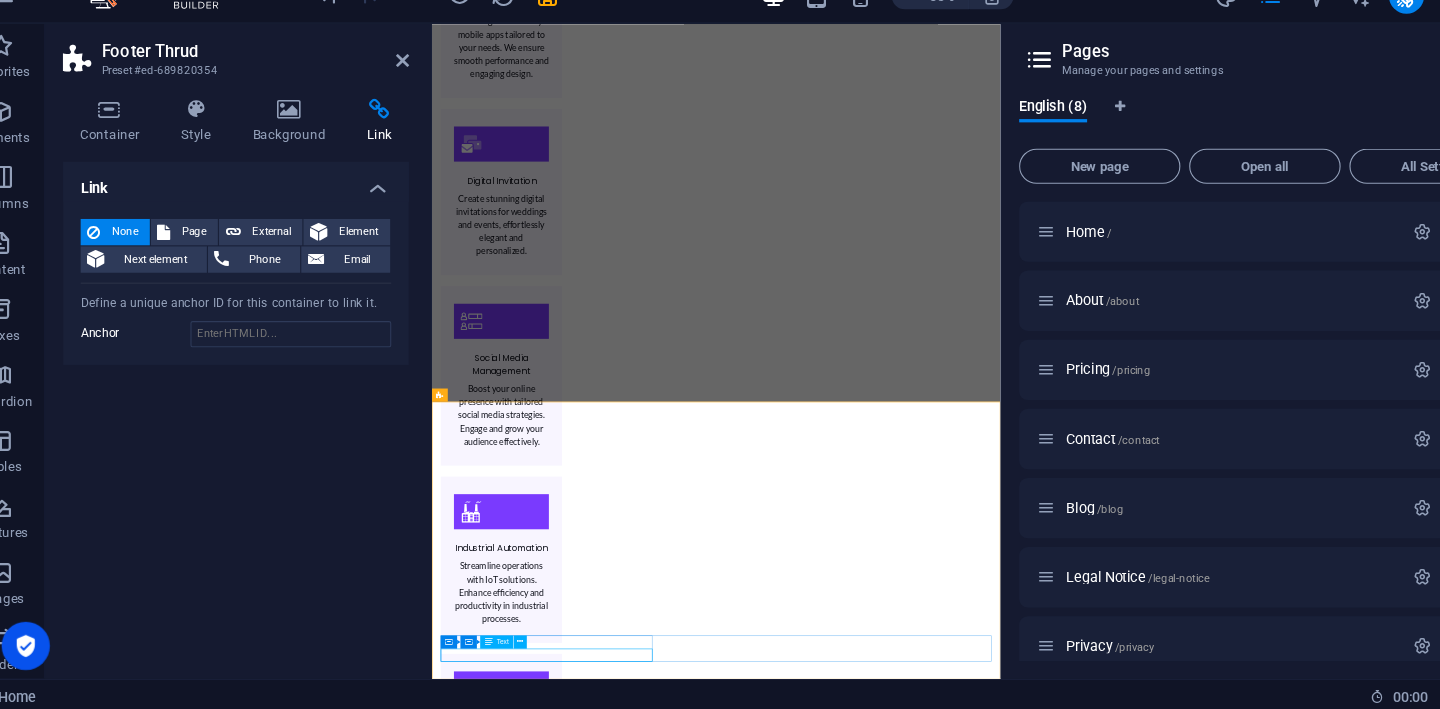 click on "Company Profile" at bounding box center (945, 6241) 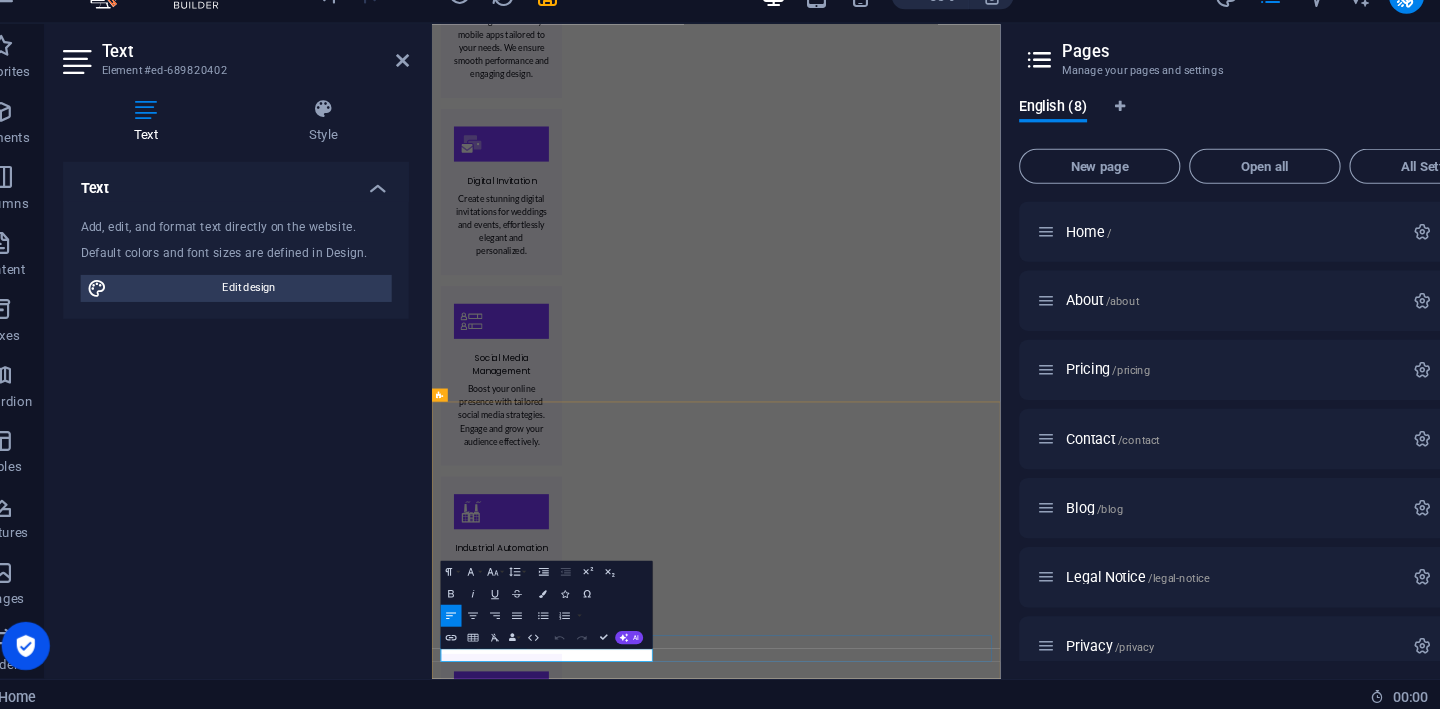 click on "Company Profile" at bounding box center [505, 6240] 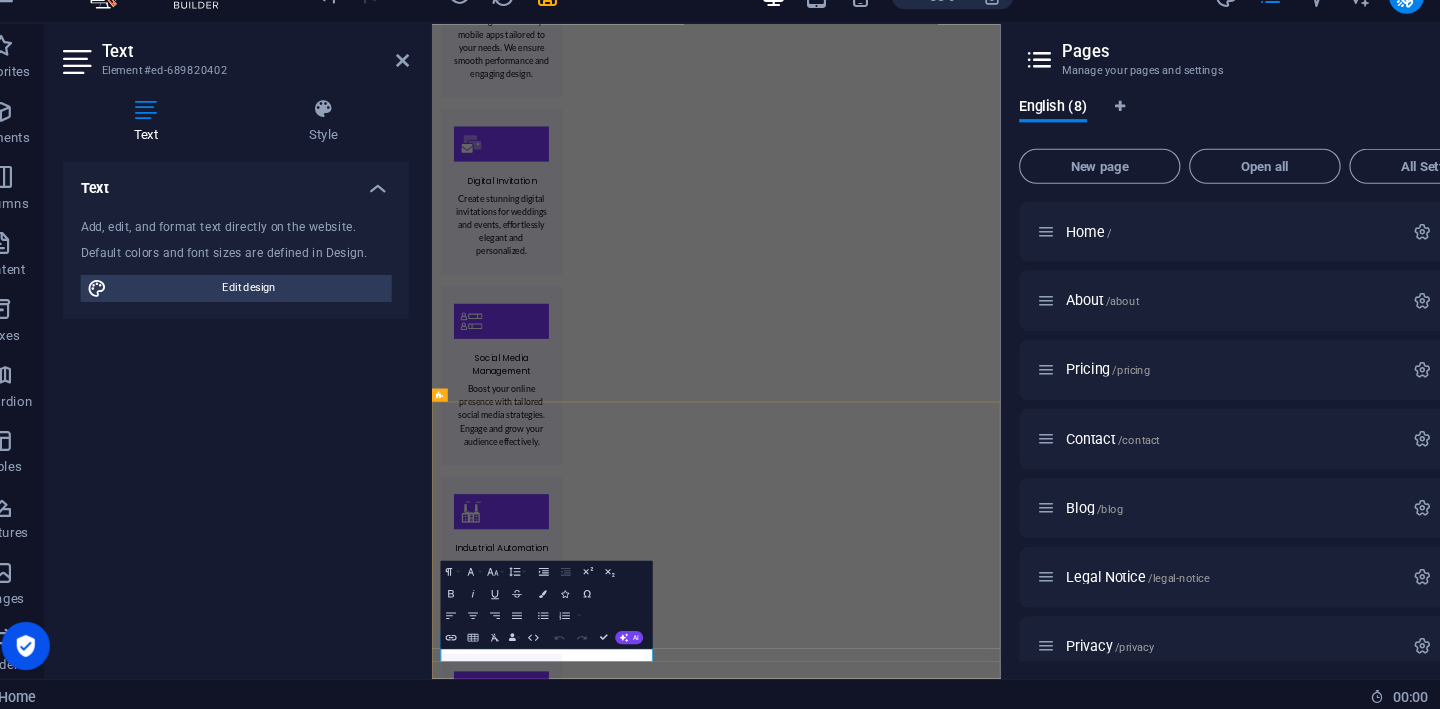 click on "Company Profile" at bounding box center [505, 6240] 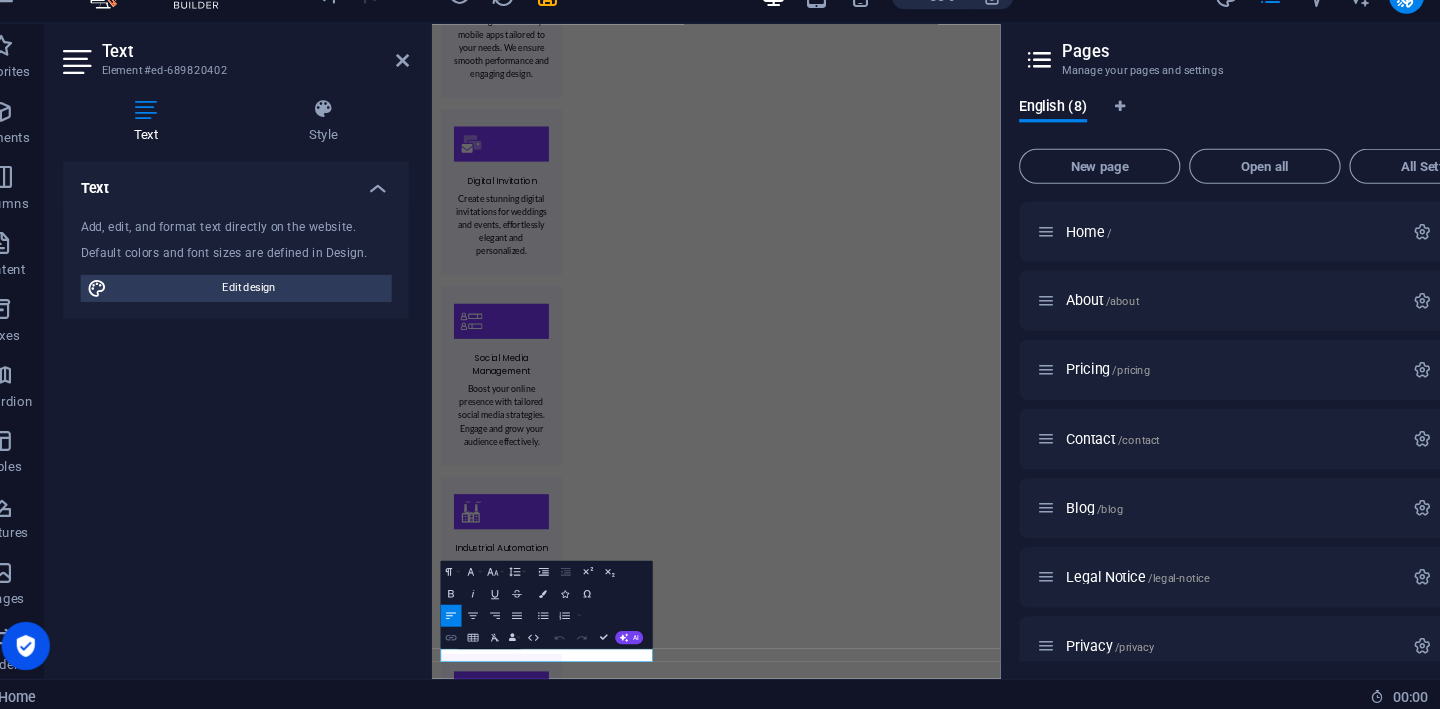 click 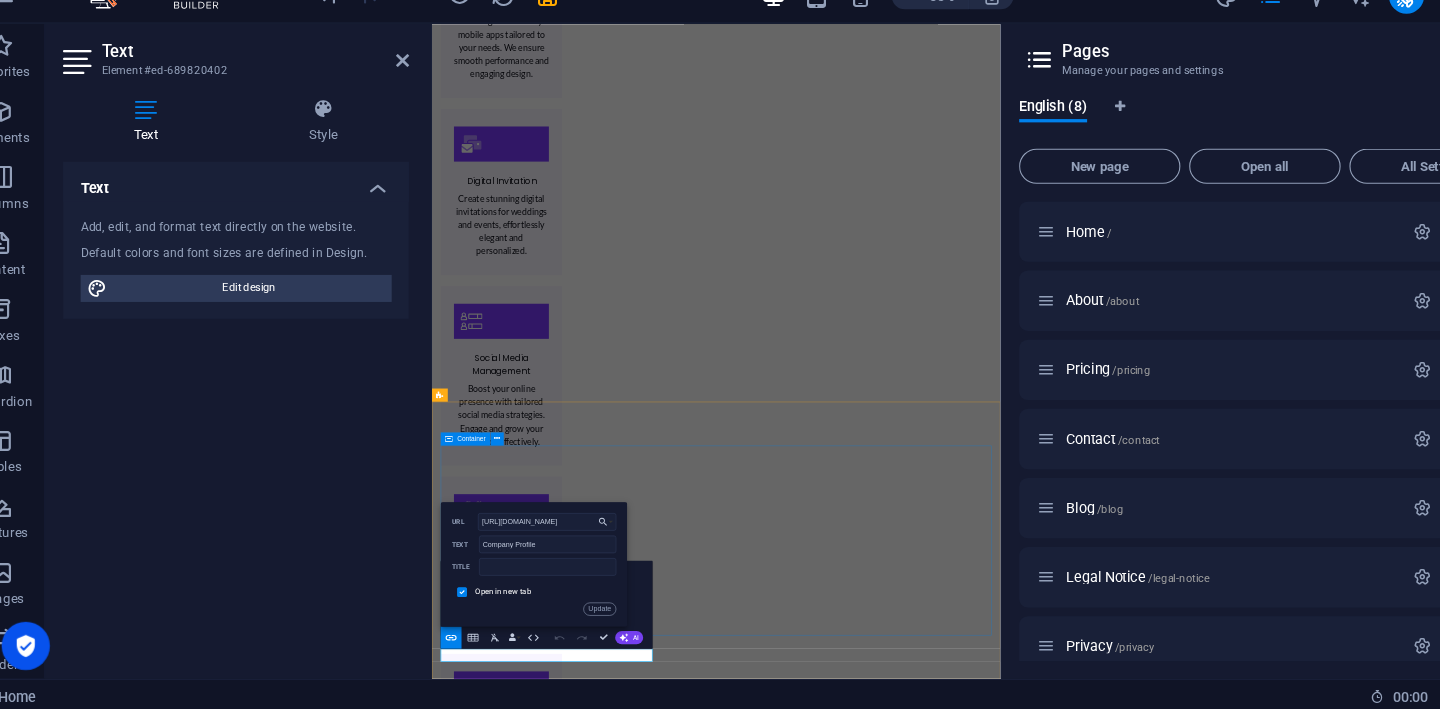 click on "Discover innovative solutions and services with Techvorra, your tech partner. PRICING CONTACT BLOG Perumahan Puri Pratama 2 [GEOGRAPHIC_DATA], [GEOGRAPHIC_DATA]. [GEOGRAPHIC_DATA], [GEOGRAPHIC_DATA], [GEOGRAPHIC_DATA] 16914 085939227117 [GEOGRAPHIC_DATA], [GEOGRAPHIC_DATA]. [GEOGRAPHIC_DATA], [GEOGRAPHIC_DATA], [GEOGRAPHIC_DATA] 16914 085939227117" at bounding box center (949, 5980) 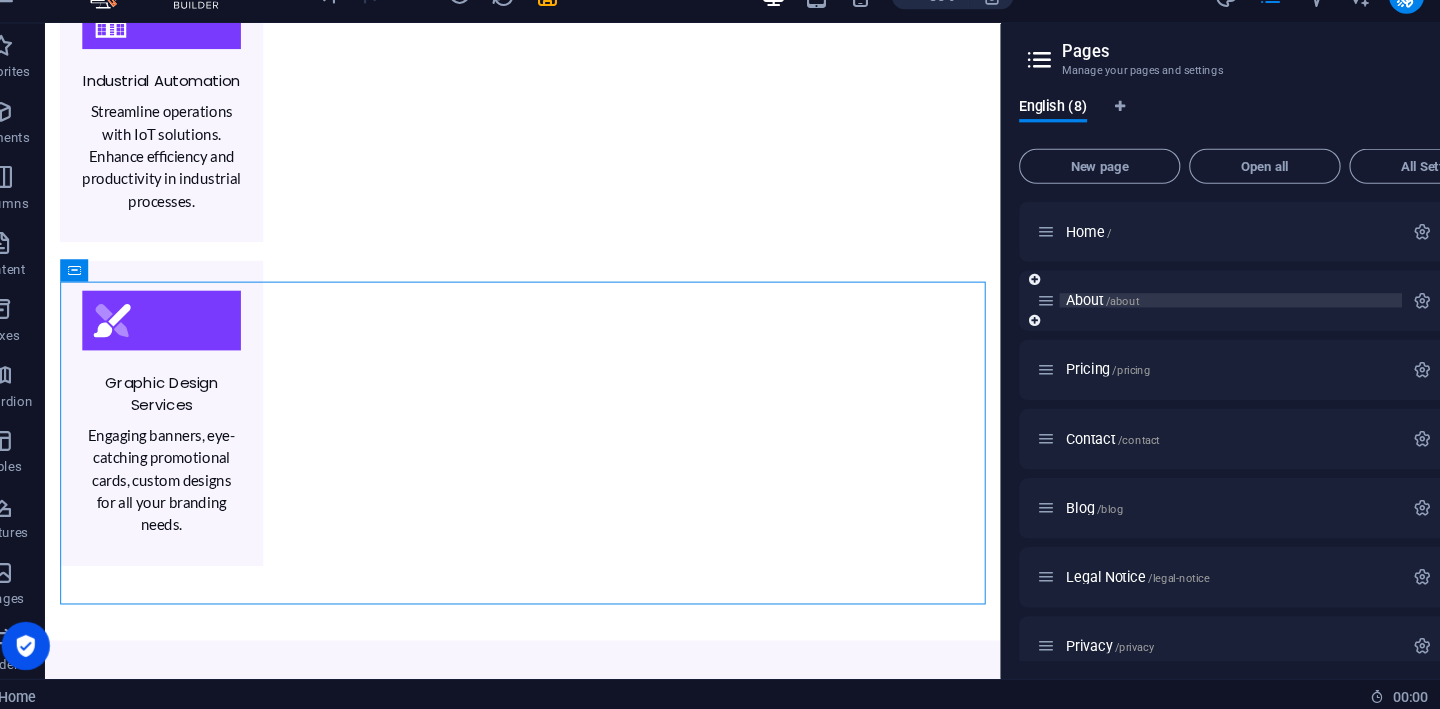 click on "About /about" at bounding box center [1043, 332] 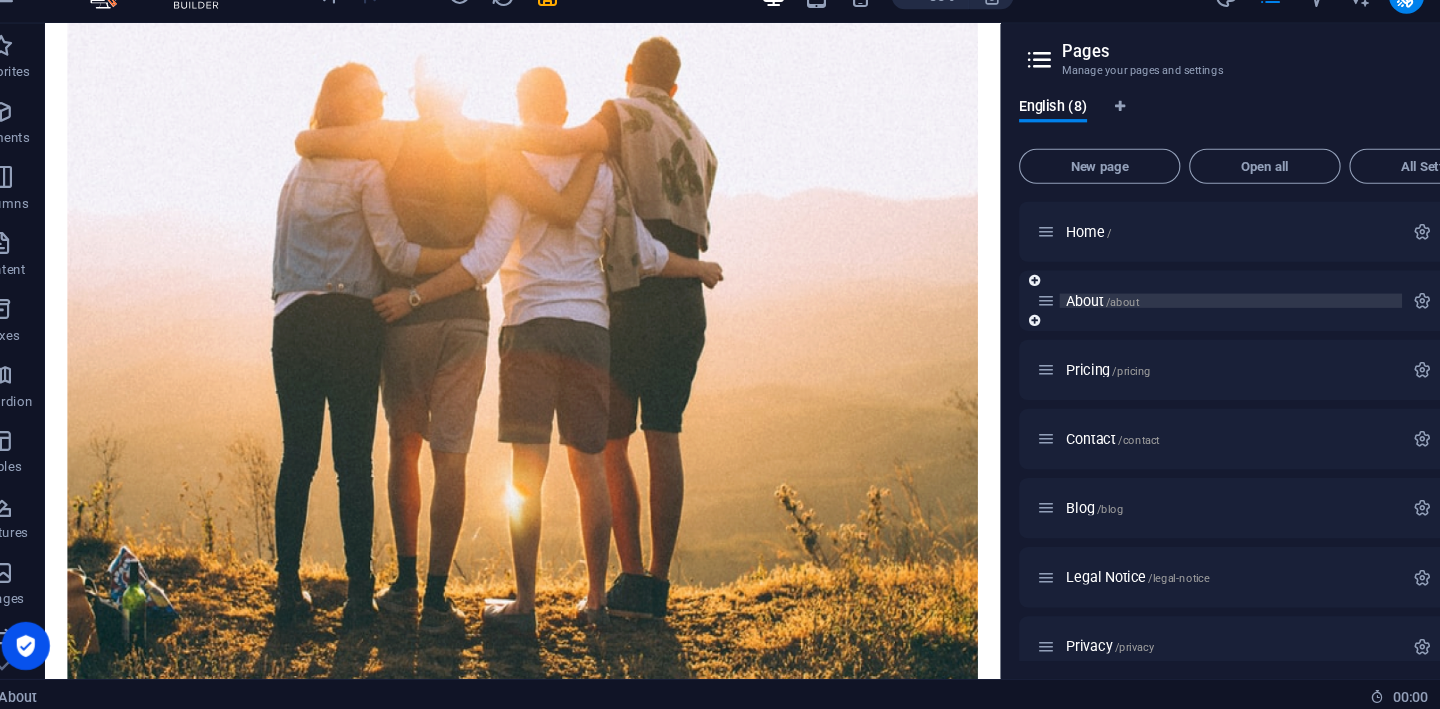 click on "About /about" at bounding box center (1043, 332) 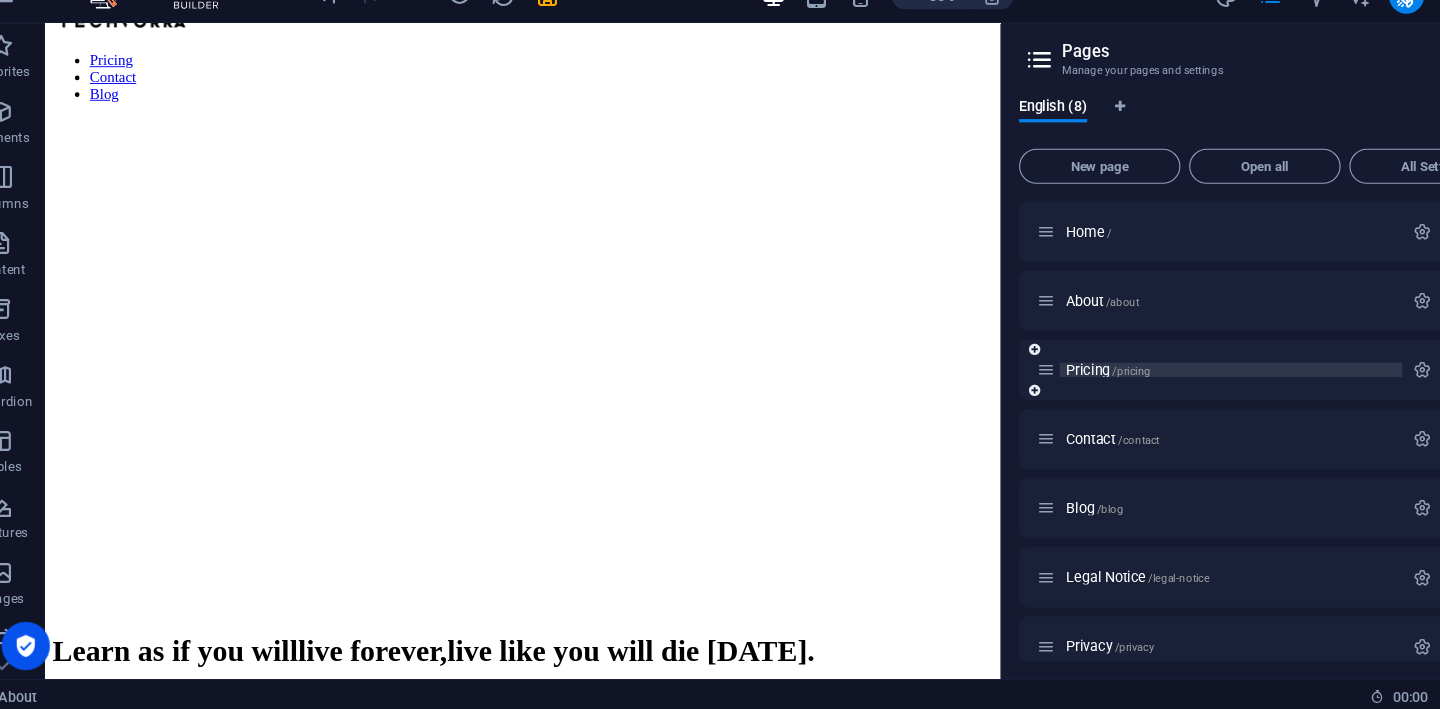 click on "/pricing" at bounding box center [1069, 396] 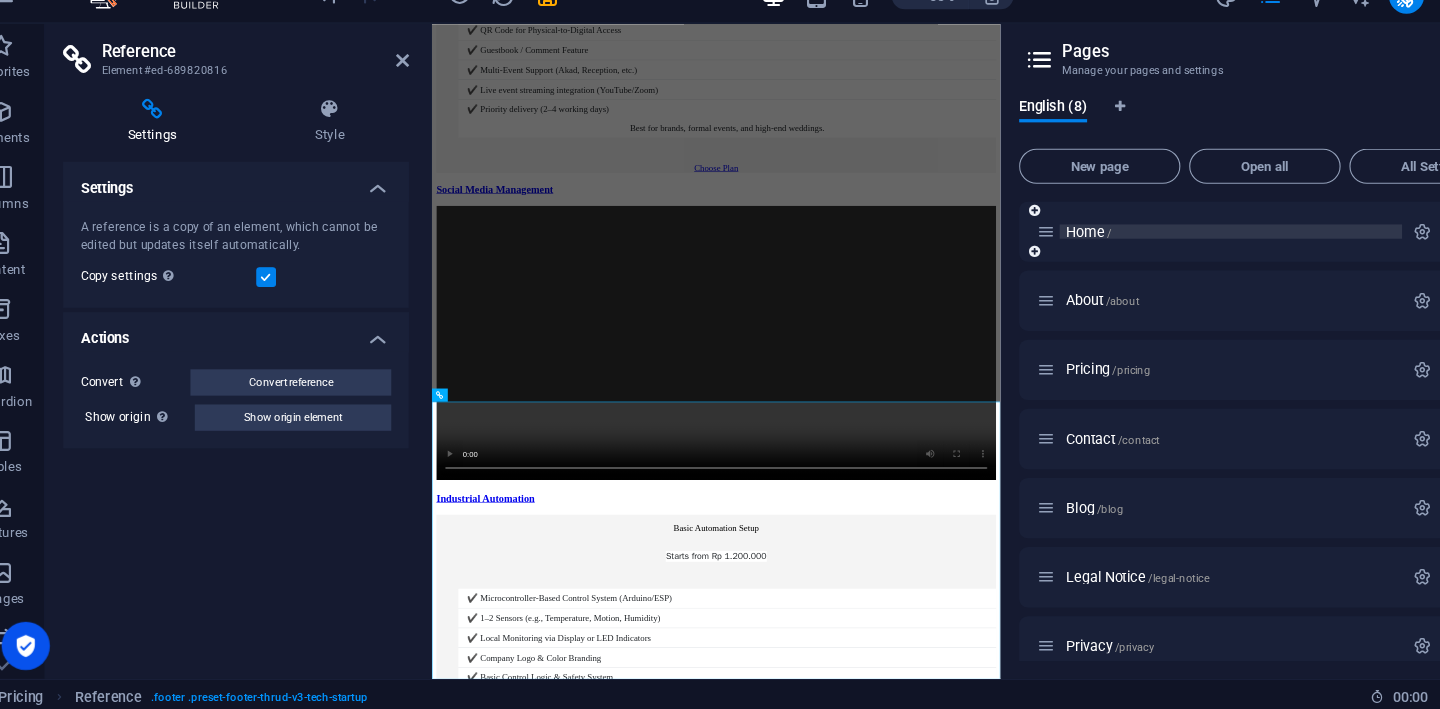click on "Home /" at bounding box center (1030, 269) 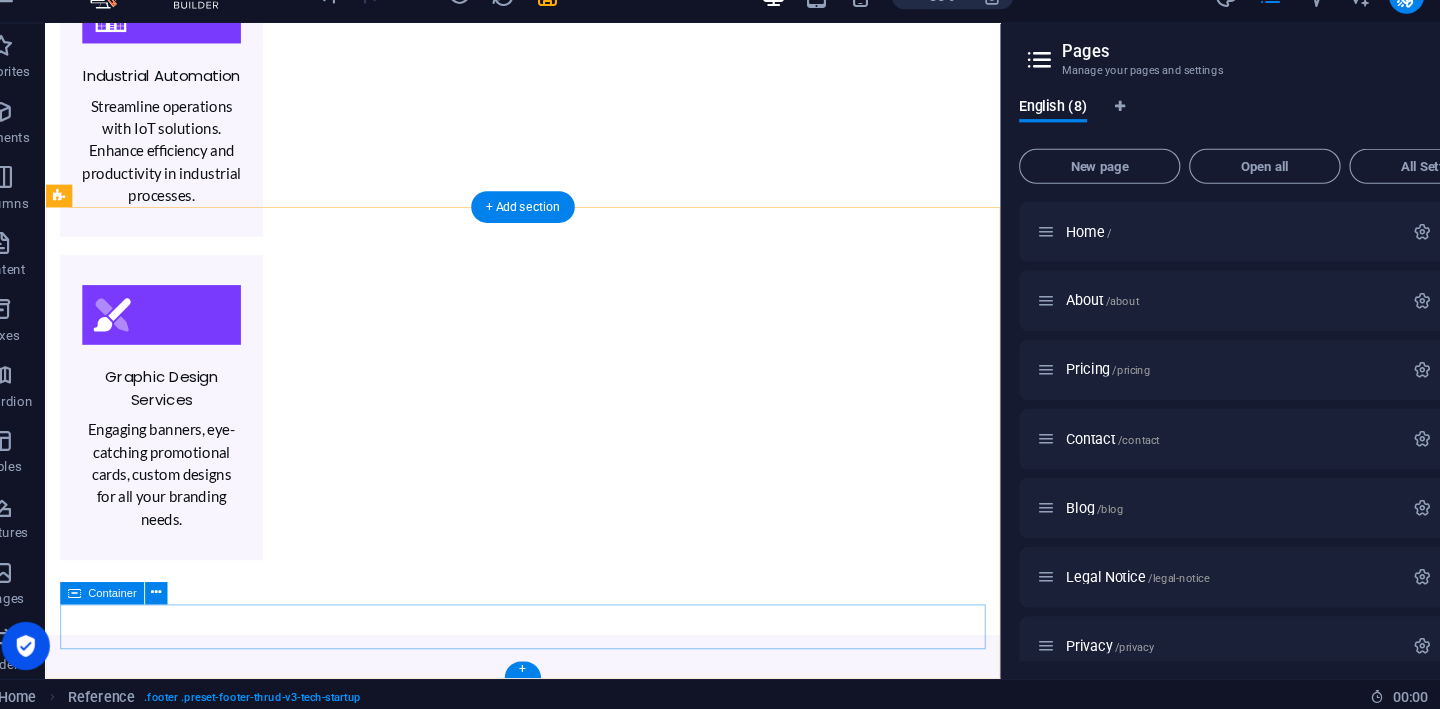 click on "All rights reserved.   2025 Techvorra Company Profile" at bounding box center [557, 5385] 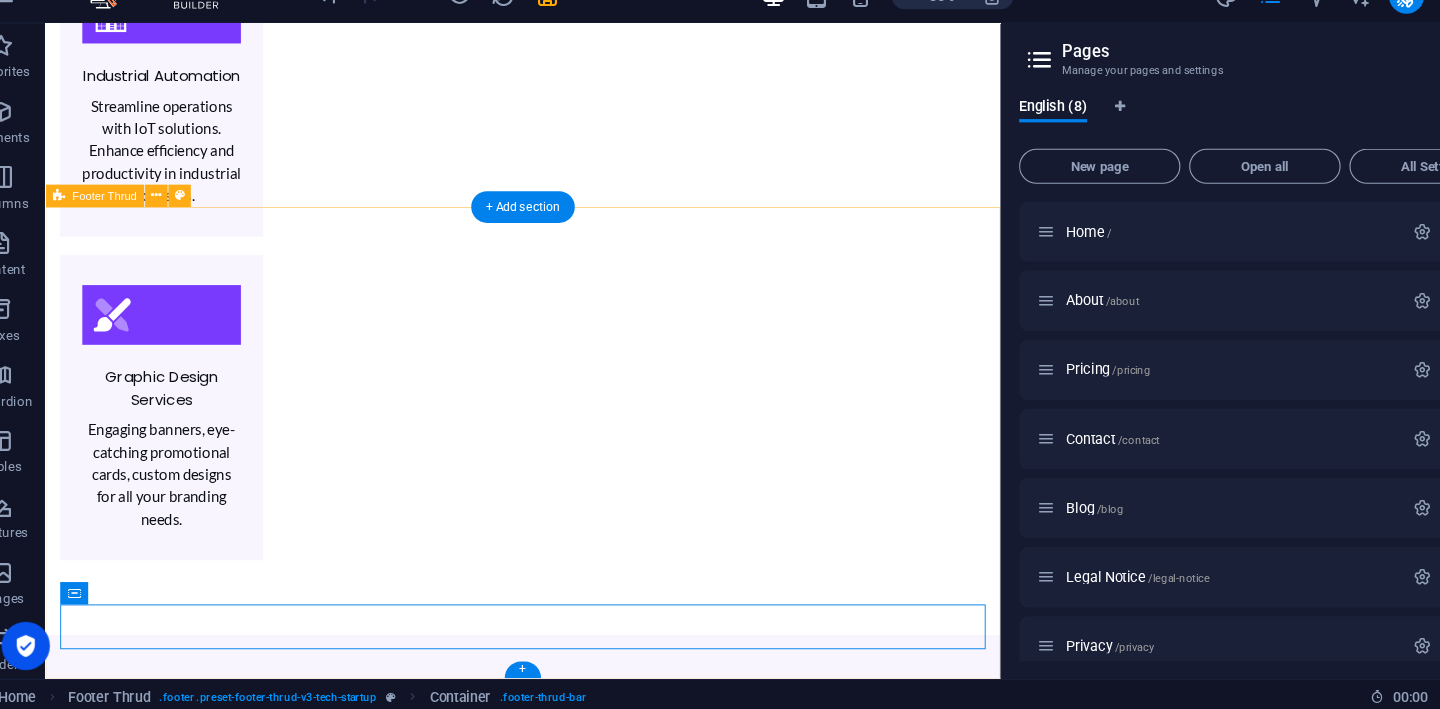 click on "Discover innovative solutions and services with Techvorra, your tech partner. PRICING CONTACT BLOG Perumahan Puri Pratama 2 [GEOGRAPHIC_DATA], [GEOGRAPHIC_DATA]. [GEOGRAPHIC_DATA], [GEOGRAPHIC_DATA], [GEOGRAPHIC_DATA] 16914 085939227117 [GEOGRAPHIC_DATA], [GEOGRAPHIC_DATA]. [GEOGRAPHIC_DATA], [GEOGRAPHIC_DATA] 16914 085939227117 All rights reserved.   2025 Techvorra Company Profile" at bounding box center (557, 5136) 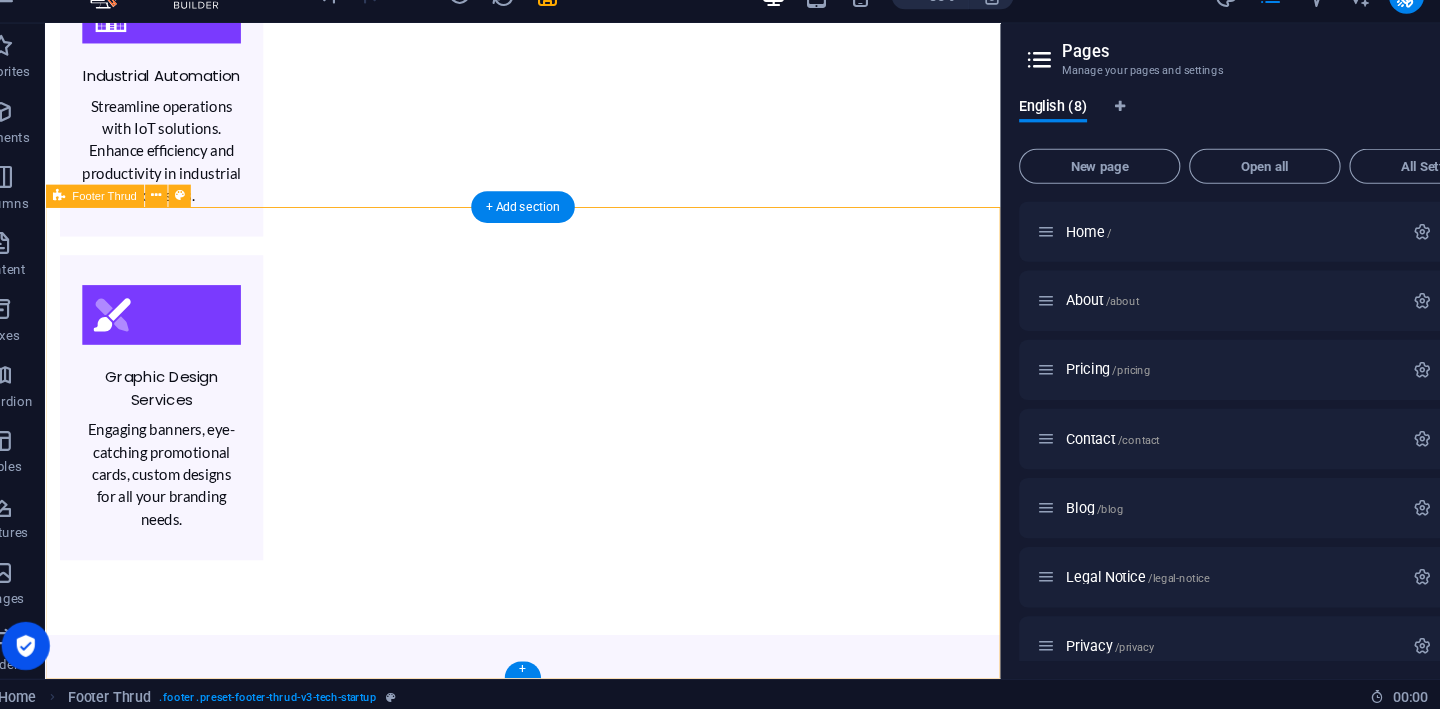 click on "Discover innovative solutions and services with Techvorra, your tech partner. PRICING CONTACT BLOG Perumahan Puri Pratama 2 [GEOGRAPHIC_DATA], [GEOGRAPHIC_DATA]. [GEOGRAPHIC_DATA], [GEOGRAPHIC_DATA], [GEOGRAPHIC_DATA] 16914 085939227117 [GEOGRAPHIC_DATA], [GEOGRAPHIC_DATA]. [GEOGRAPHIC_DATA], [GEOGRAPHIC_DATA] 16914 085939227117 All rights reserved.   2025 Techvorra Company Profile" at bounding box center [557, 5136] 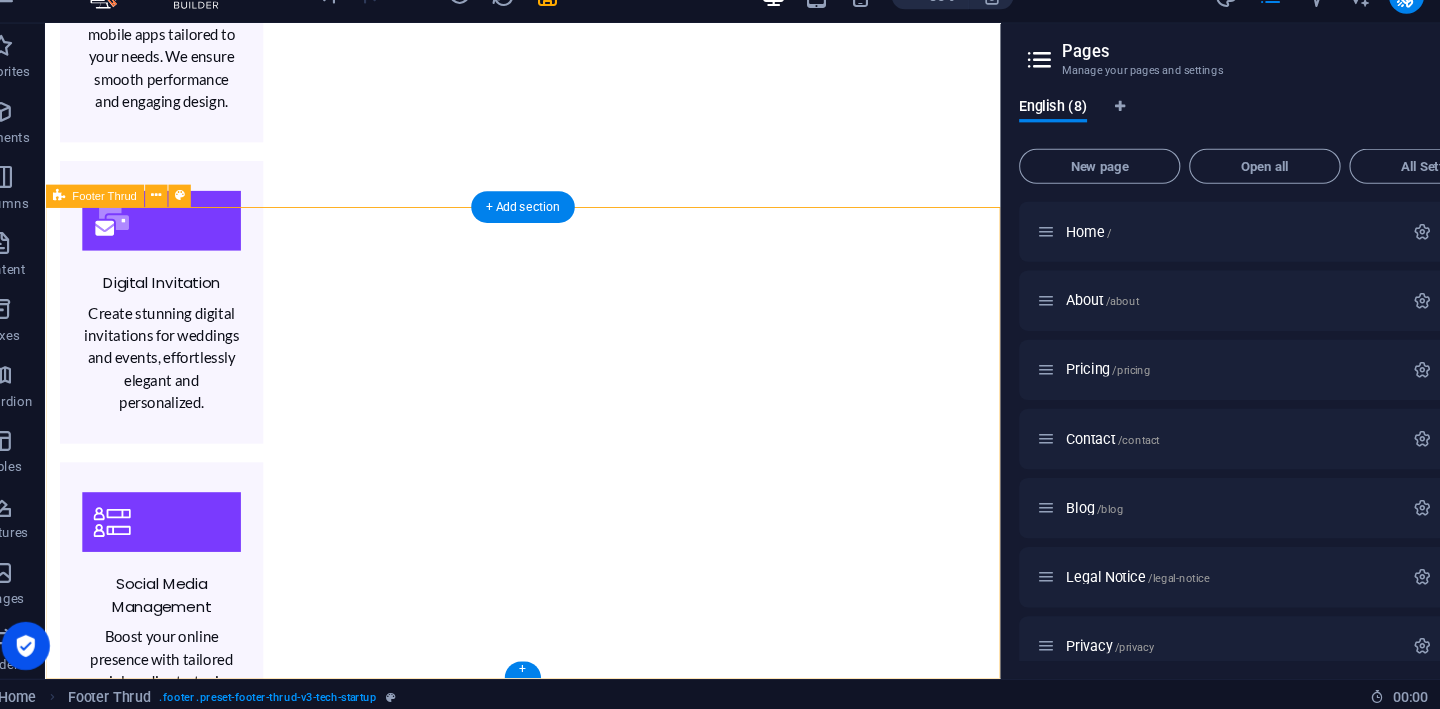 scroll, scrollTop: 3853, scrollLeft: 0, axis: vertical 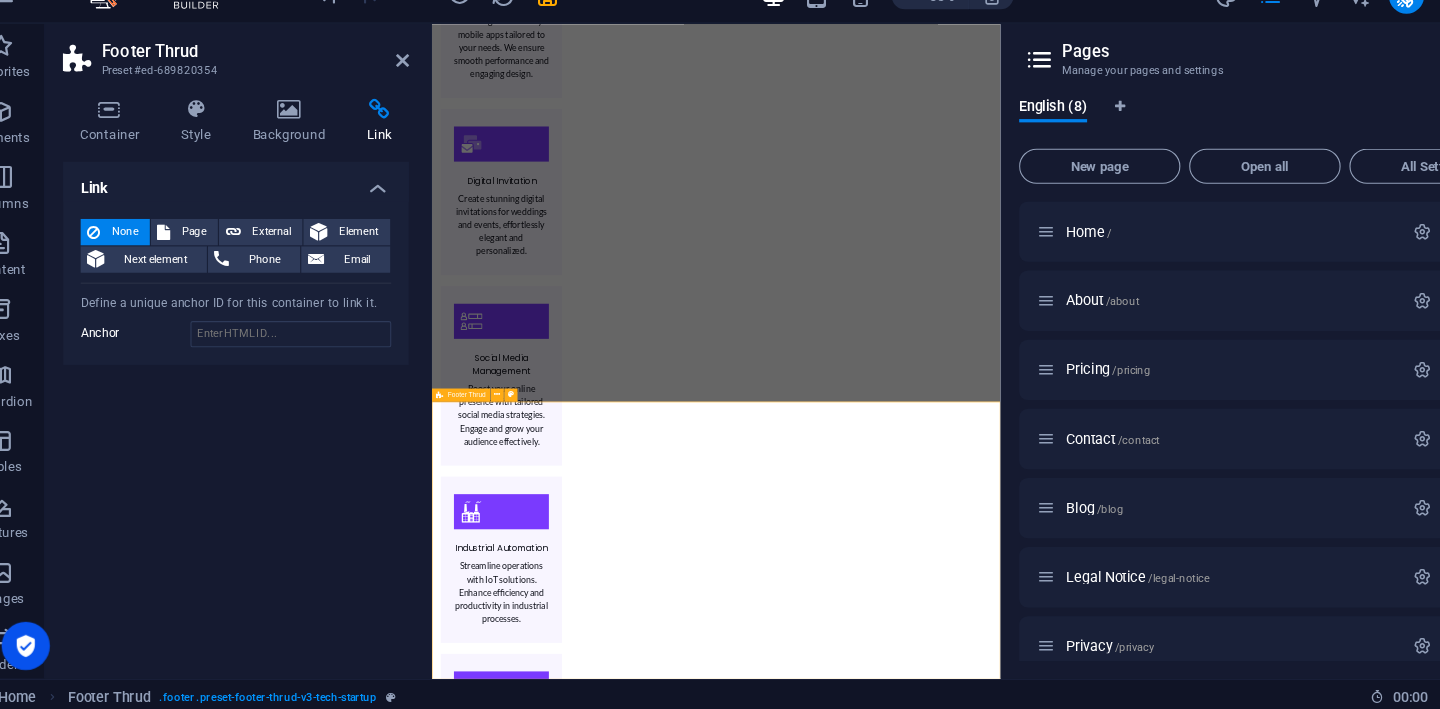 click on "Footer Thrud" at bounding box center (464, 418) 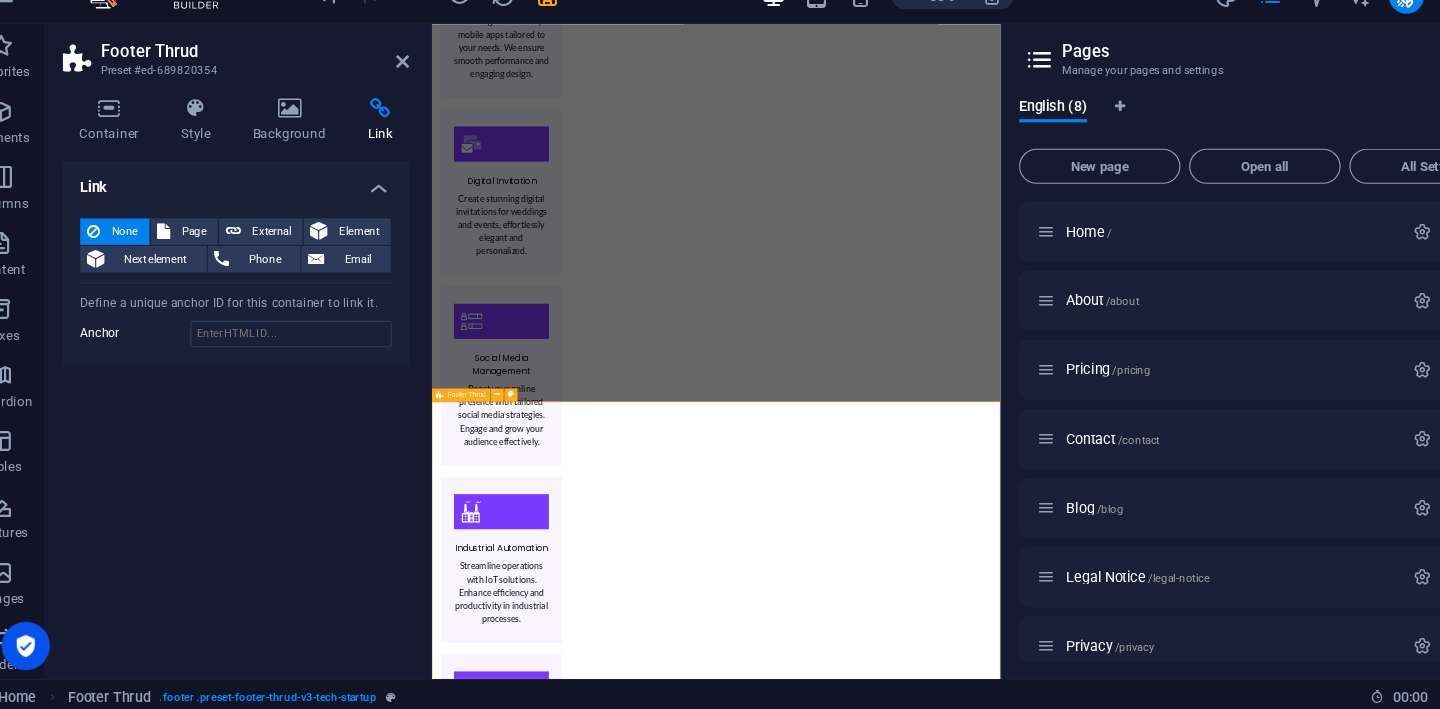 click on "Footer Thrud" at bounding box center [464, 418] 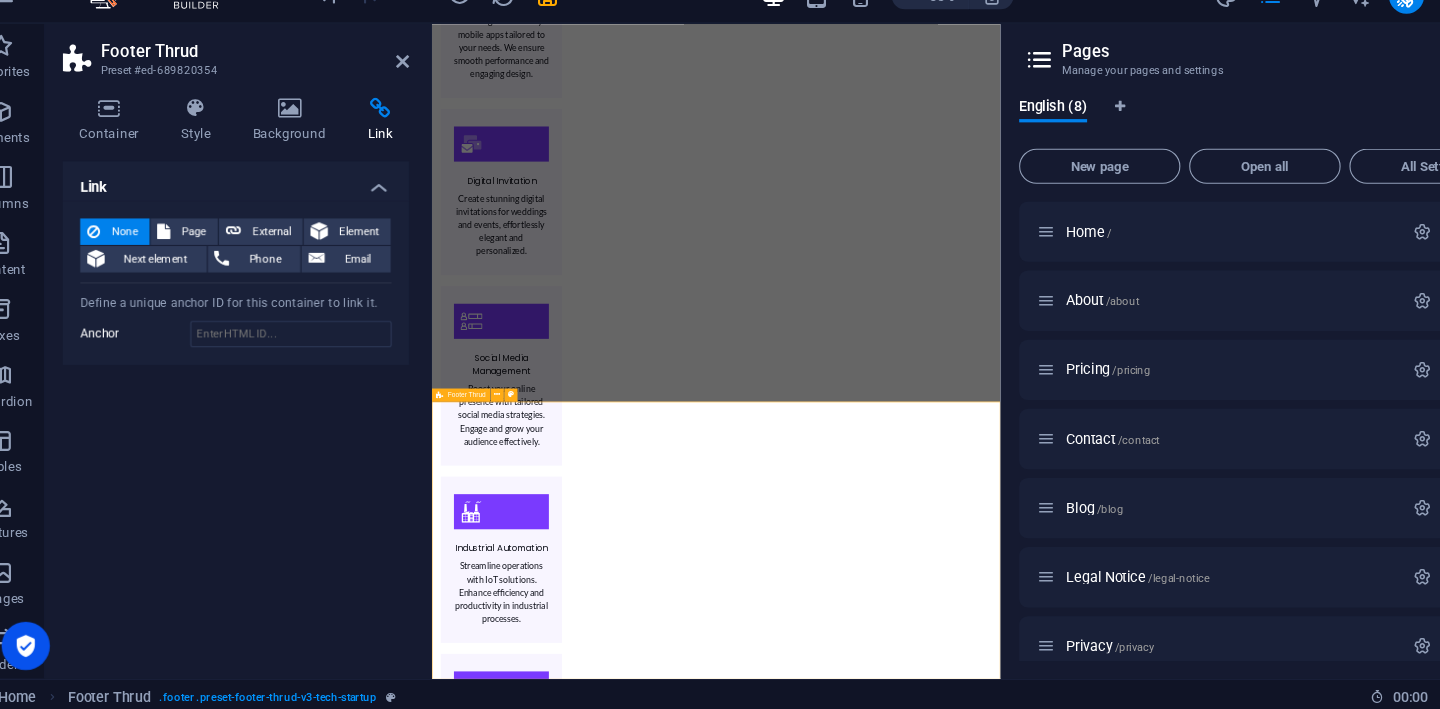 click on "Footer Thrud" at bounding box center (464, 418) 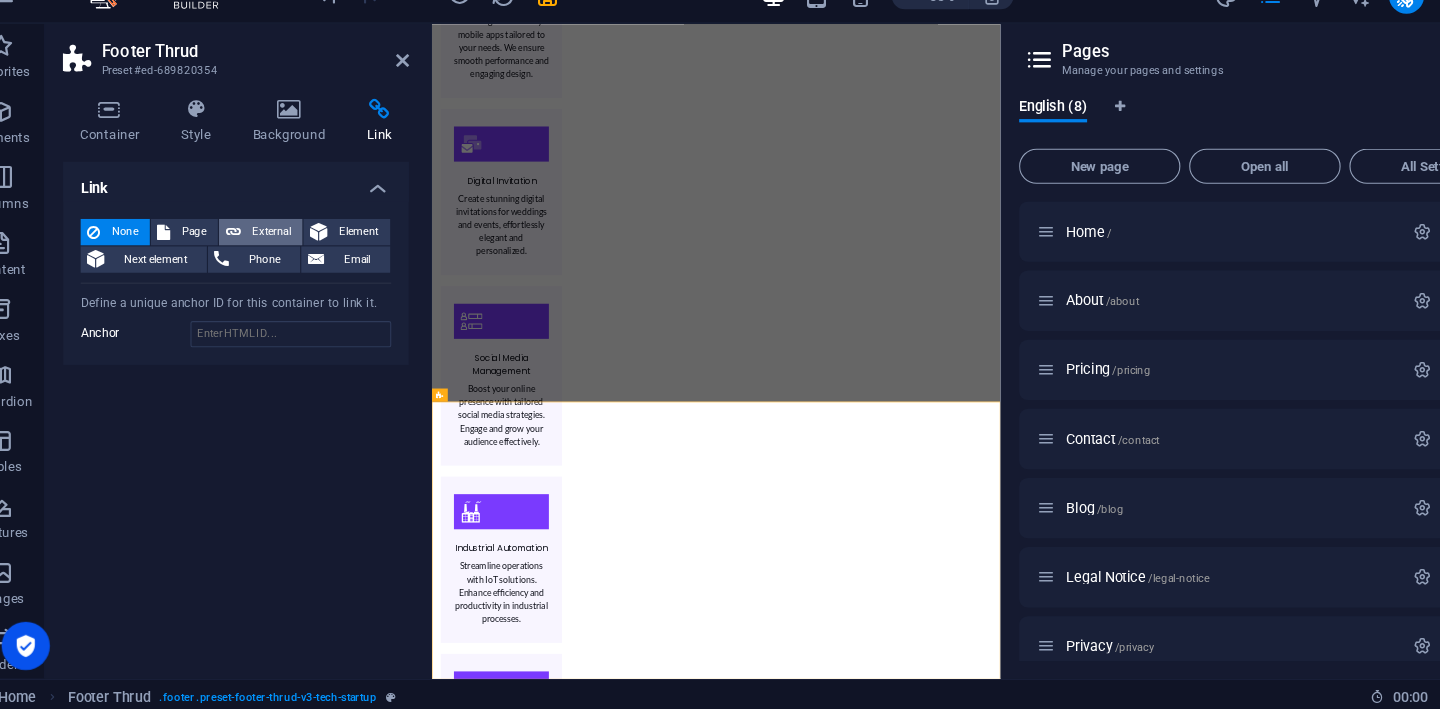 click on "External" at bounding box center [286, 270] 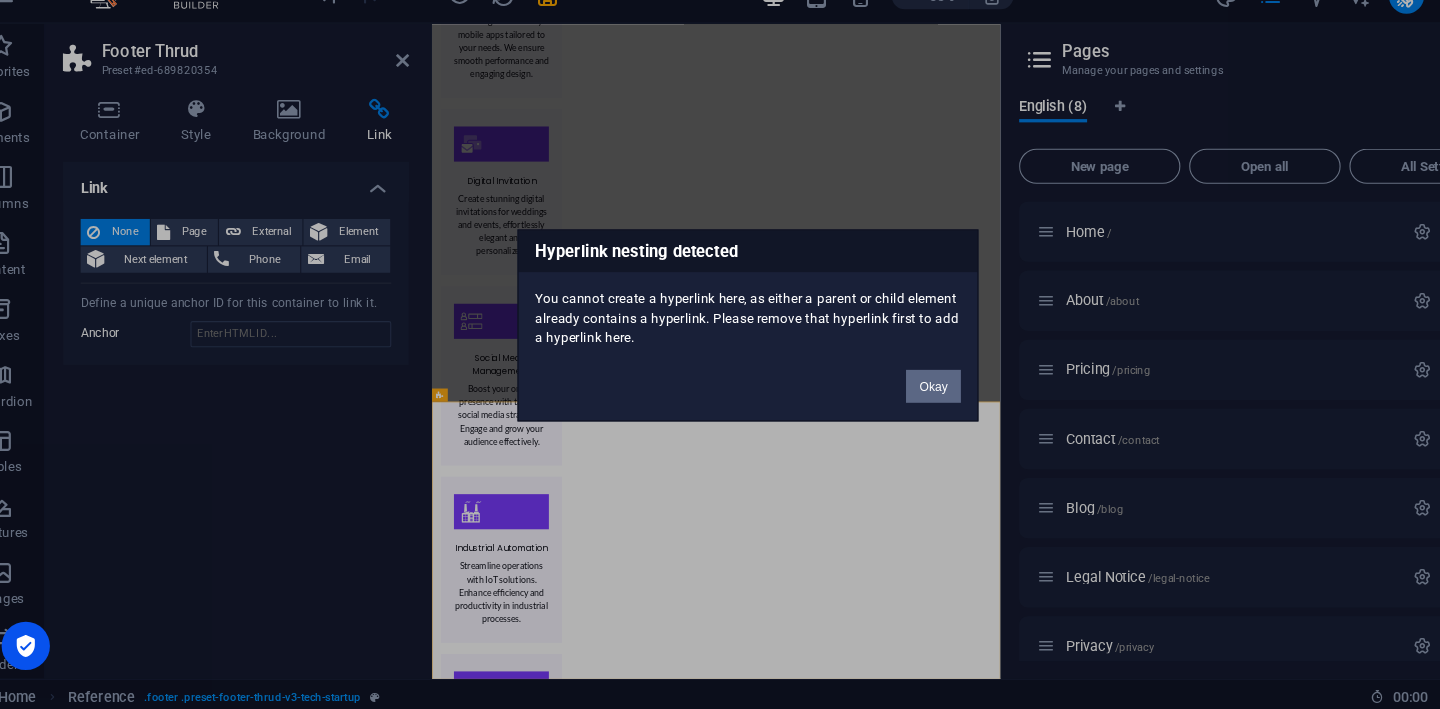 click on "Okay" at bounding box center (889, 410) 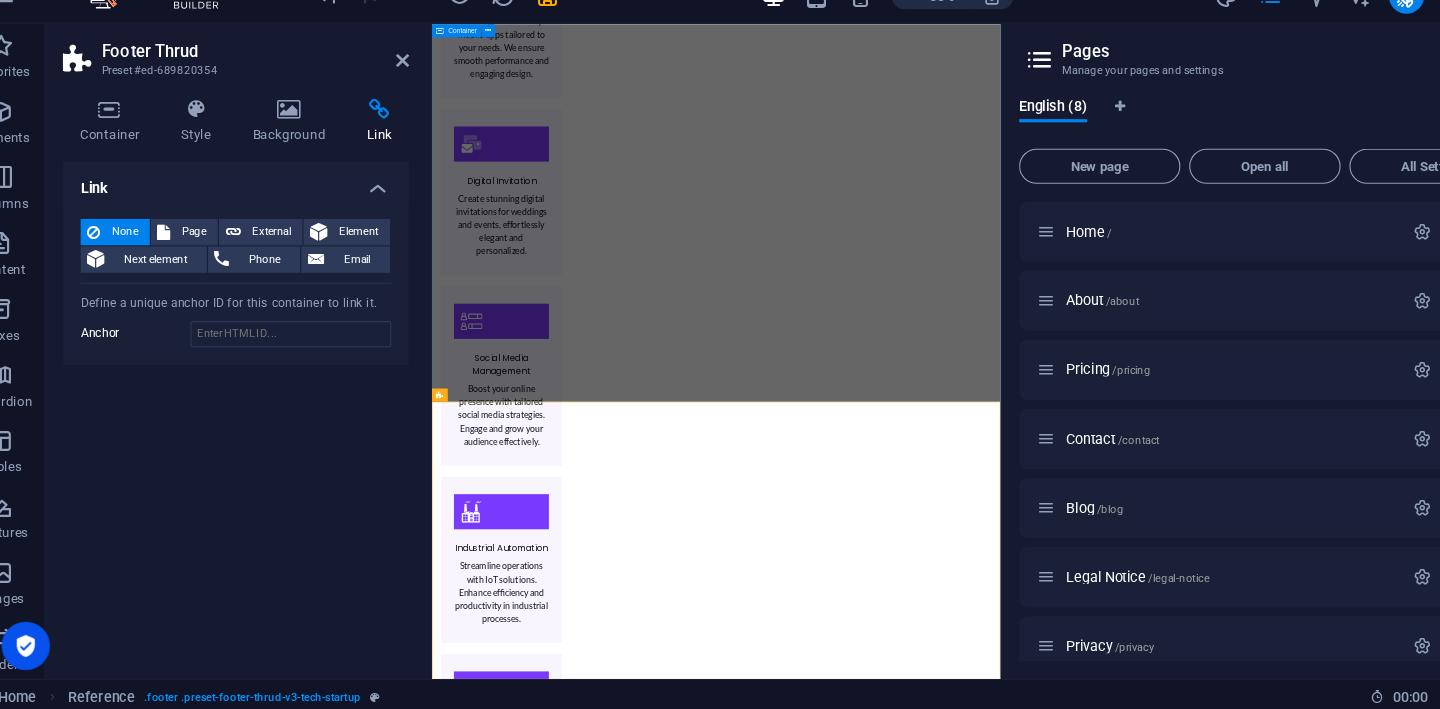 click on "Looking to work with amazing new startup? Or searching for ways to share your ideas?  contact us! Looking to work with amazing new startup? Or searching for ways to share your ideas? contact us! Get Started Now Get Started Now" at bounding box center (949, 5038) 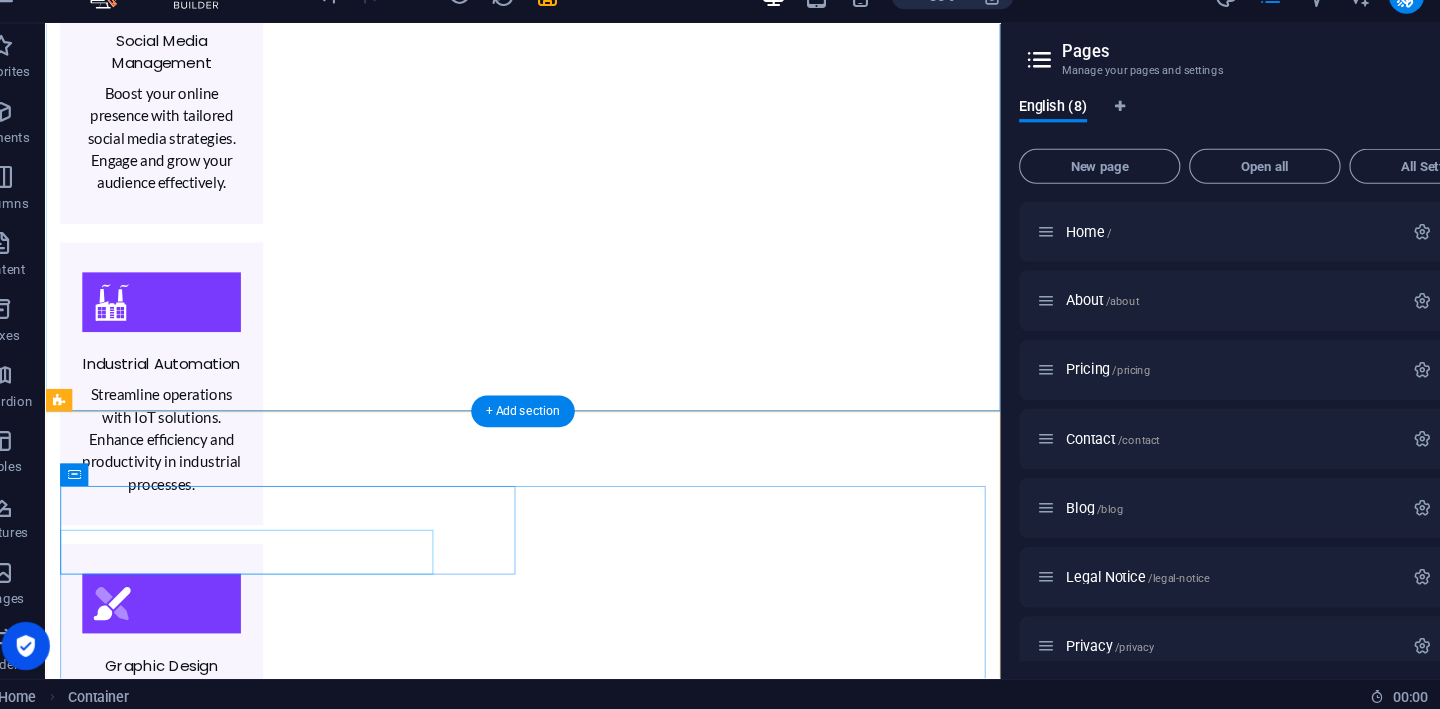 scroll, scrollTop: 3891, scrollLeft: 0, axis: vertical 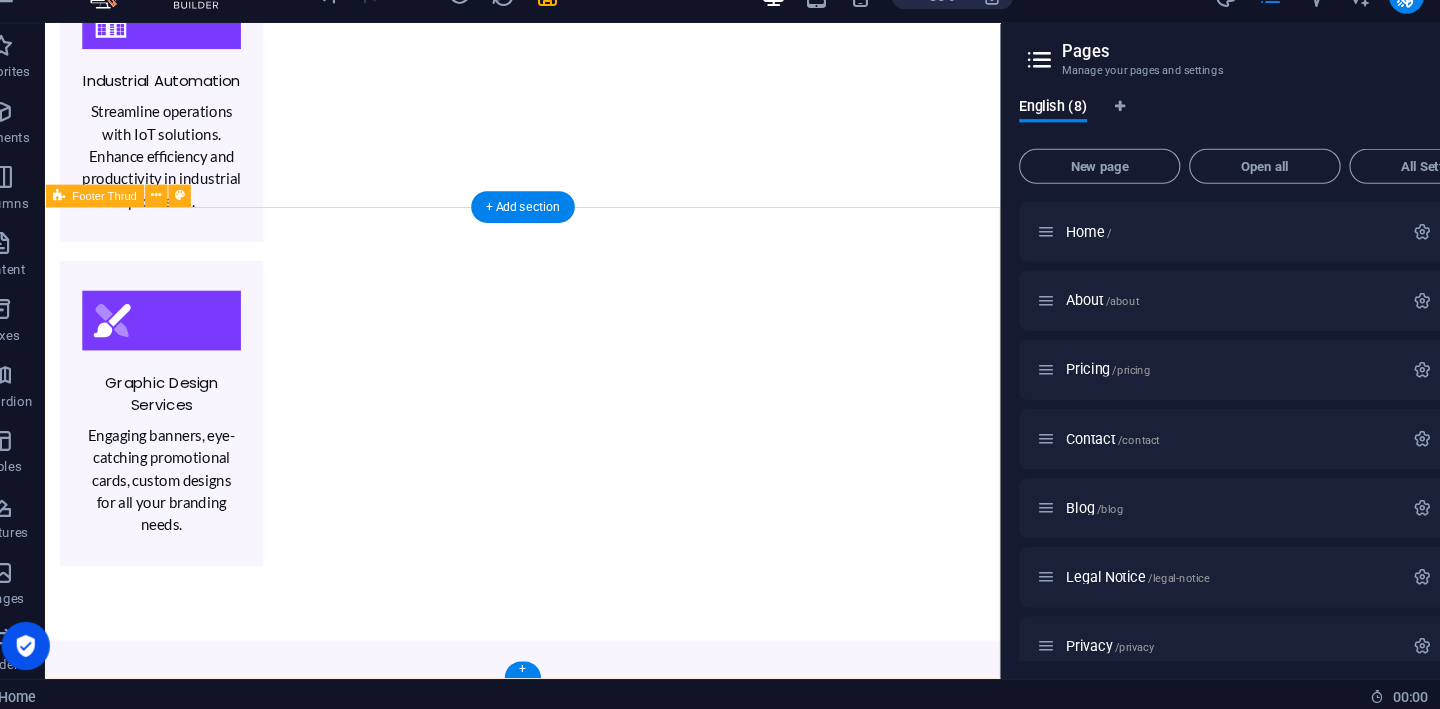 click on "Discover innovative solutions and services with Techvorra, your tech partner. PRICING CONTACT BLOG Perumahan Puri Pratama 2 [GEOGRAPHIC_DATA], [GEOGRAPHIC_DATA]. [GEOGRAPHIC_DATA], [GEOGRAPHIC_DATA], [GEOGRAPHIC_DATA] 16914 085939227117 [GEOGRAPHIC_DATA], [GEOGRAPHIC_DATA]. [GEOGRAPHIC_DATA], [GEOGRAPHIC_DATA] 16914 085939227117 All rights reserved.   2025 Techvorra Company Profile" at bounding box center [557, 5142] 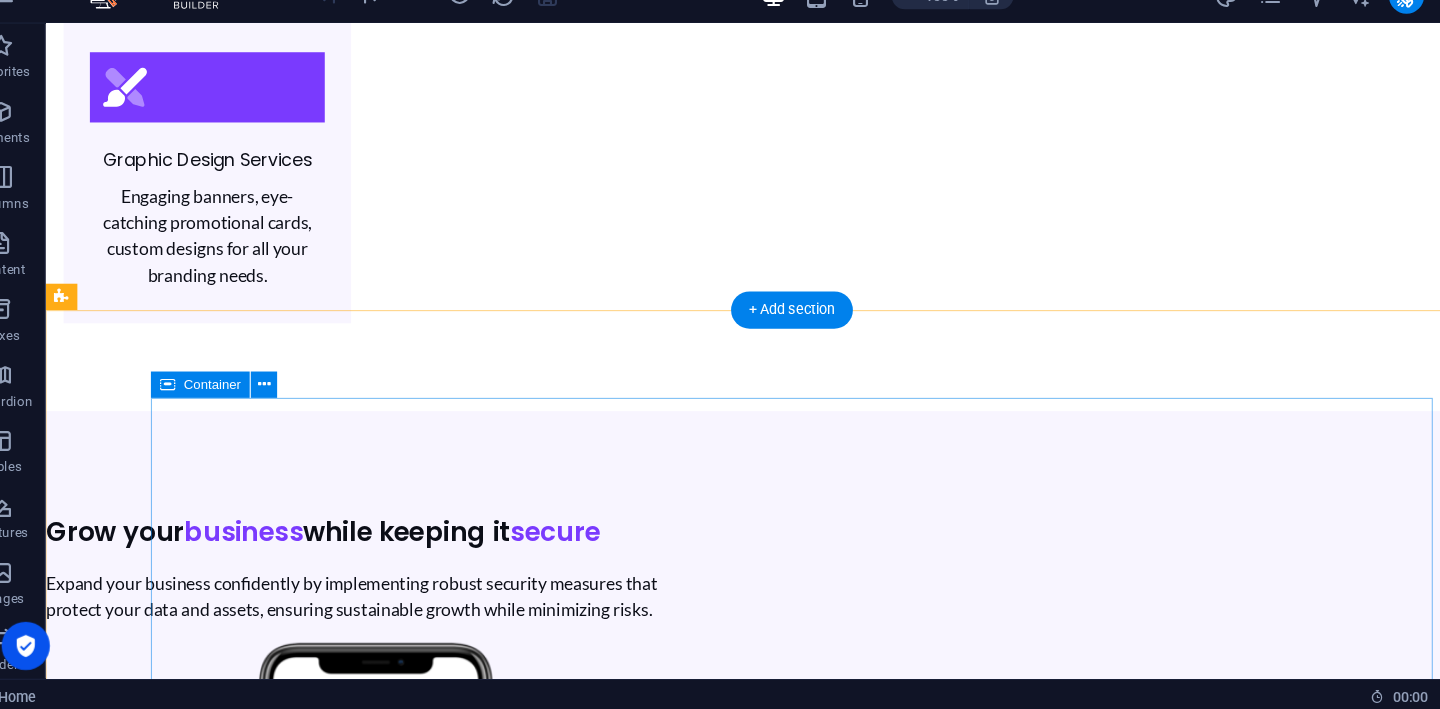 scroll, scrollTop: 3944, scrollLeft: 0, axis: vertical 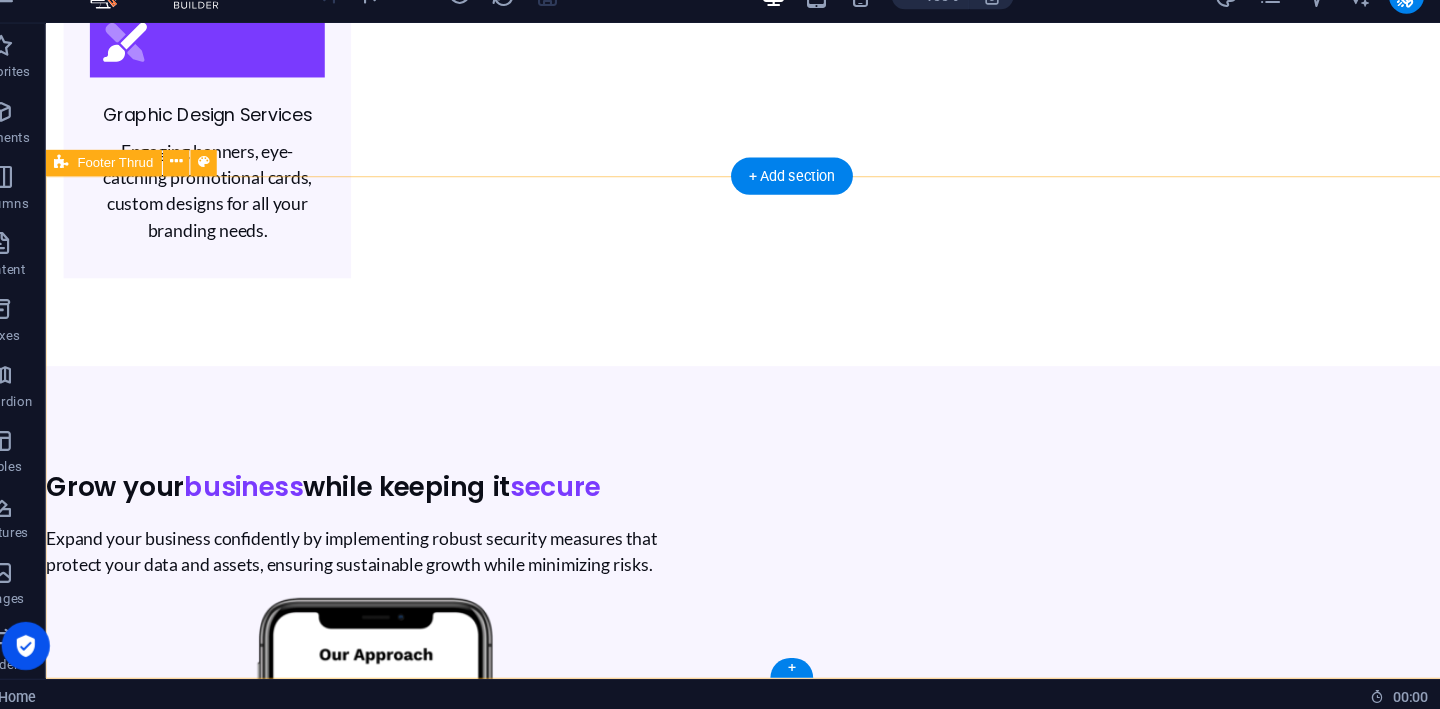 click on "Discover innovative solutions and services with Techvorra, your tech partner. PRICING CONTACT BLOG Perumahan Puri Pratama 2 [GEOGRAPHIC_DATA], [GEOGRAPHIC_DATA]. [GEOGRAPHIC_DATA], [GEOGRAPHIC_DATA], [GEOGRAPHIC_DATA] 16914 085939227117 [GEOGRAPHIC_DATA], [GEOGRAPHIC_DATA]. [GEOGRAPHIC_DATA], [GEOGRAPHIC_DATA] 16914 085939227117 All rights reserved.   2025 Techvorra Legal Notice | Privacy Policy" at bounding box center (725, 4741) 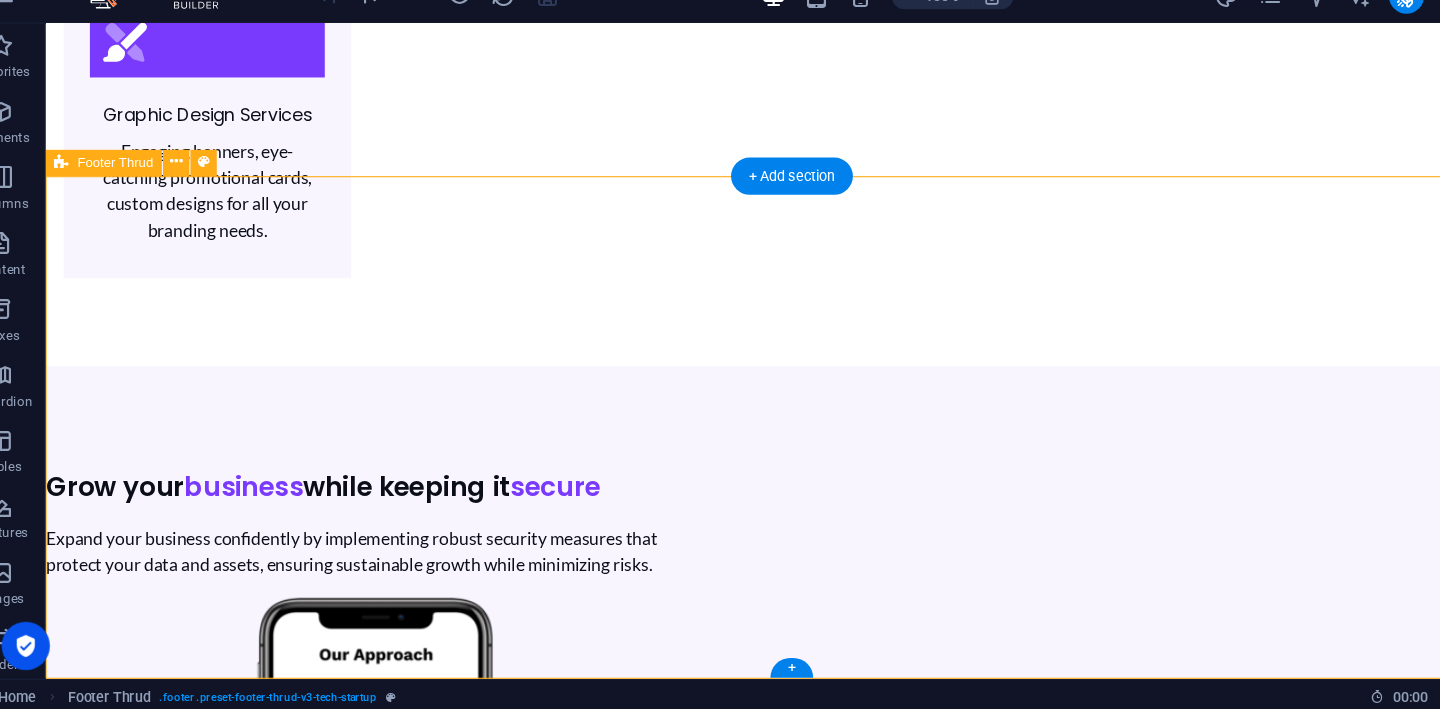 click on "Discover innovative solutions and services with Techvorra, your tech partner. PRICING CONTACT BLOG Perumahan Puri Pratama 2 [GEOGRAPHIC_DATA], [GEOGRAPHIC_DATA]. [GEOGRAPHIC_DATA], [GEOGRAPHIC_DATA], [GEOGRAPHIC_DATA] 16914 085939227117 [GEOGRAPHIC_DATA], [GEOGRAPHIC_DATA]. [GEOGRAPHIC_DATA], [GEOGRAPHIC_DATA] 16914 085939227117 All rights reserved.   2025 Techvorra Legal Notice | Privacy Policy" at bounding box center (725, 4741) 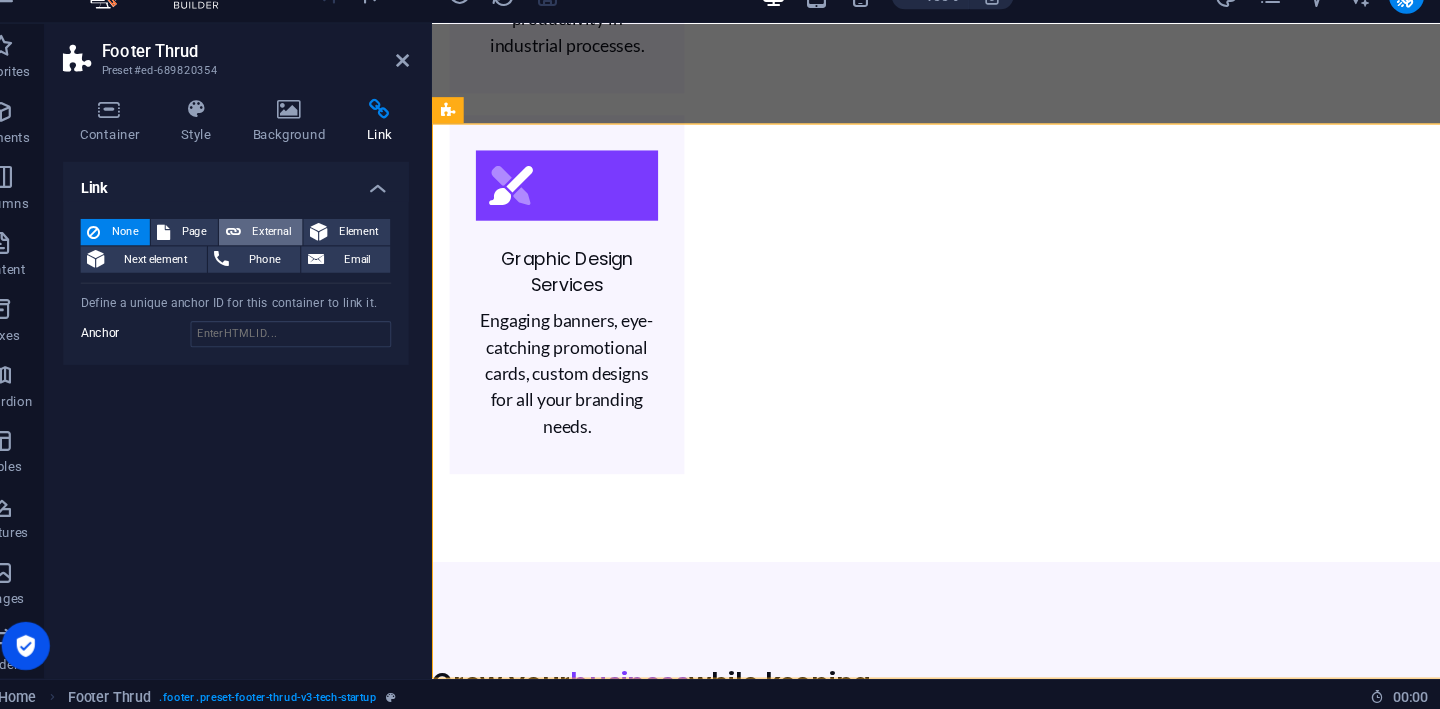 click on "External" at bounding box center (286, 270) 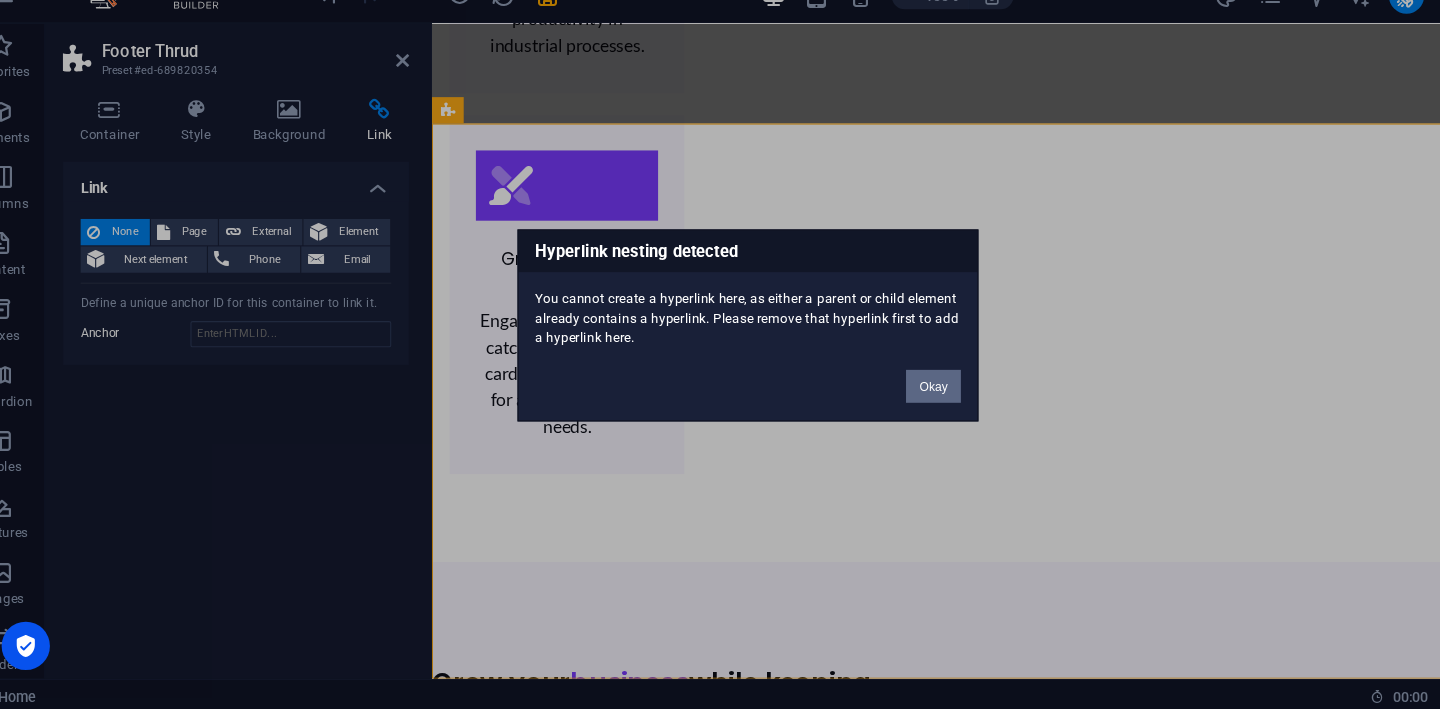 click on "Okay" at bounding box center (889, 410) 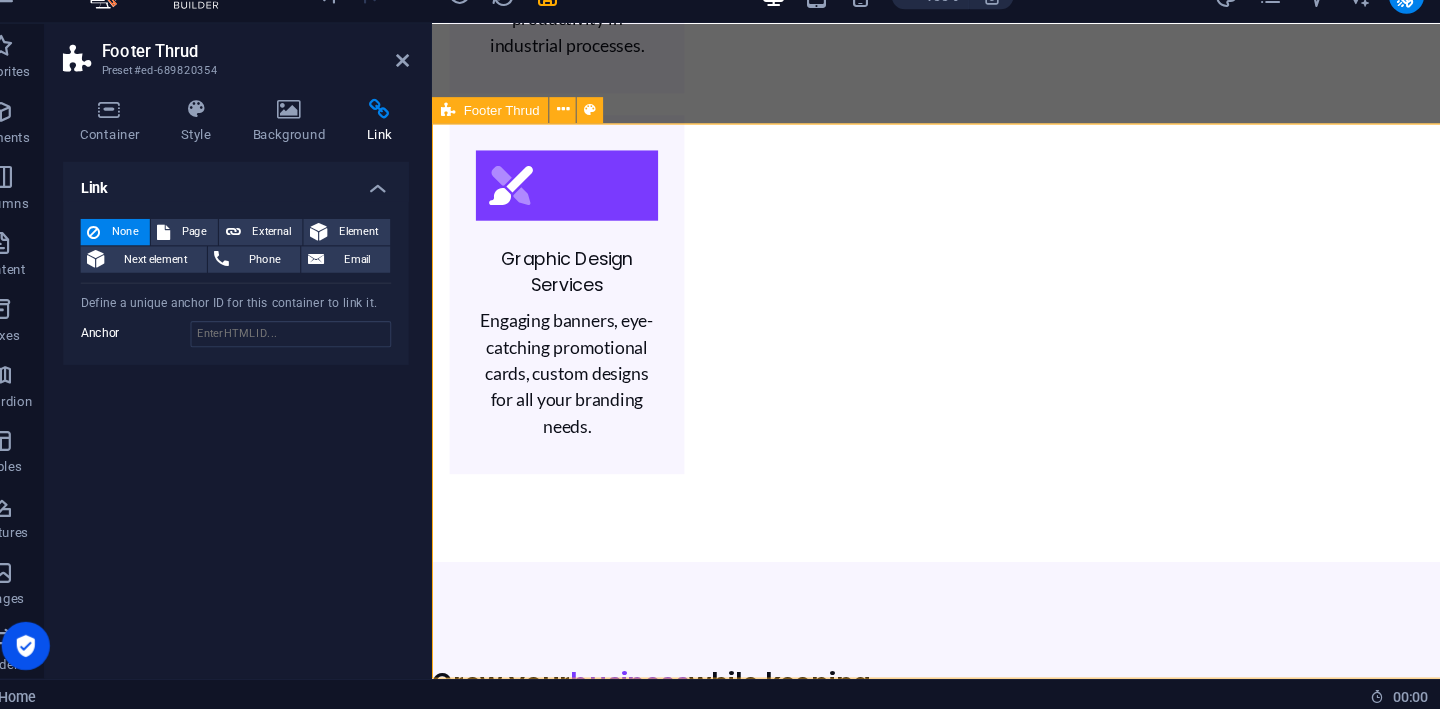 click on "Discover innovative solutions and services with Techvorra, your tech partner. PRICING CONTACT BLOG Perumahan Puri Pratama 2 [GEOGRAPHIC_DATA], [GEOGRAPHIC_DATA]. [GEOGRAPHIC_DATA], [GEOGRAPHIC_DATA], [GEOGRAPHIC_DATA] 16914 085939227117 [GEOGRAPHIC_DATA], [GEOGRAPHIC_DATA]. [GEOGRAPHIC_DATA], [GEOGRAPHIC_DATA] 16914 085939227117 All rights reserved.   2025 Techvorra Legal Notice | Privacy Policy" at bounding box center [935, 4982] 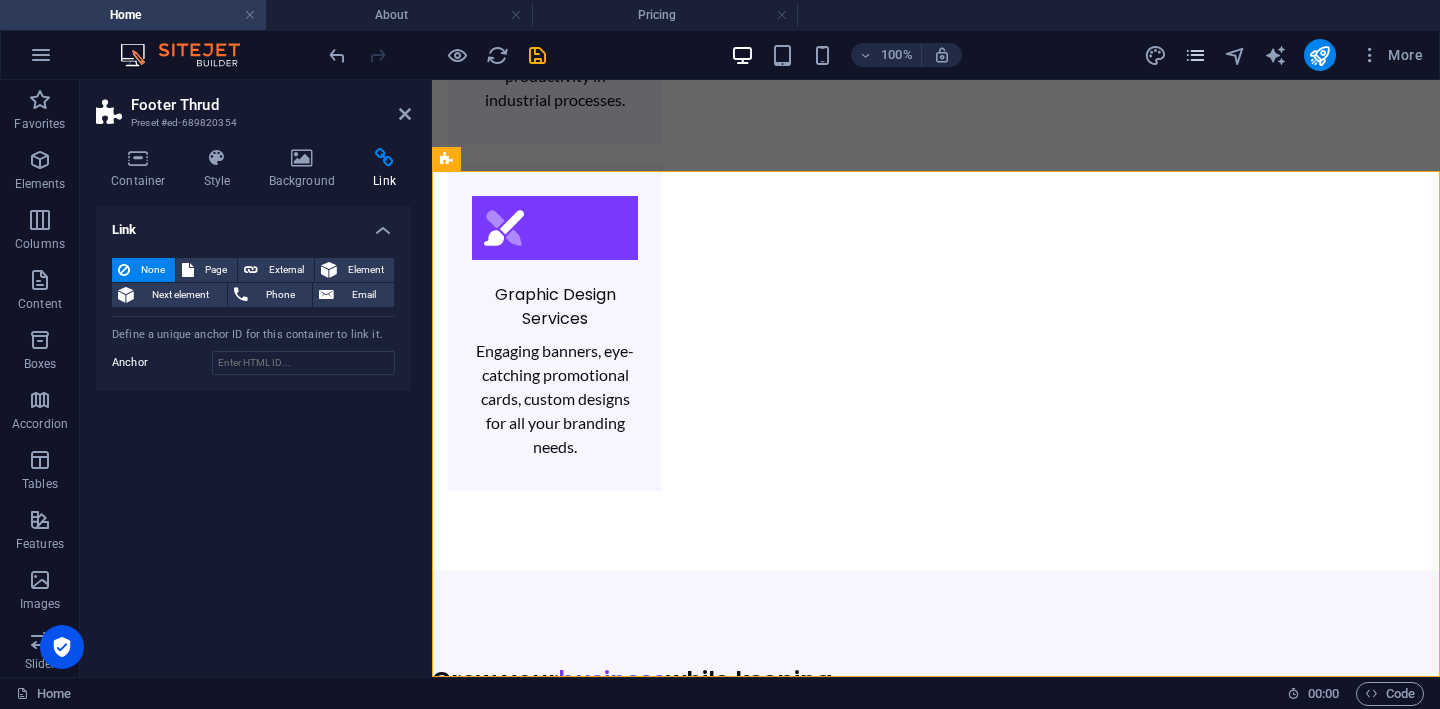 click at bounding box center (1196, 55) 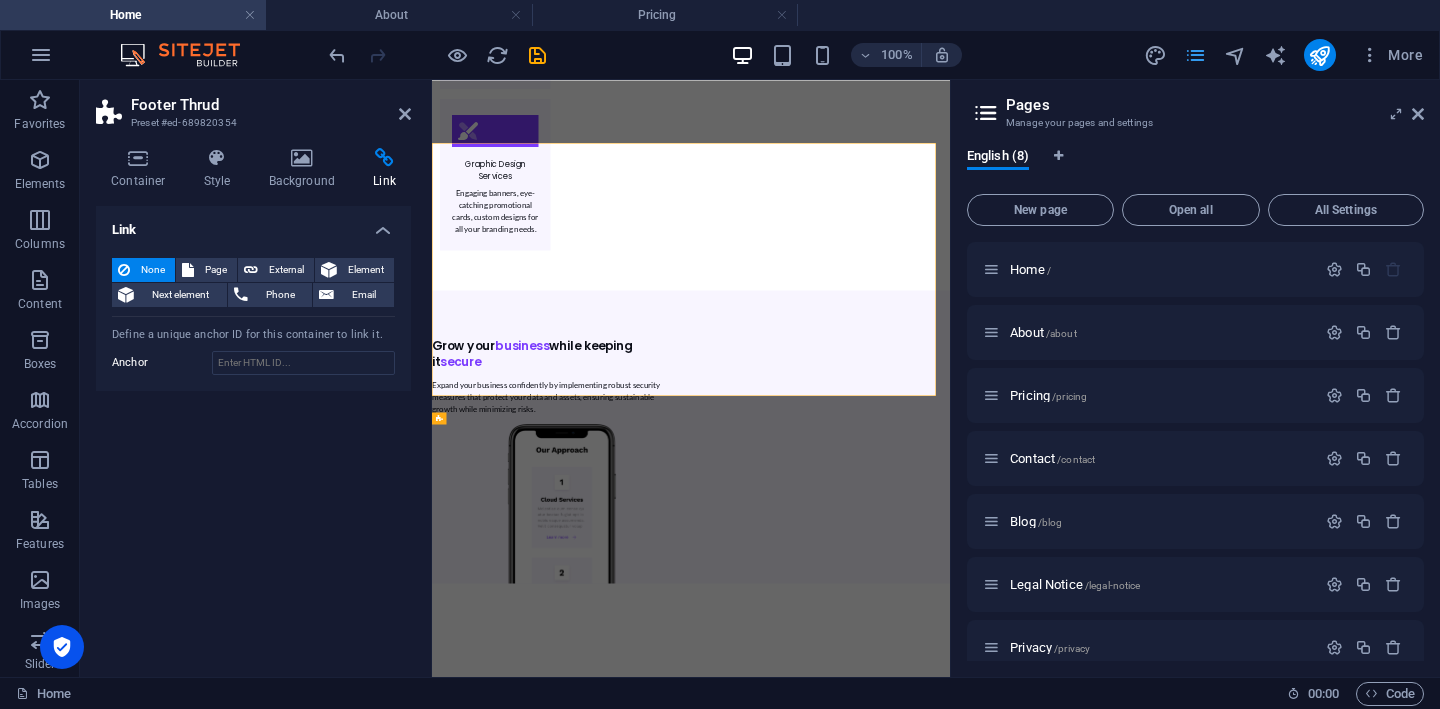scroll, scrollTop: 3853, scrollLeft: 0, axis: vertical 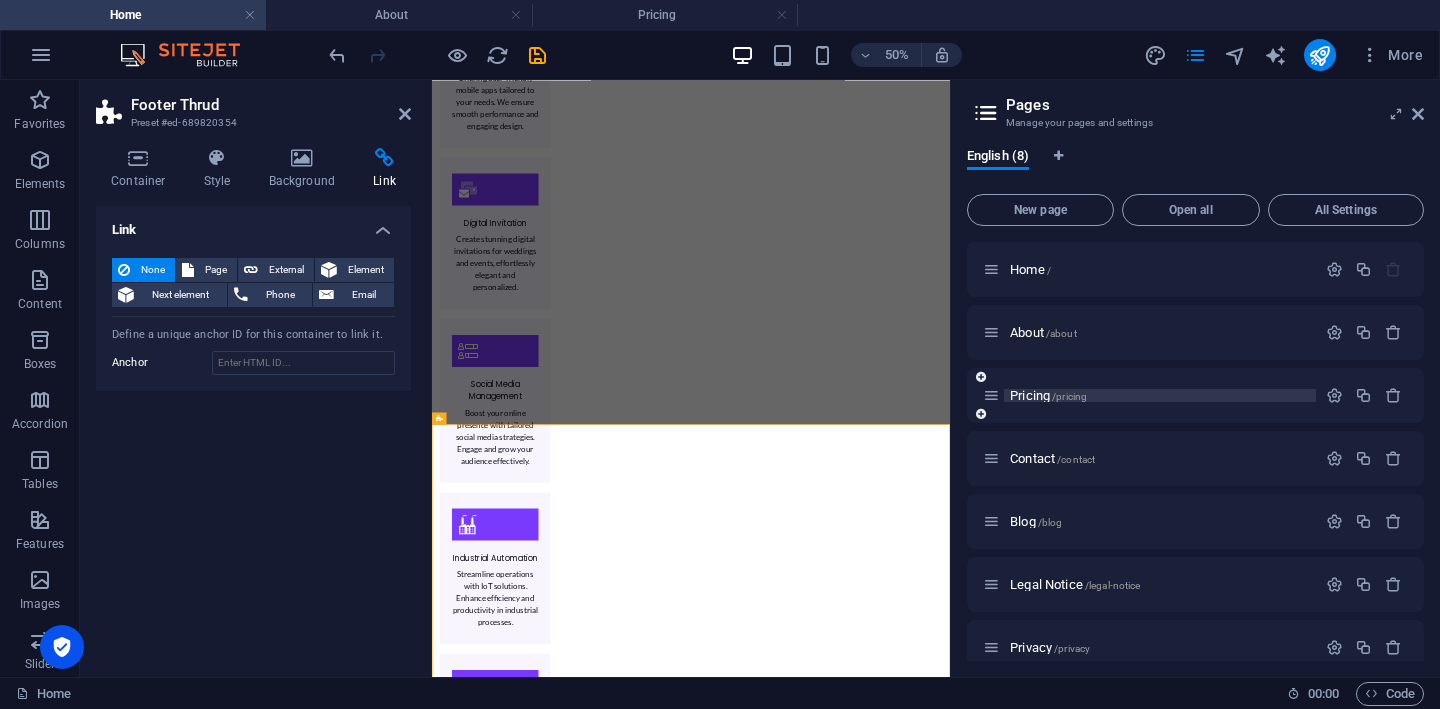 click on "Pricing /pricing" at bounding box center (1160, 395) 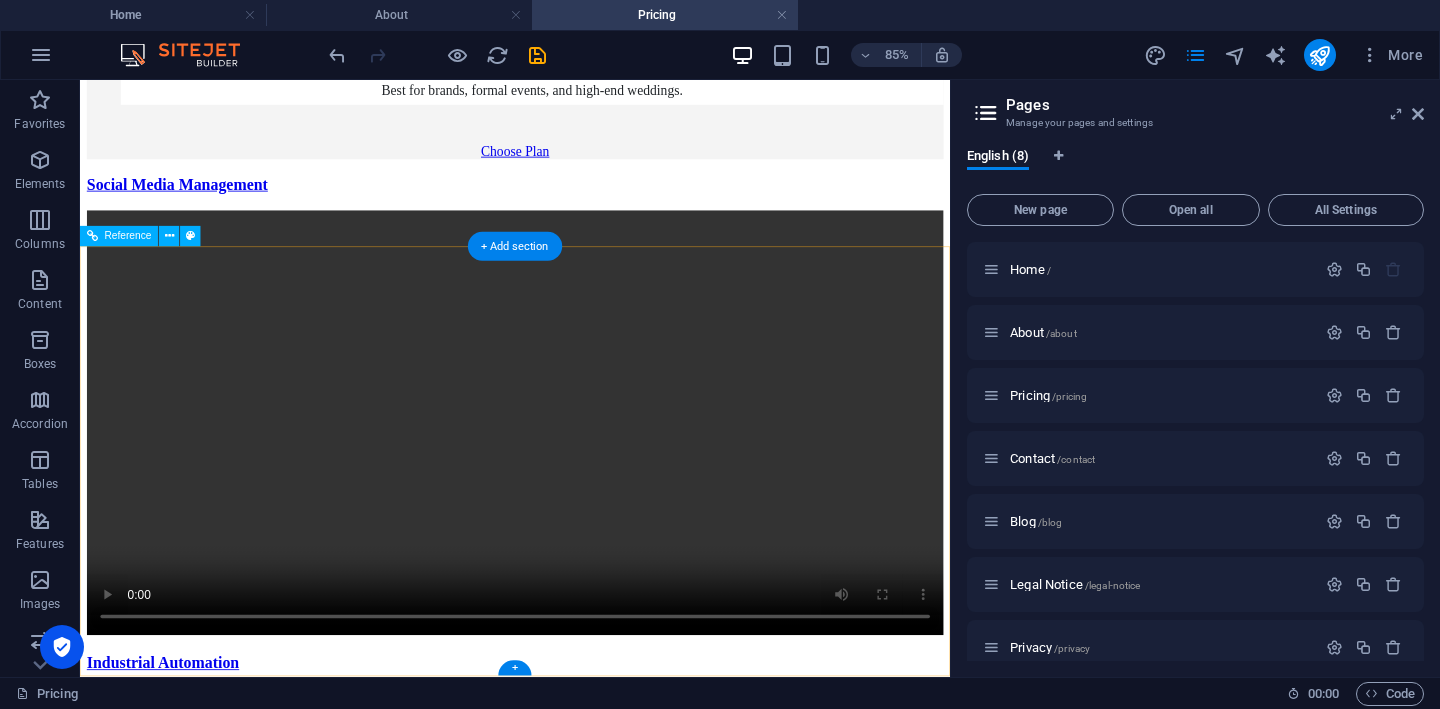 scroll, scrollTop: 8062, scrollLeft: 0, axis: vertical 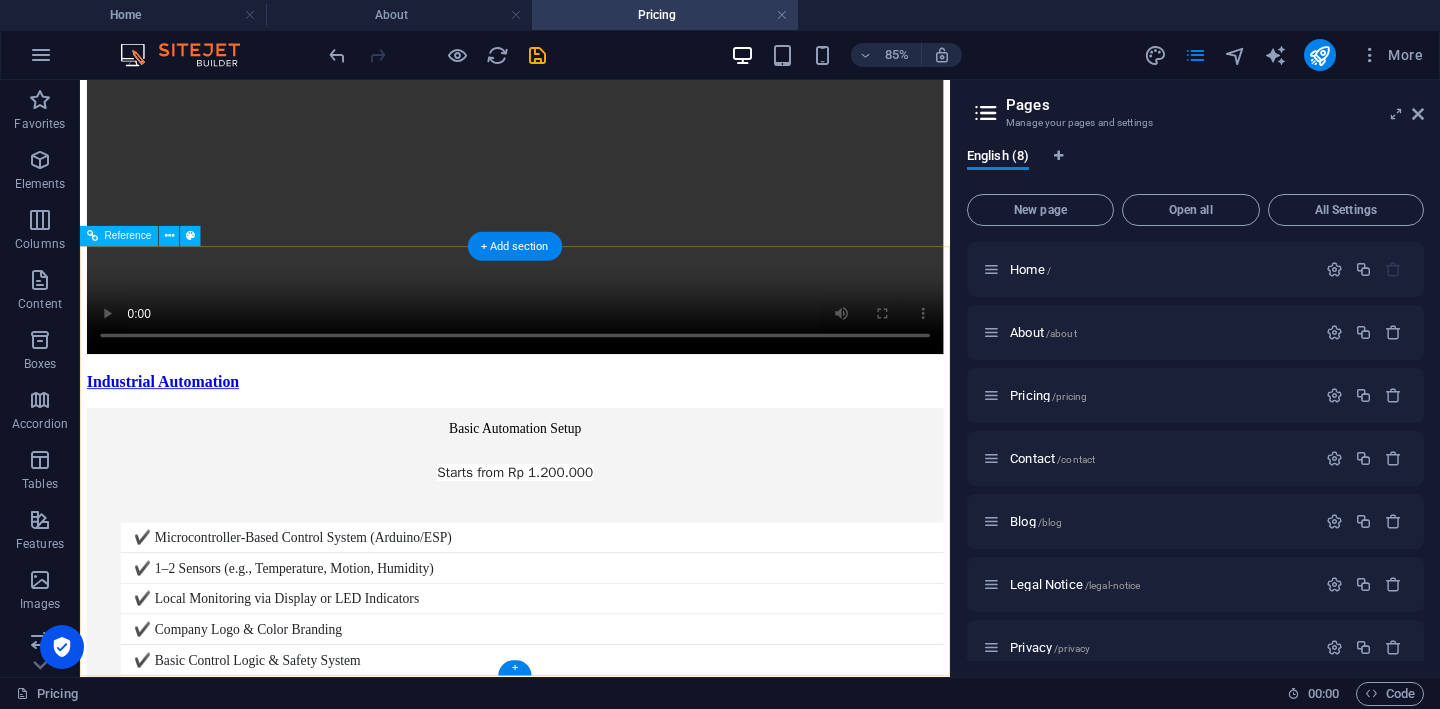 click on "Legal Notice | Privacy Policy" at bounding box center [592, 8713] 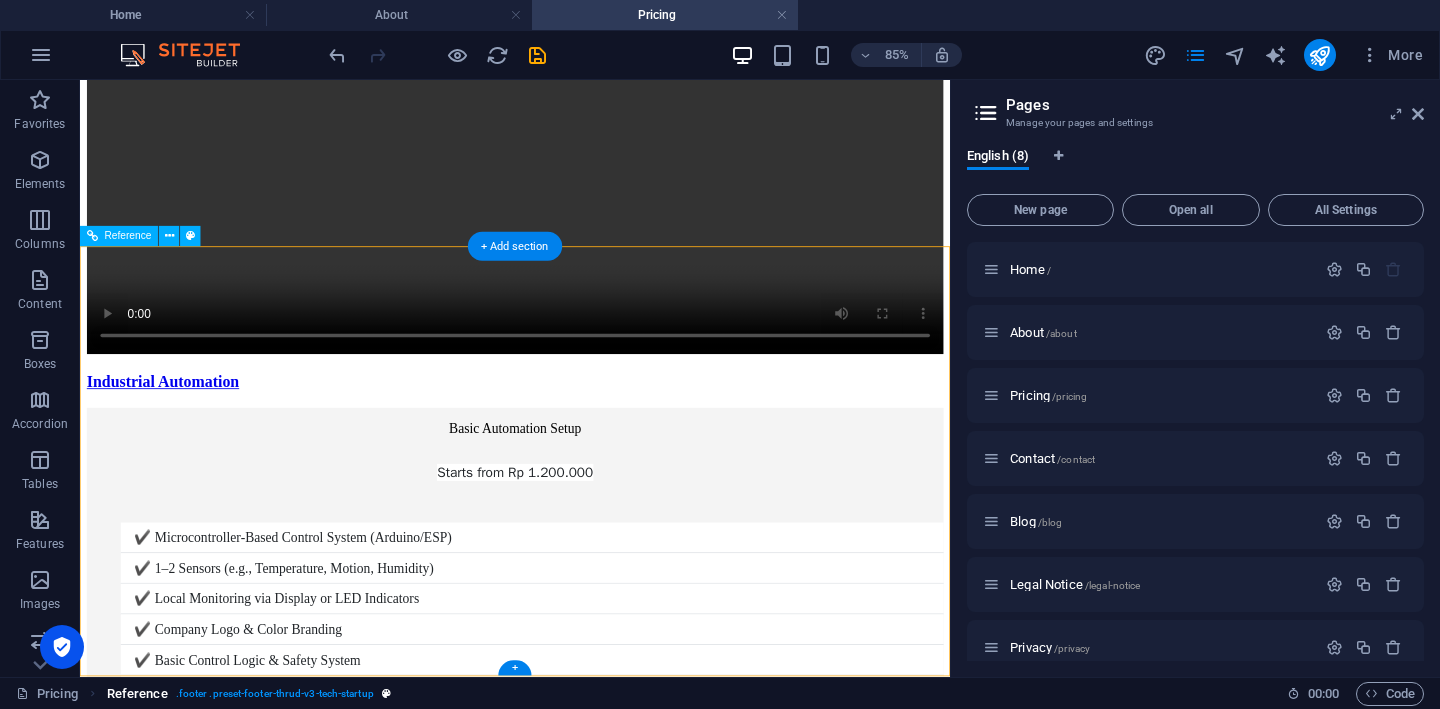 click on ". footer .preset-footer-thrud-v3-tech-startup" at bounding box center (275, 694) 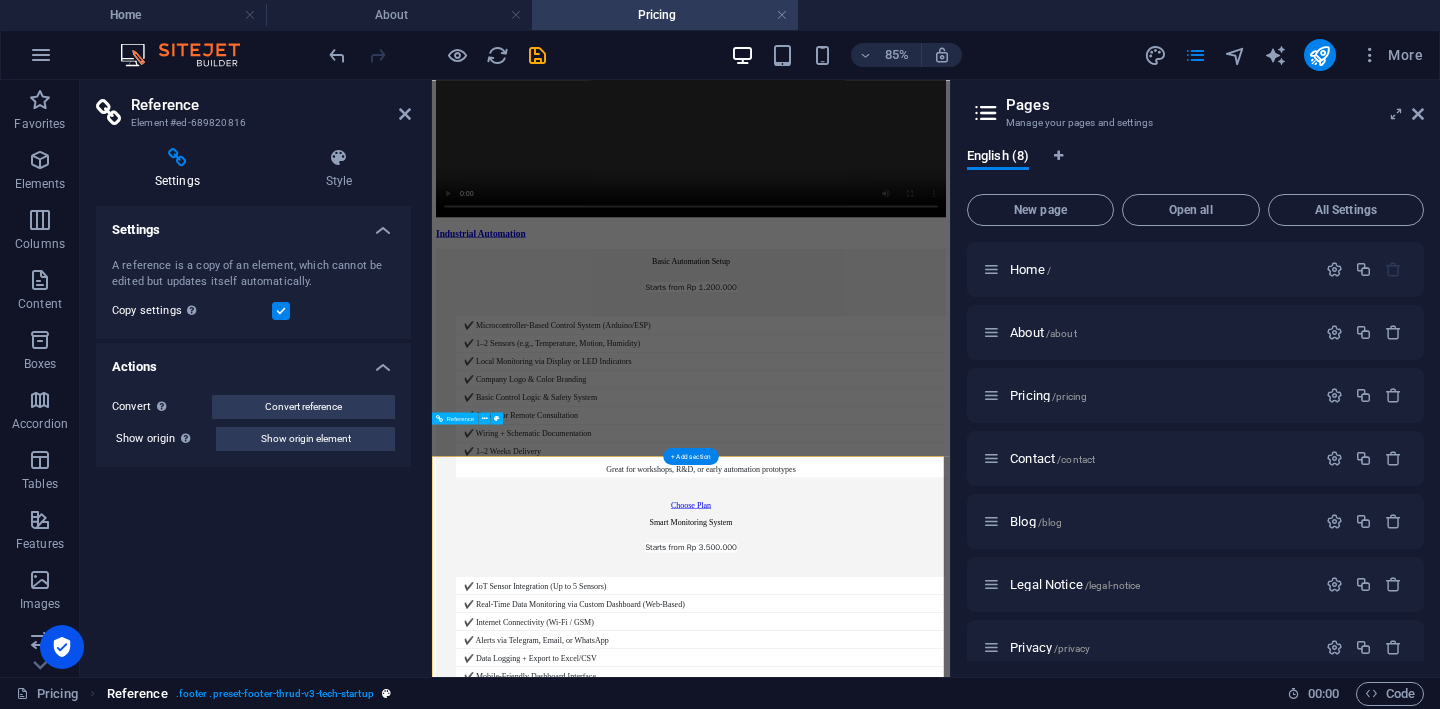 scroll, scrollTop: 7506, scrollLeft: 0, axis: vertical 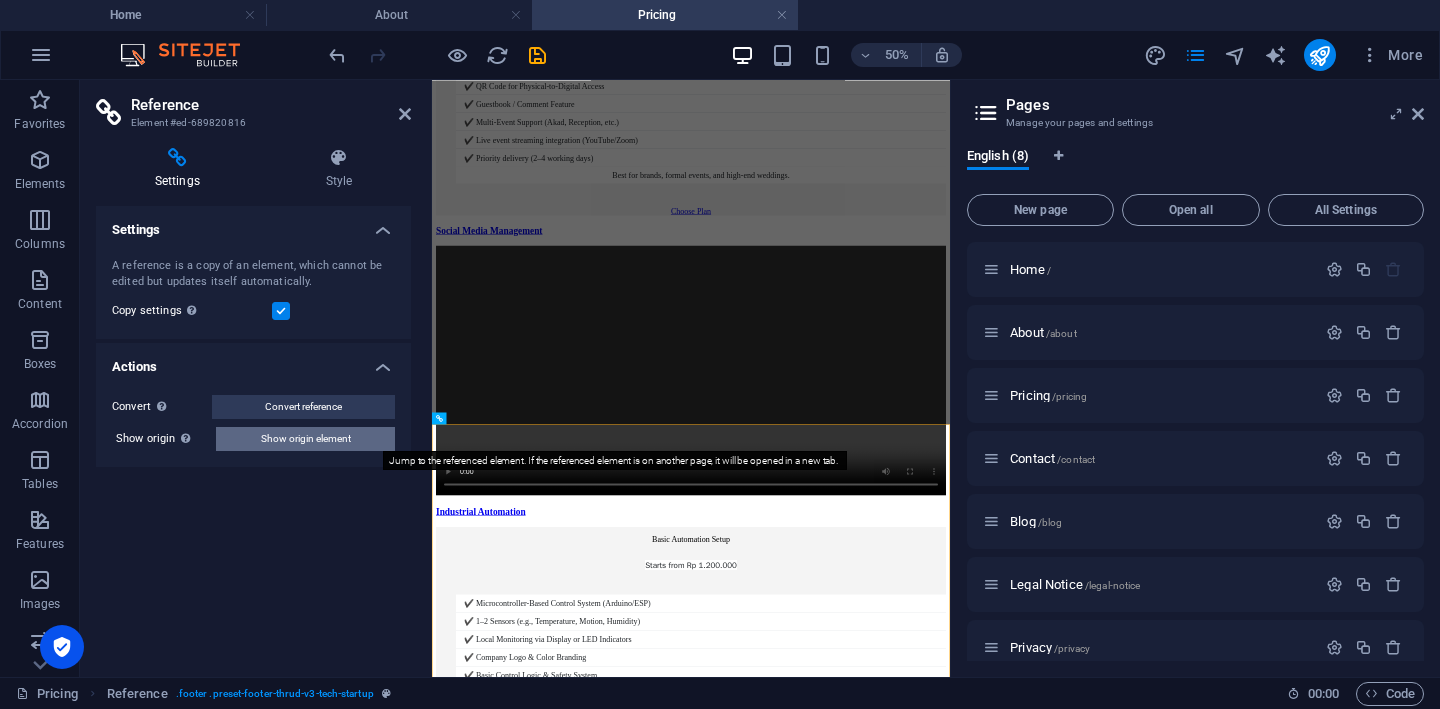 click on "Show origin element" at bounding box center [306, 439] 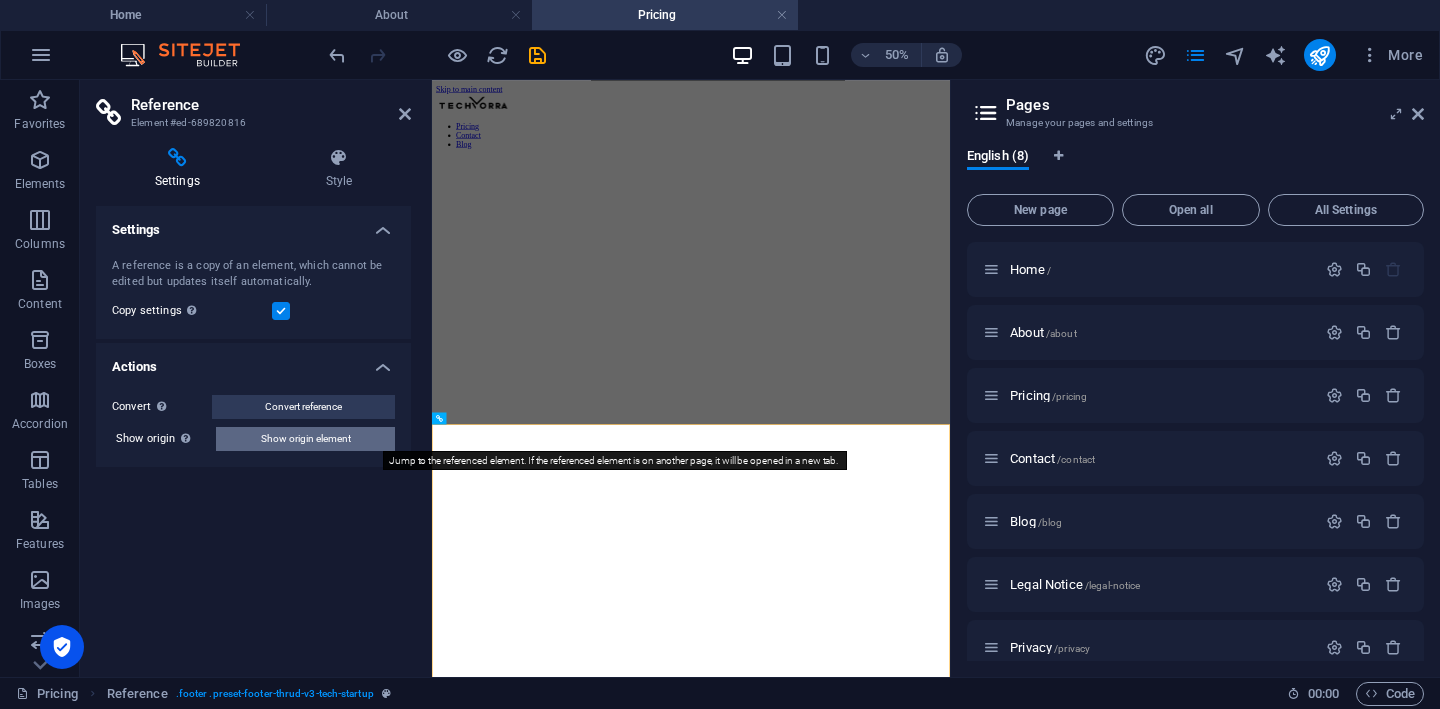 scroll, scrollTop: 3853, scrollLeft: 0, axis: vertical 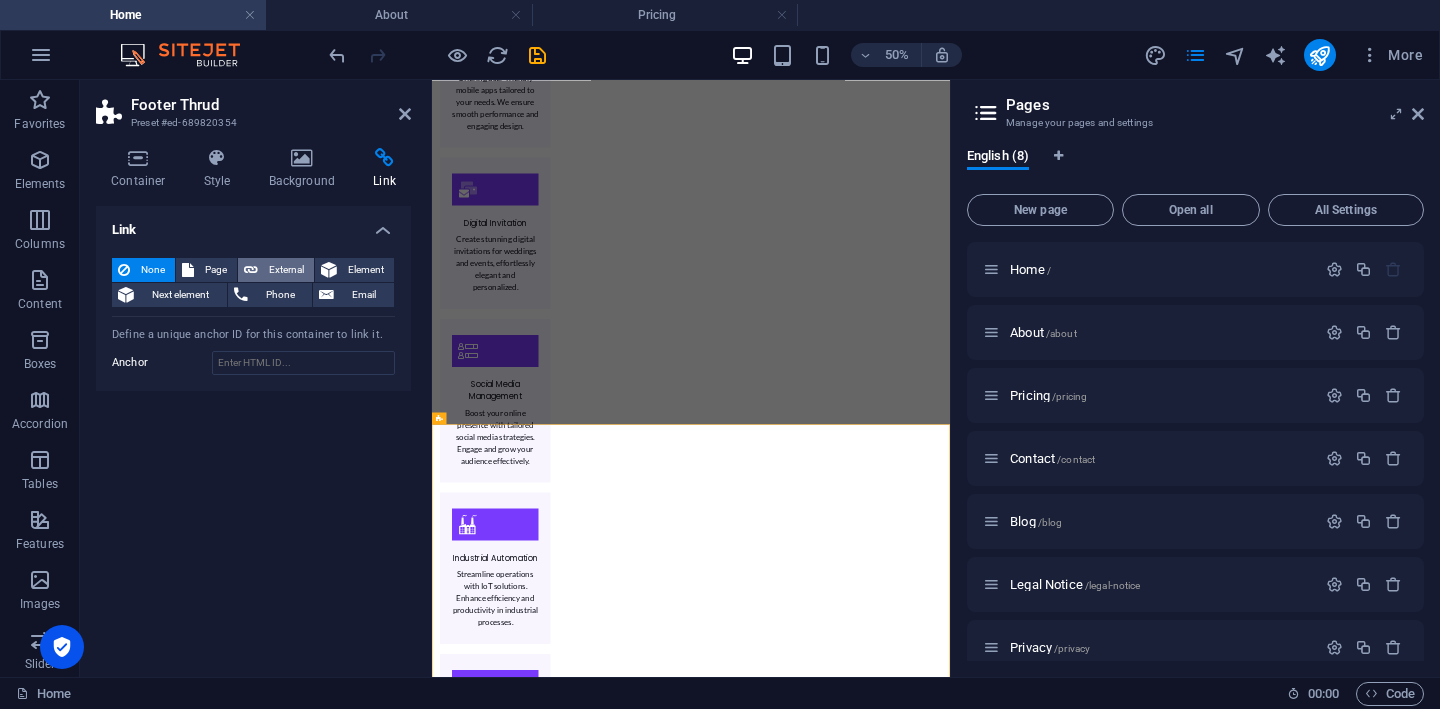 click on "External" at bounding box center (286, 270) 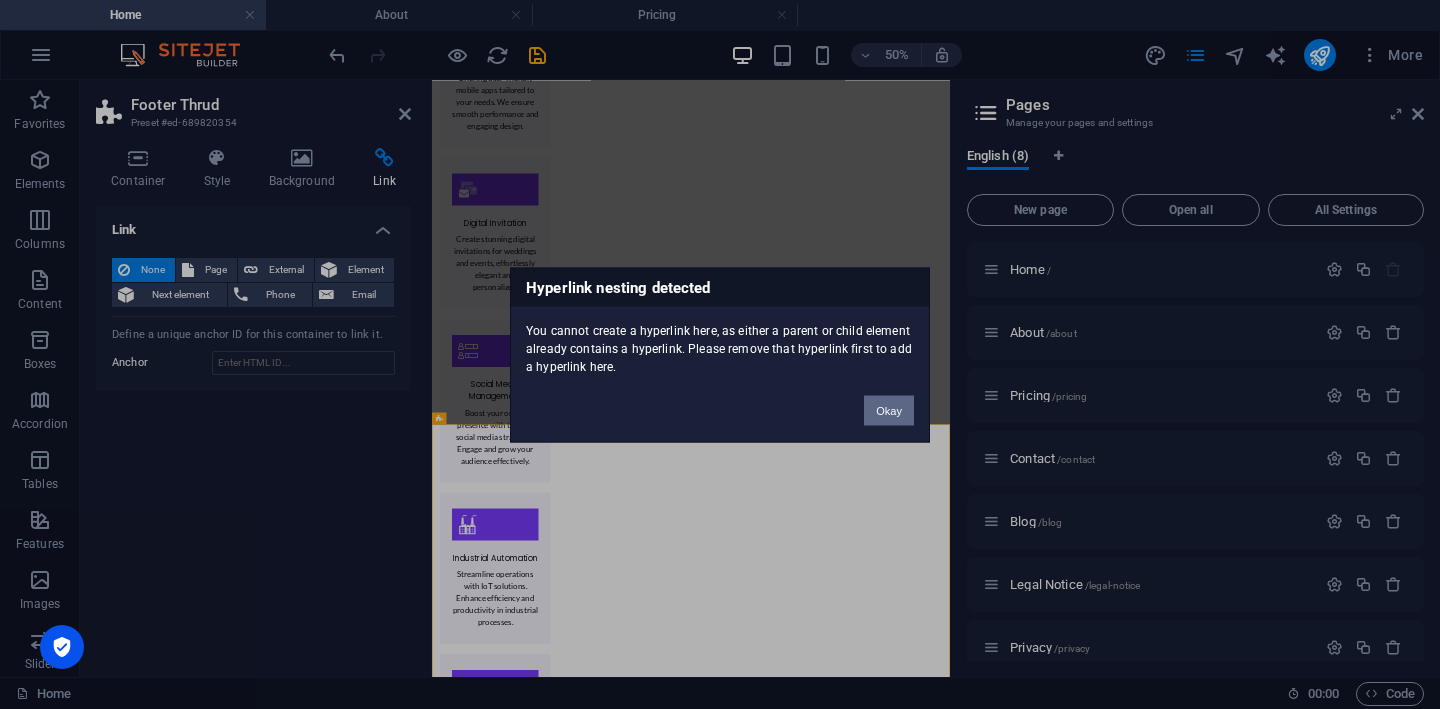 click on "Okay" at bounding box center [889, 410] 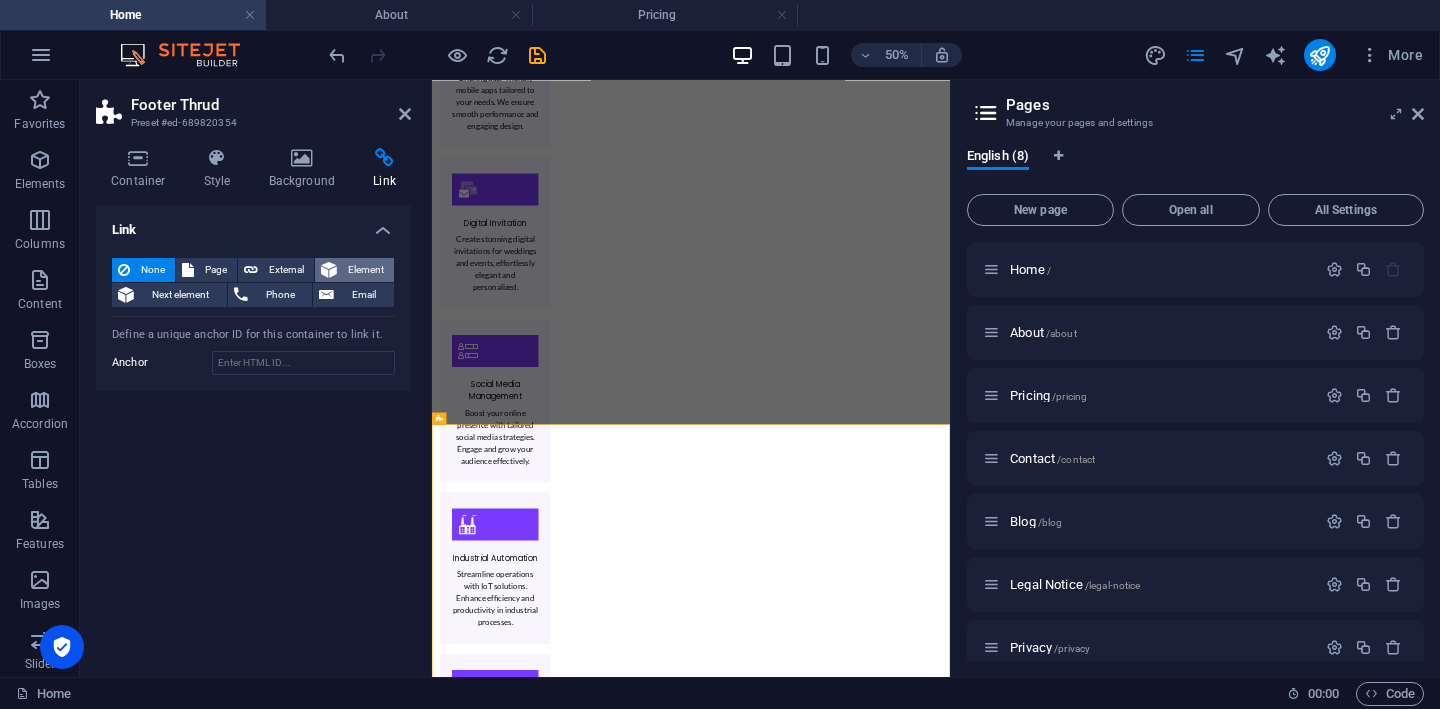 click on "Element" at bounding box center [354, 270] 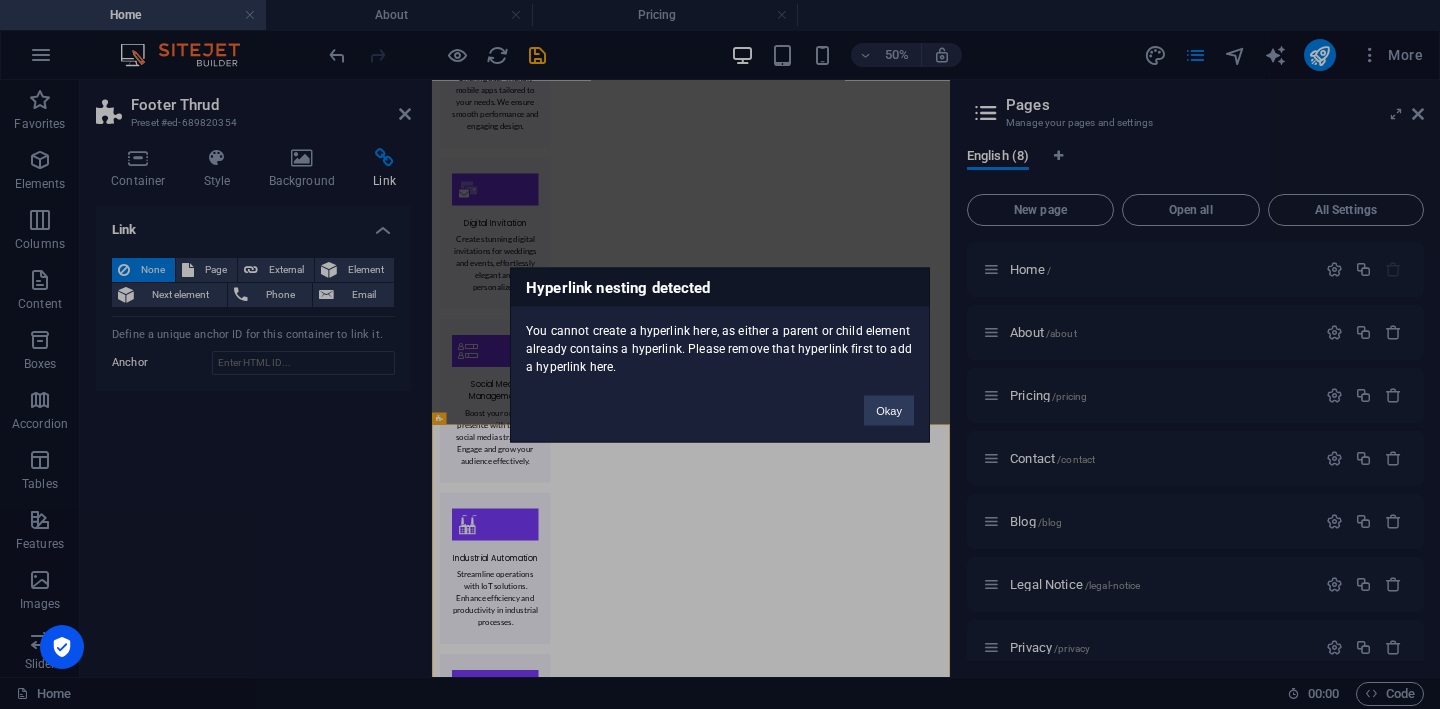 click on "Okay" at bounding box center (889, 410) 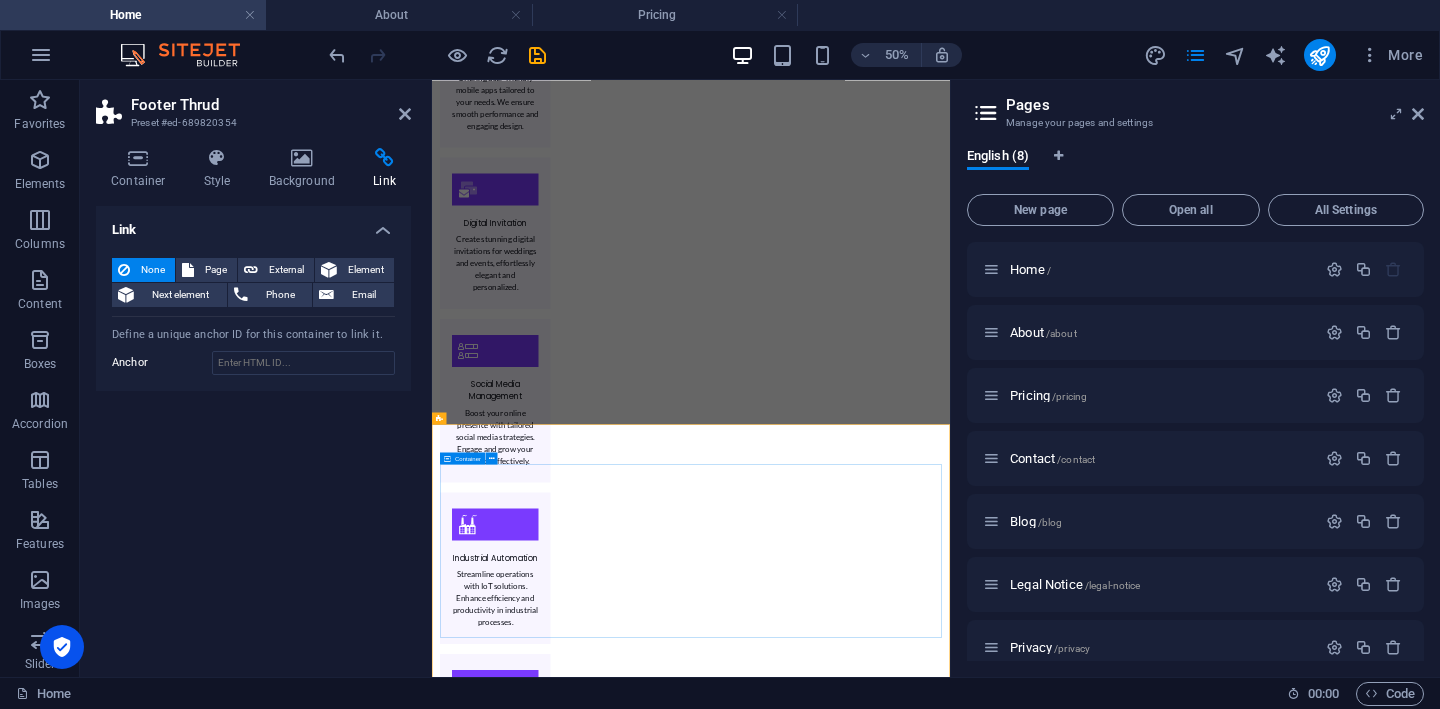 click on "Discover innovative solutions and services with Techvorra, your tech partner. PRICING CONTACT BLOG Perumahan Puri Pratama 2 [GEOGRAPHIC_DATA], [GEOGRAPHIC_DATA]. [GEOGRAPHIC_DATA], [GEOGRAPHIC_DATA], [GEOGRAPHIC_DATA] 16914 085939227117 [GEOGRAPHIC_DATA], [GEOGRAPHIC_DATA]. [GEOGRAPHIC_DATA], [GEOGRAPHIC_DATA], [GEOGRAPHIC_DATA] 16914 085939227117" at bounding box center [950, 6037] 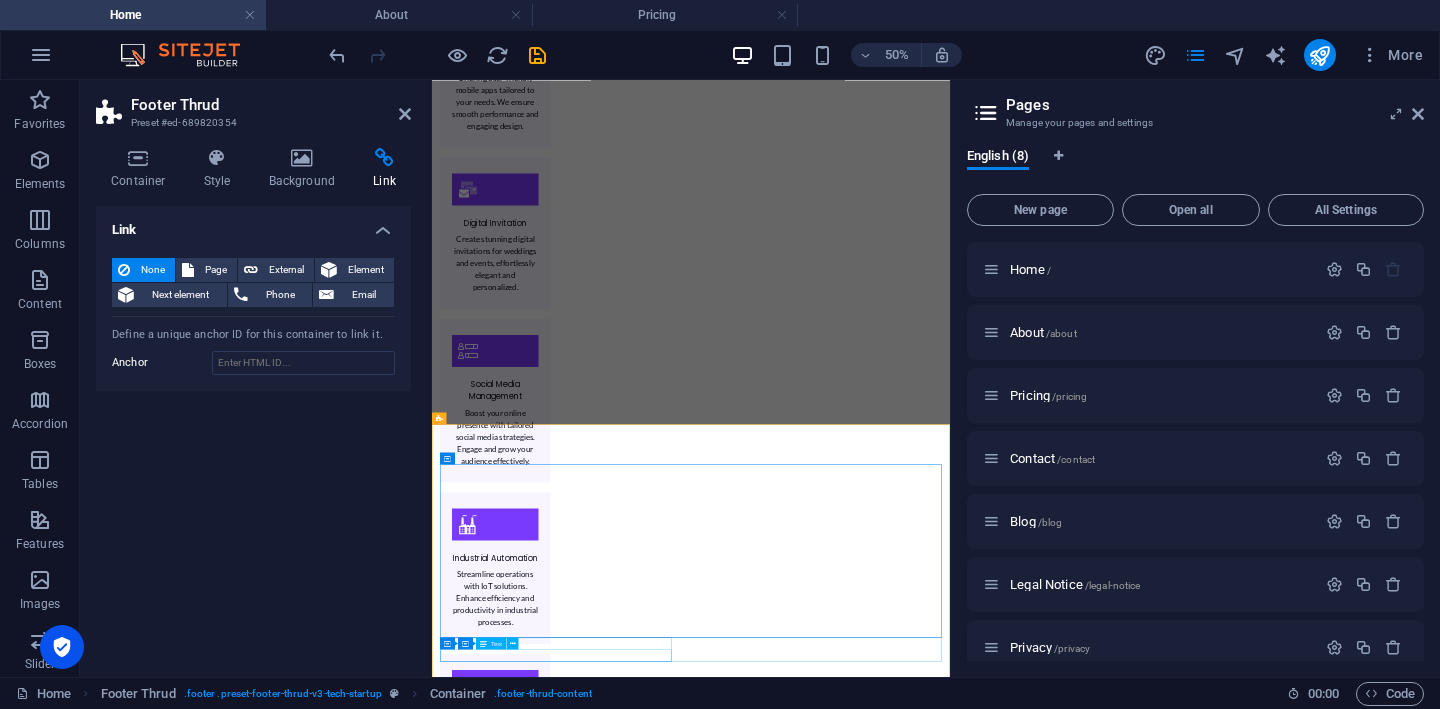 click on "Legal Notice | Privacy Policy" at bounding box center [946, 6298] 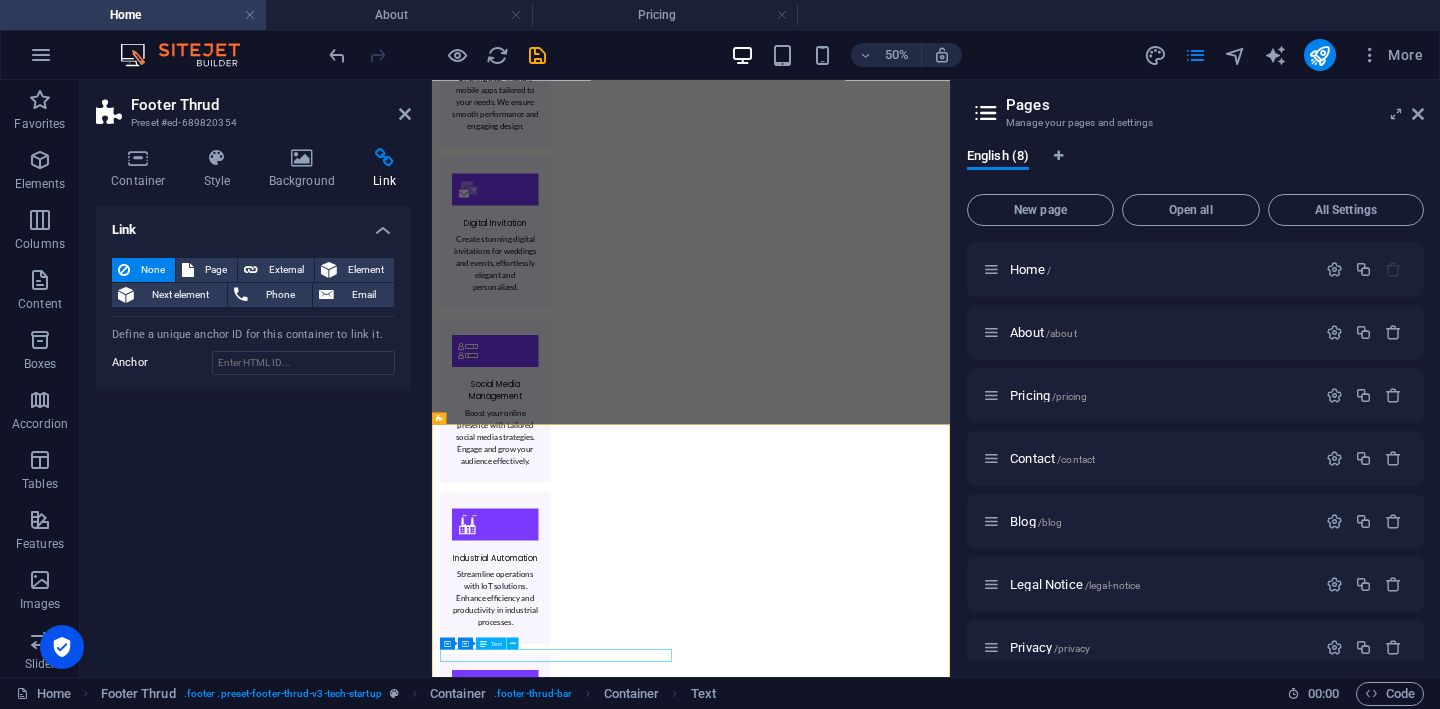 click on "Legal Notice | Privacy Policy" at bounding box center (946, 6298) 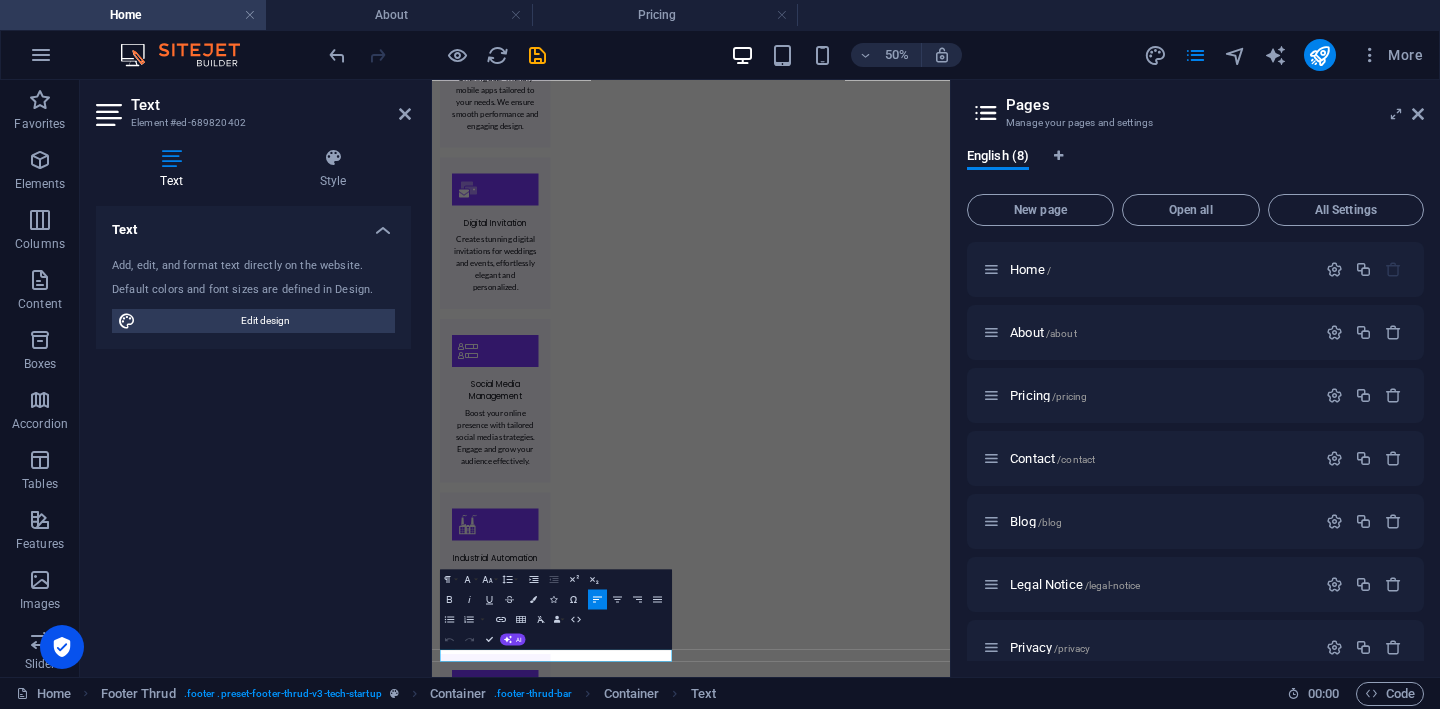 click on "Add, edit, and format text directly on the website. Default colors and font sizes are defined in Design. Edit design" at bounding box center [253, 295] 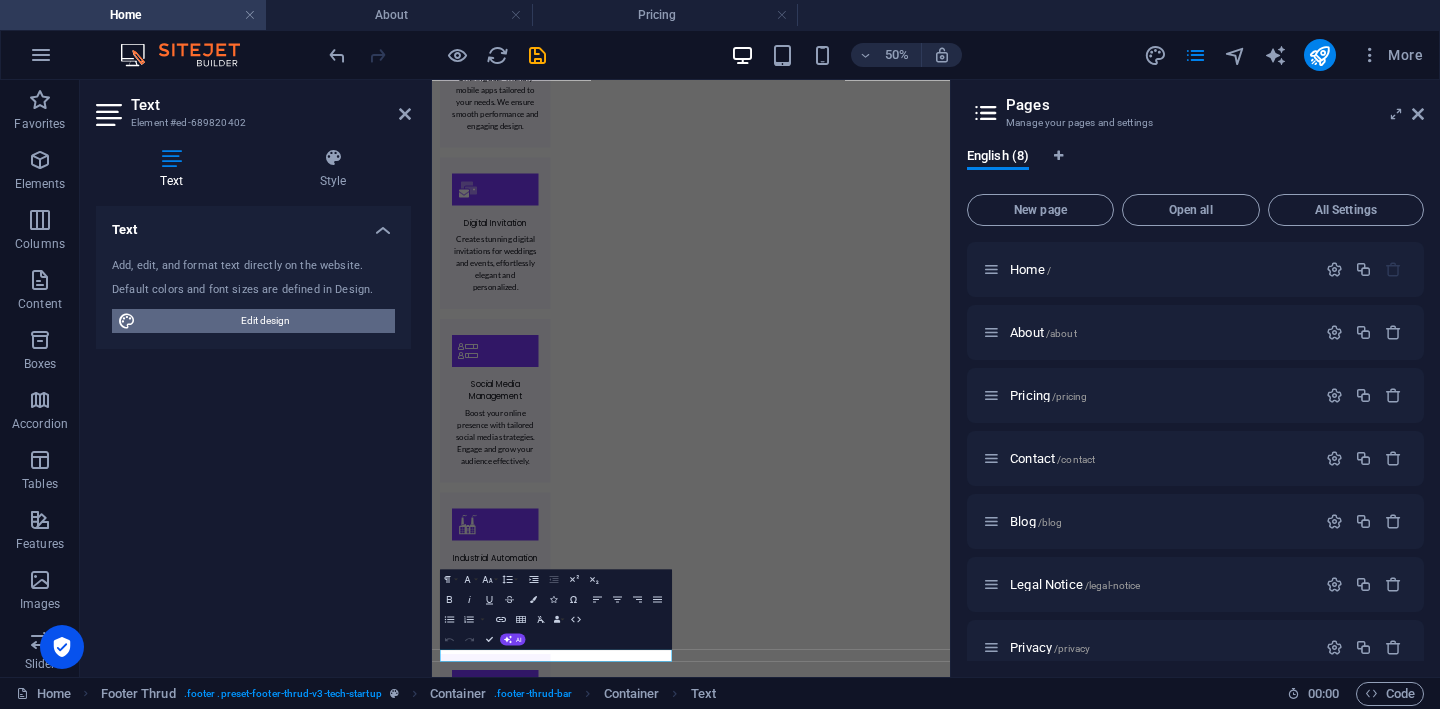 click on "Edit design" at bounding box center [265, 321] 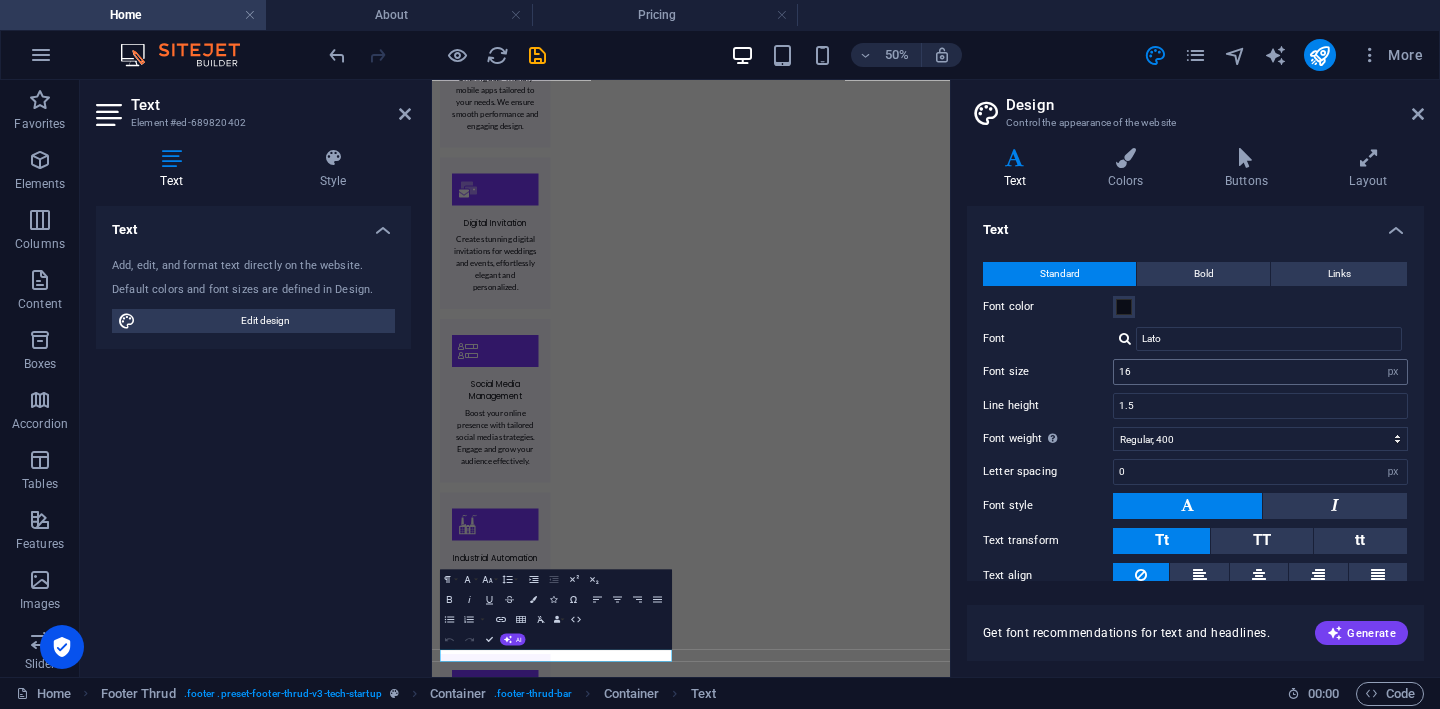 scroll, scrollTop: 79, scrollLeft: 0, axis: vertical 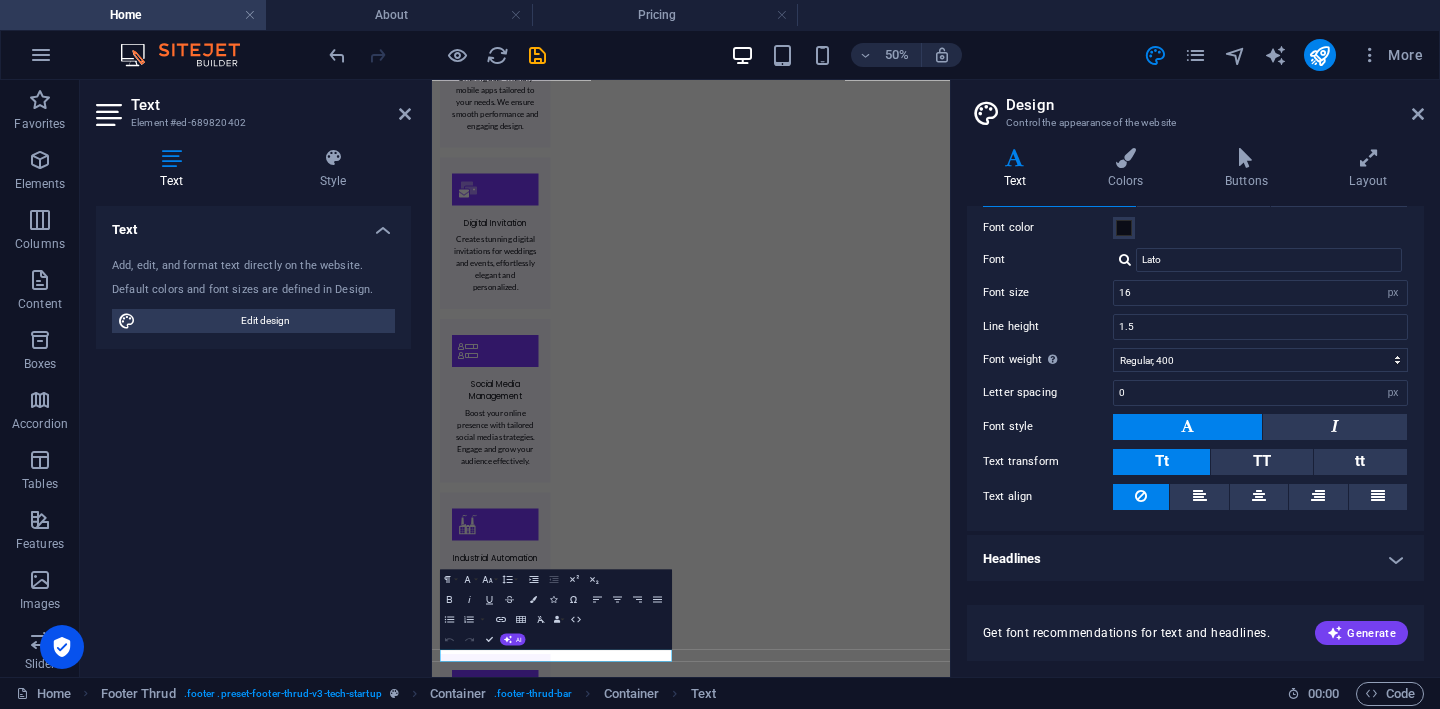 click on "Control the appearance of the website" at bounding box center (1195, 123) 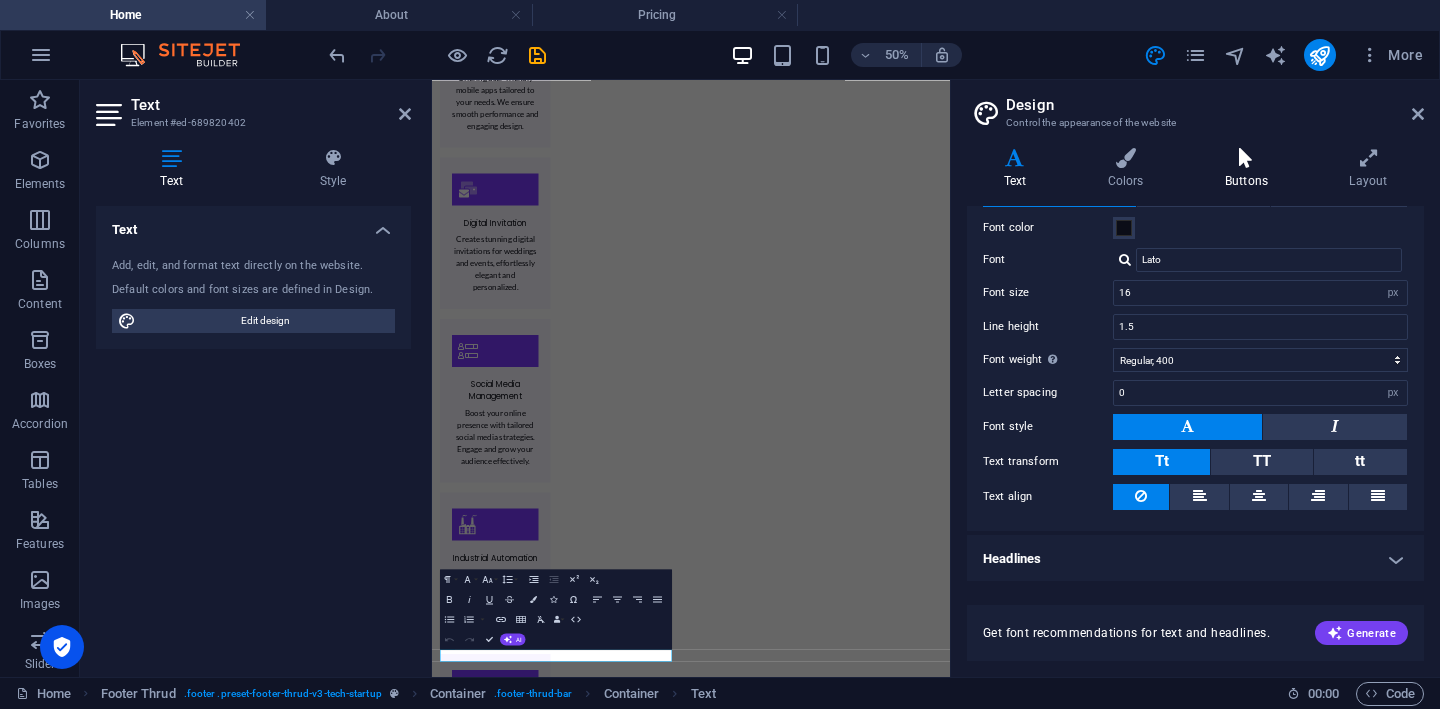 click on "Buttons" at bounding box center (1250, 169) 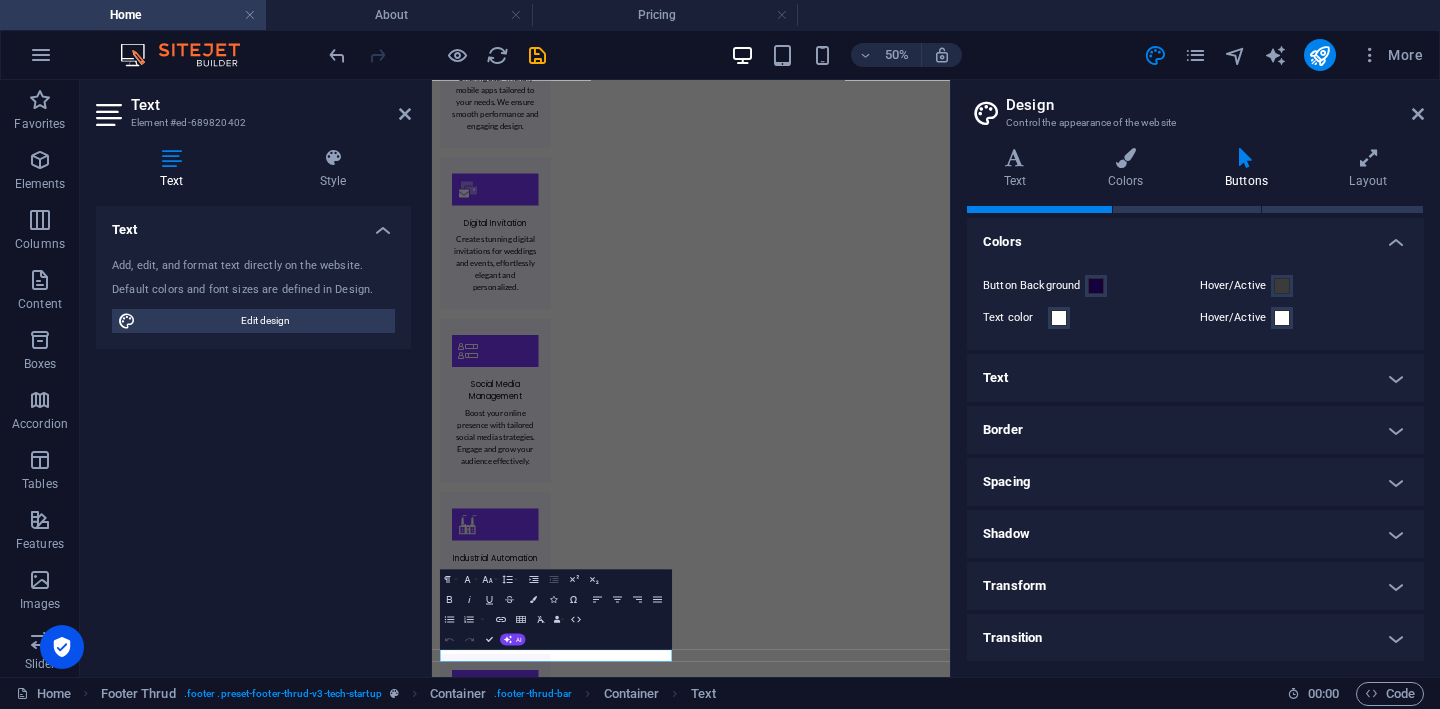 scroll, scrollTop: 0, scrollLeft: 0, axis: both 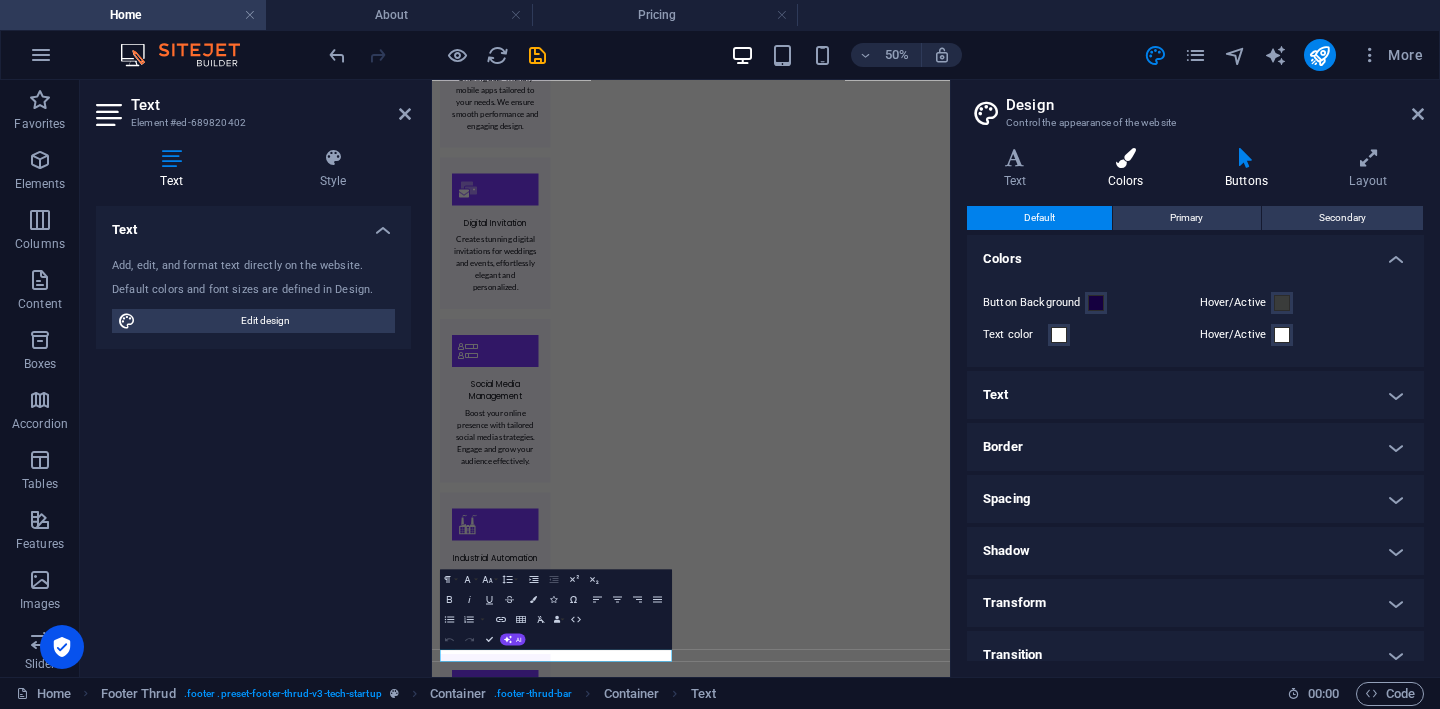 click on "Colors" at bounding box center (1129, 169) 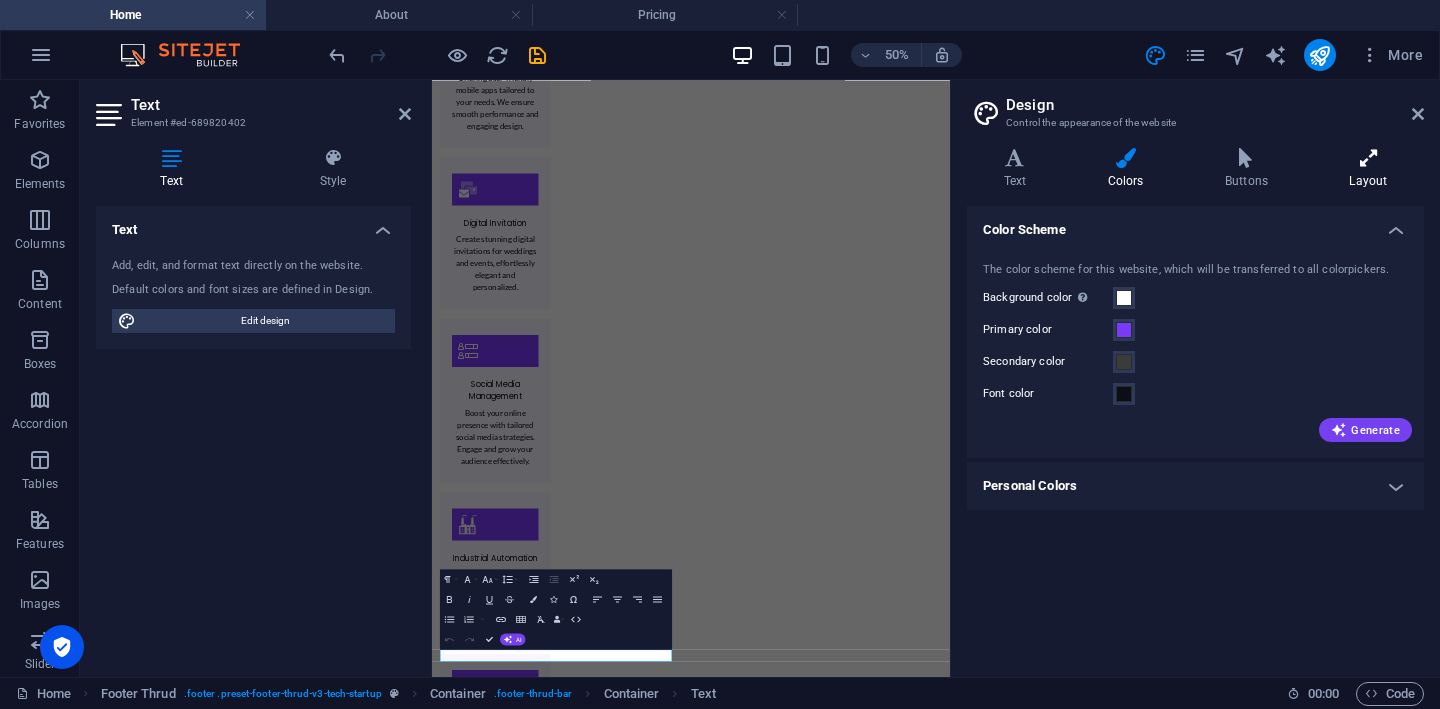 click on "Layout" at bounding box center [1368, 169] 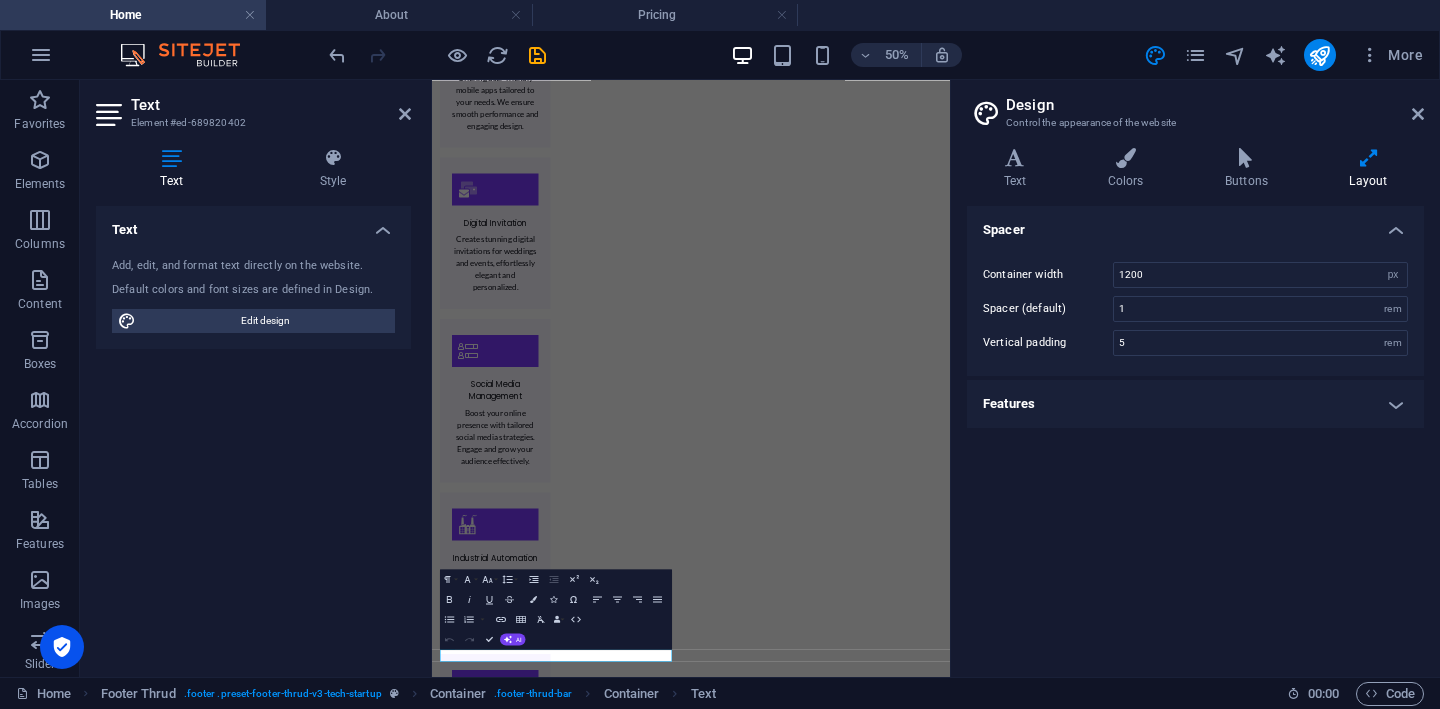 click on "Features" at bounding box center (1195, 404) 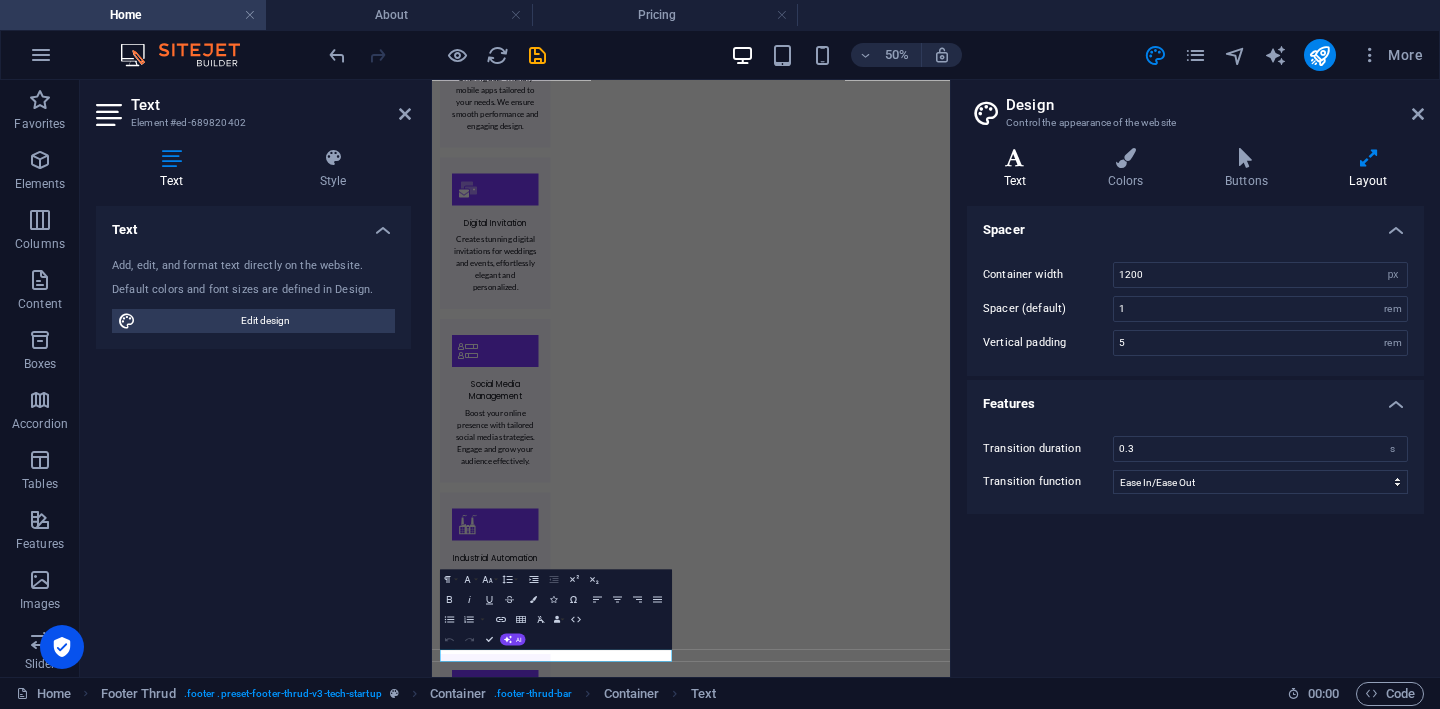 click on "Text" at bounding box center (1019, 169) 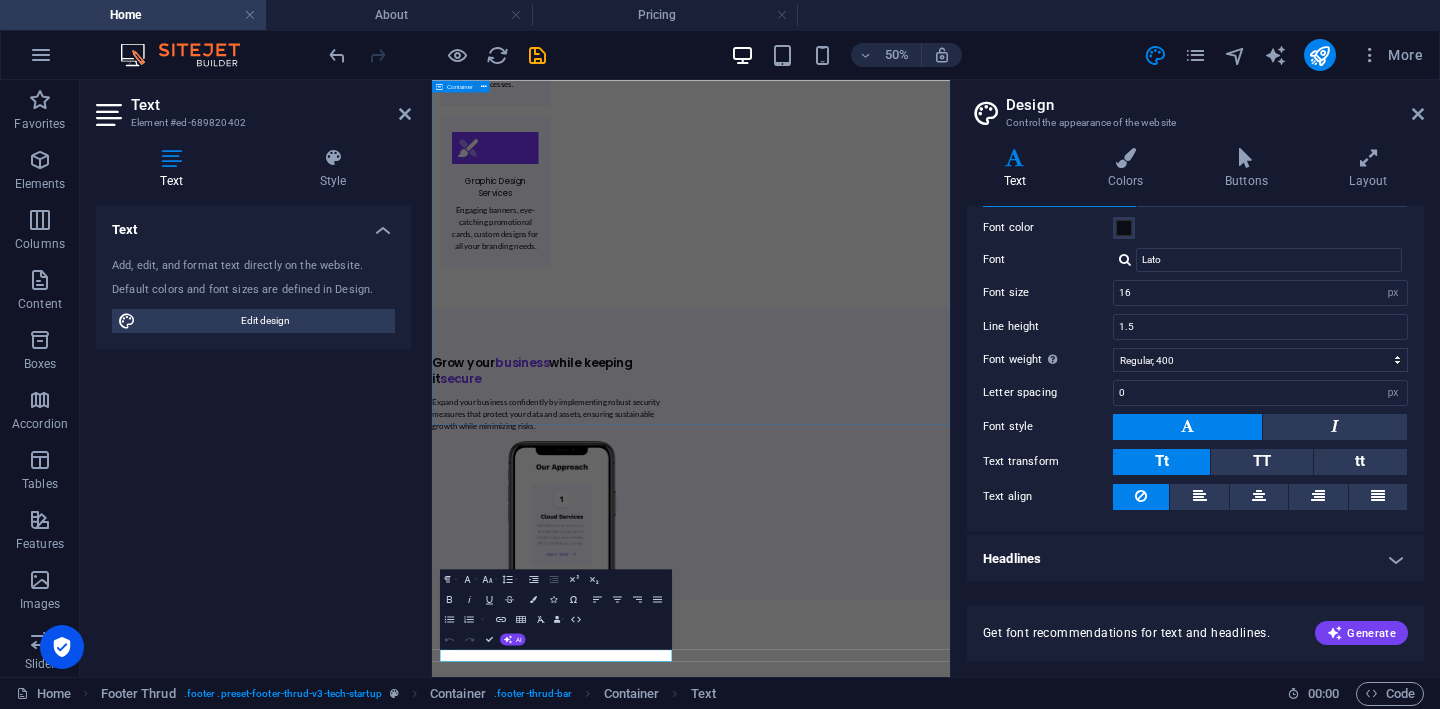 scroll, scrollTop: 3887, scrollLeft: 0, axis: vertical 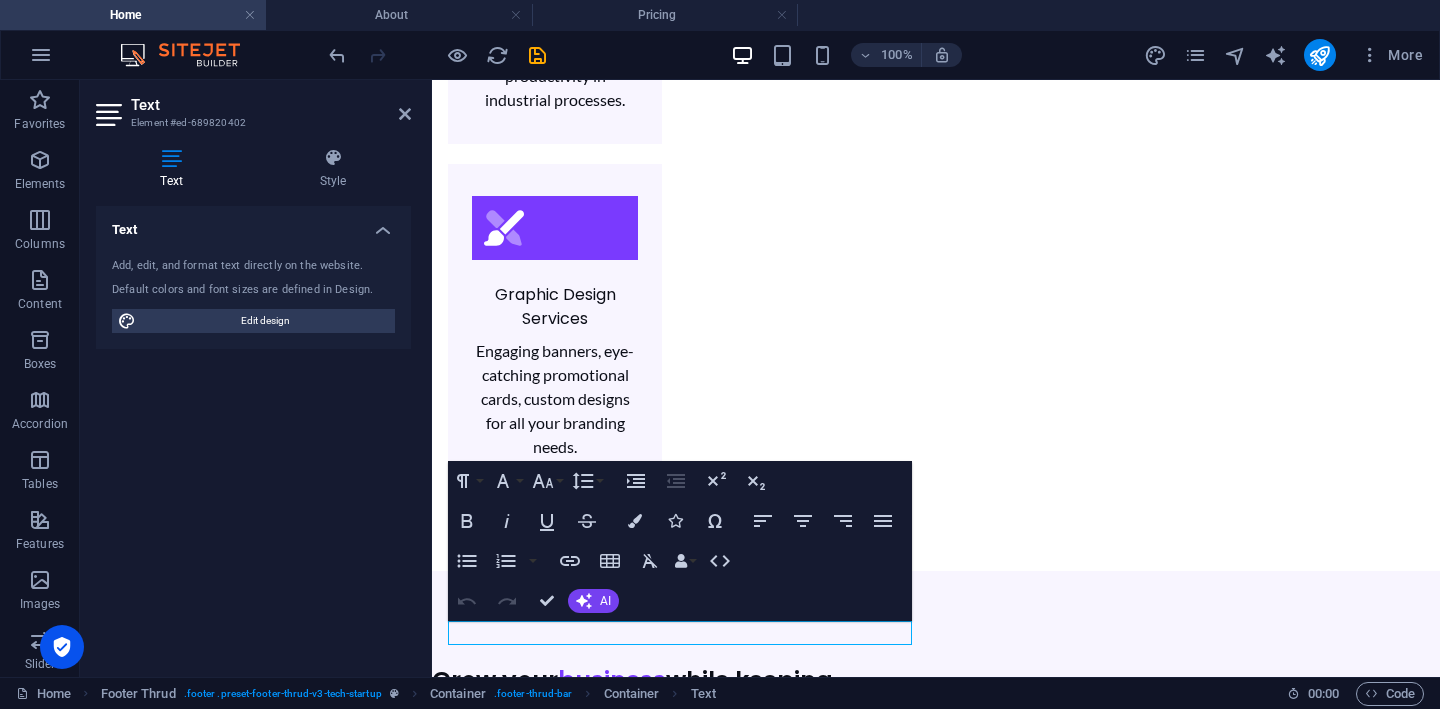 click at bounding box center [171, 158] 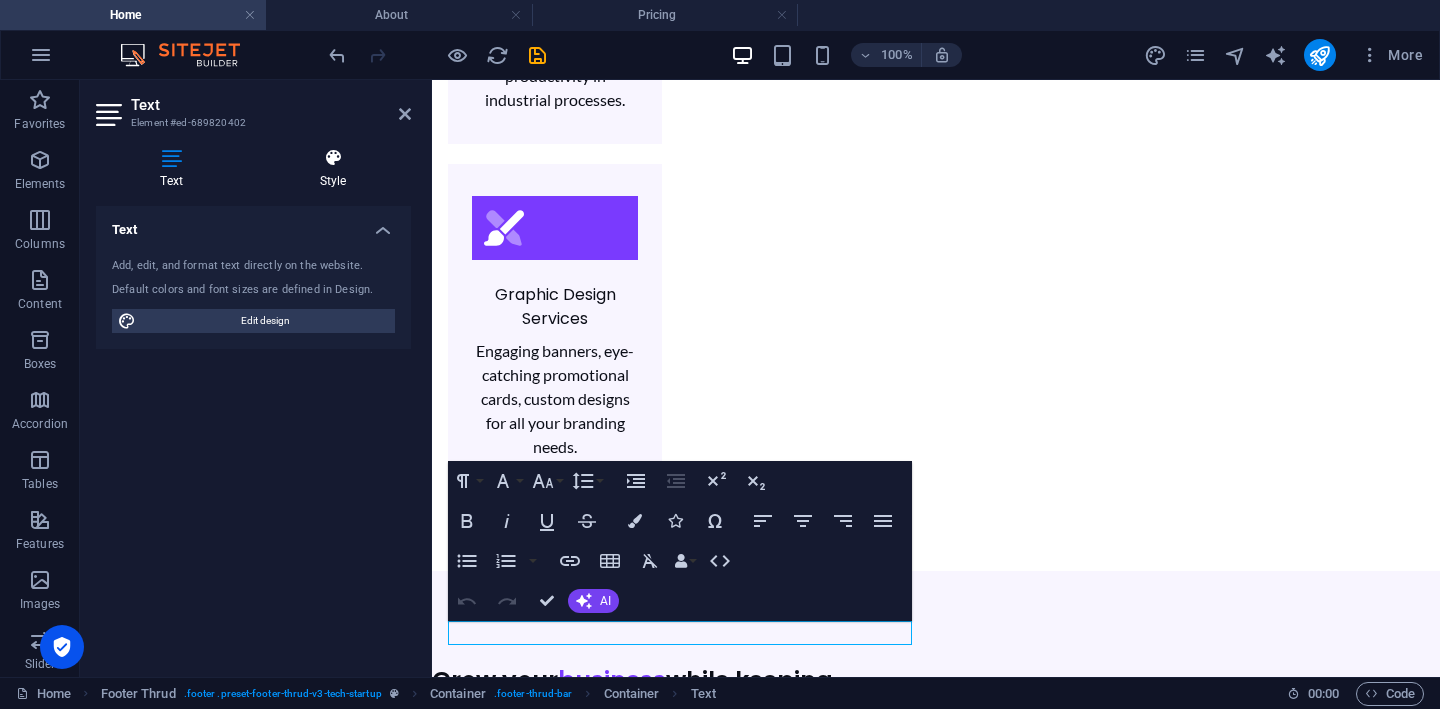 click at bounding box center (333, 158) 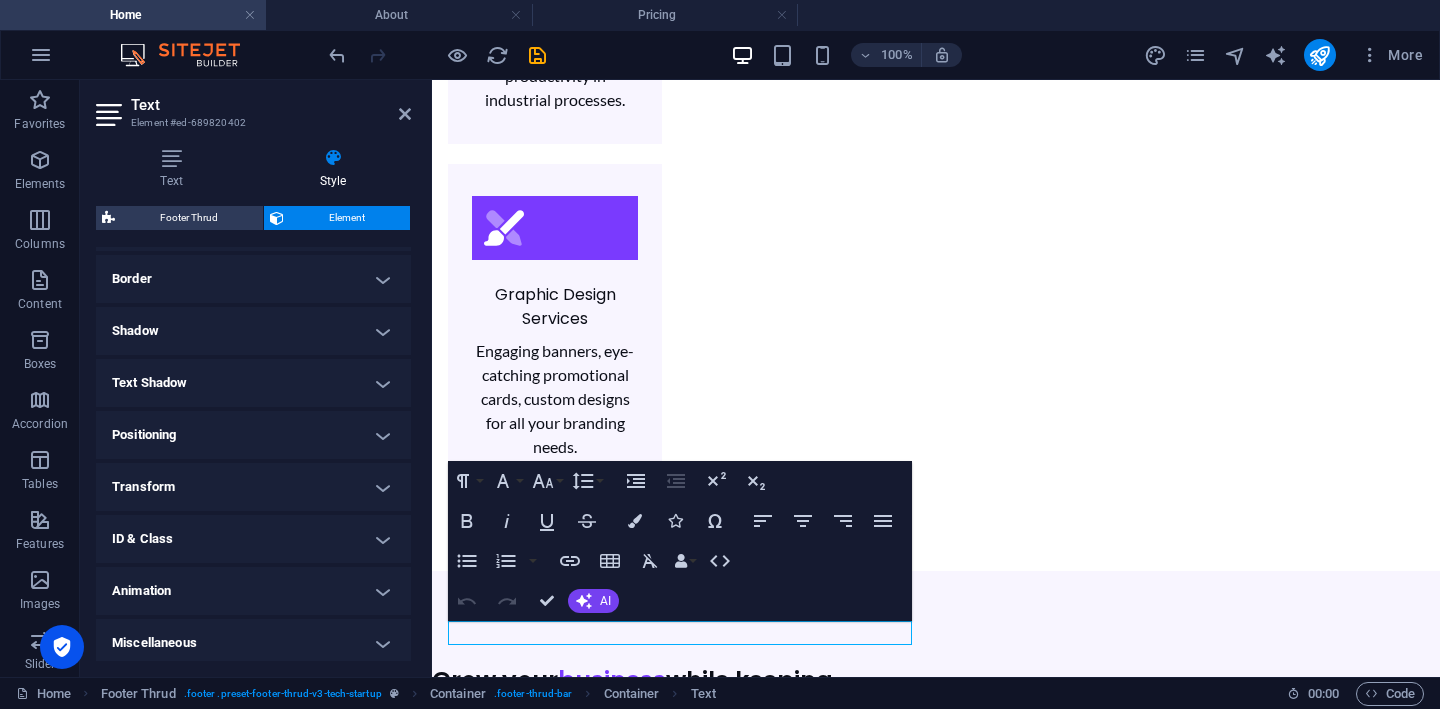 scroll, scrollTop: 431, scrollLeft: 0, axis: vertical 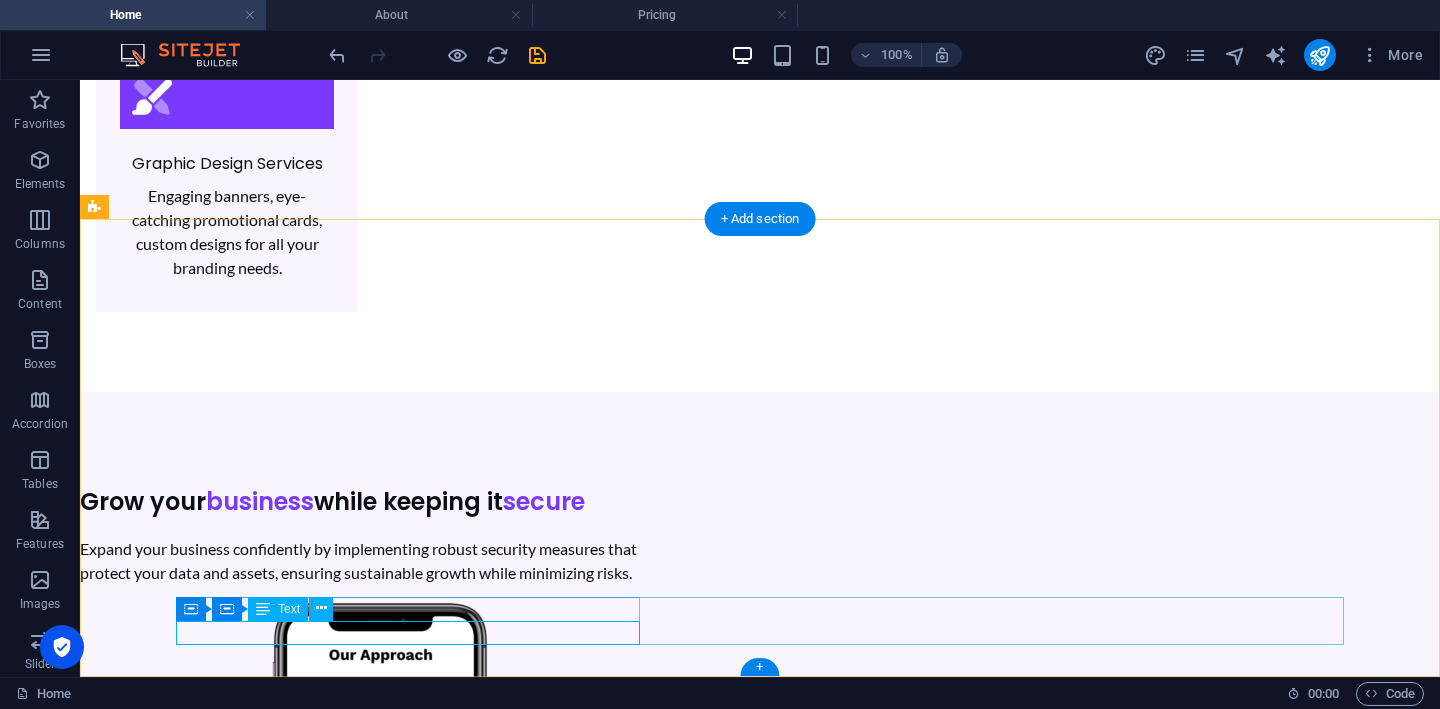 click on "Legal Notice | Privacy Policy" at bounding box center (756, 5007) 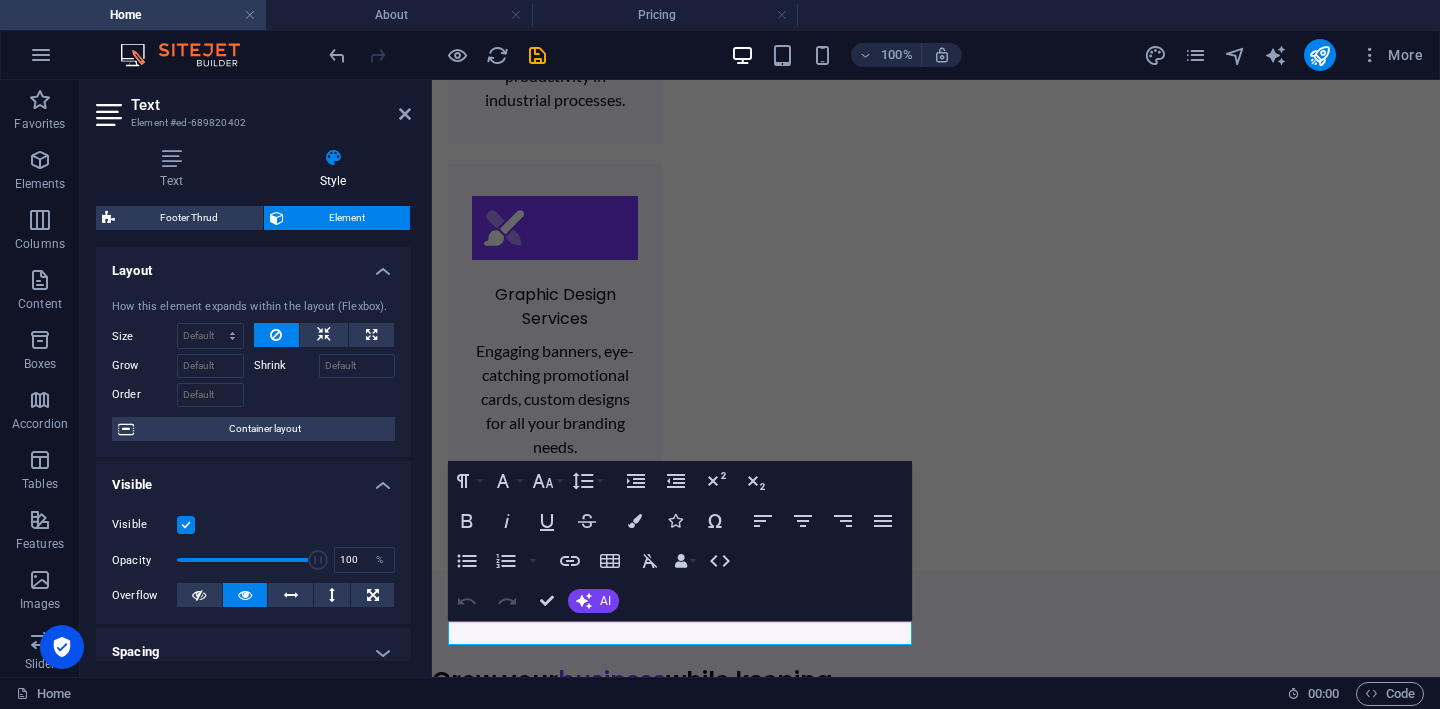 click on "Spacing" at bounding box center (253, 652) 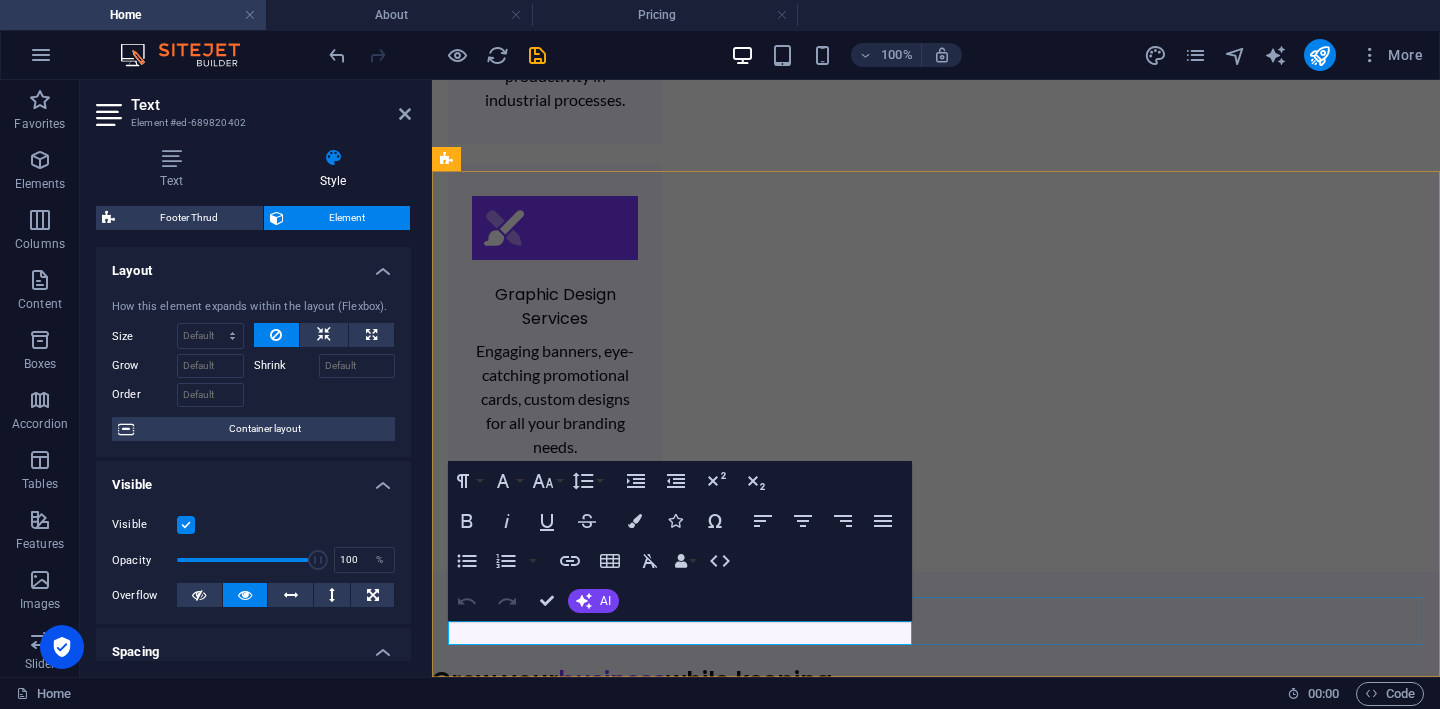 click on "Legal Notice | Privacy Policy" at bounding box center (544, 5259) 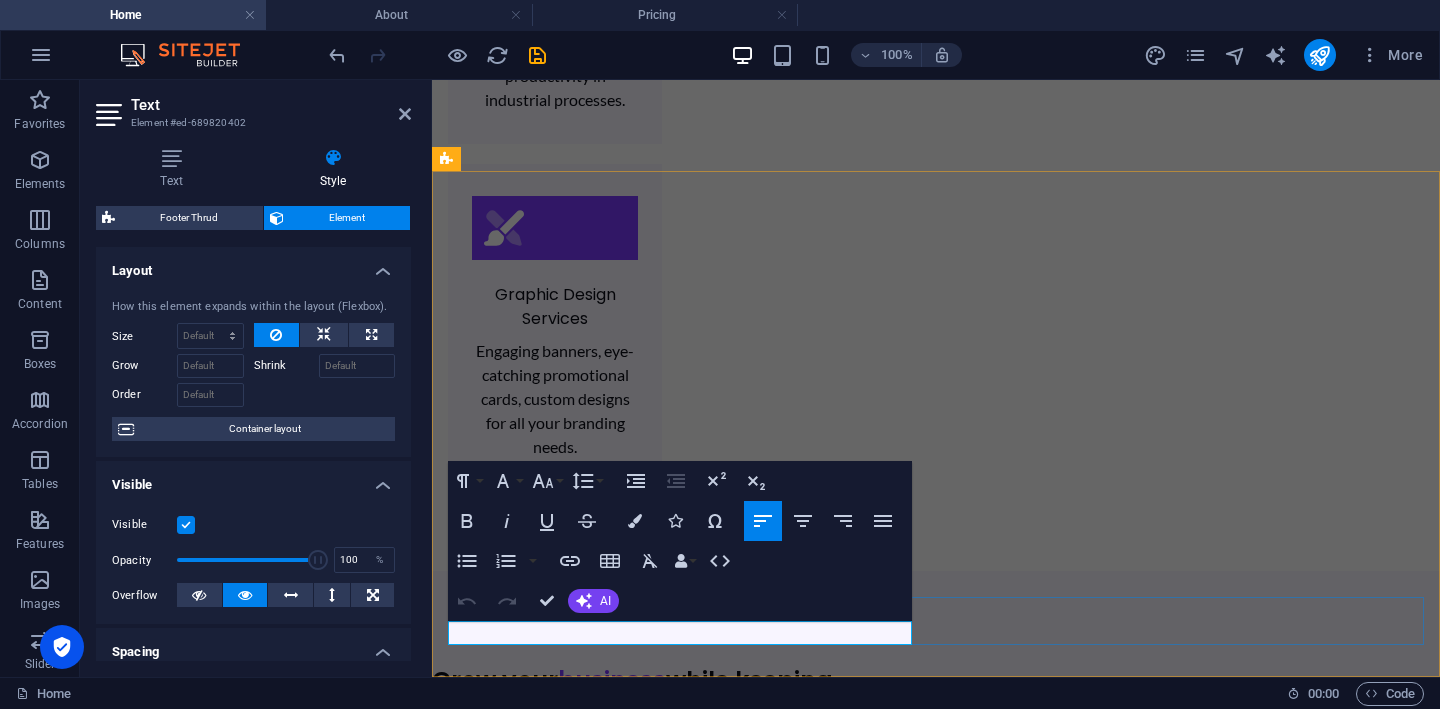 click on "Legal Notice | Privacy Policy" at bounding box center [544, 5259] 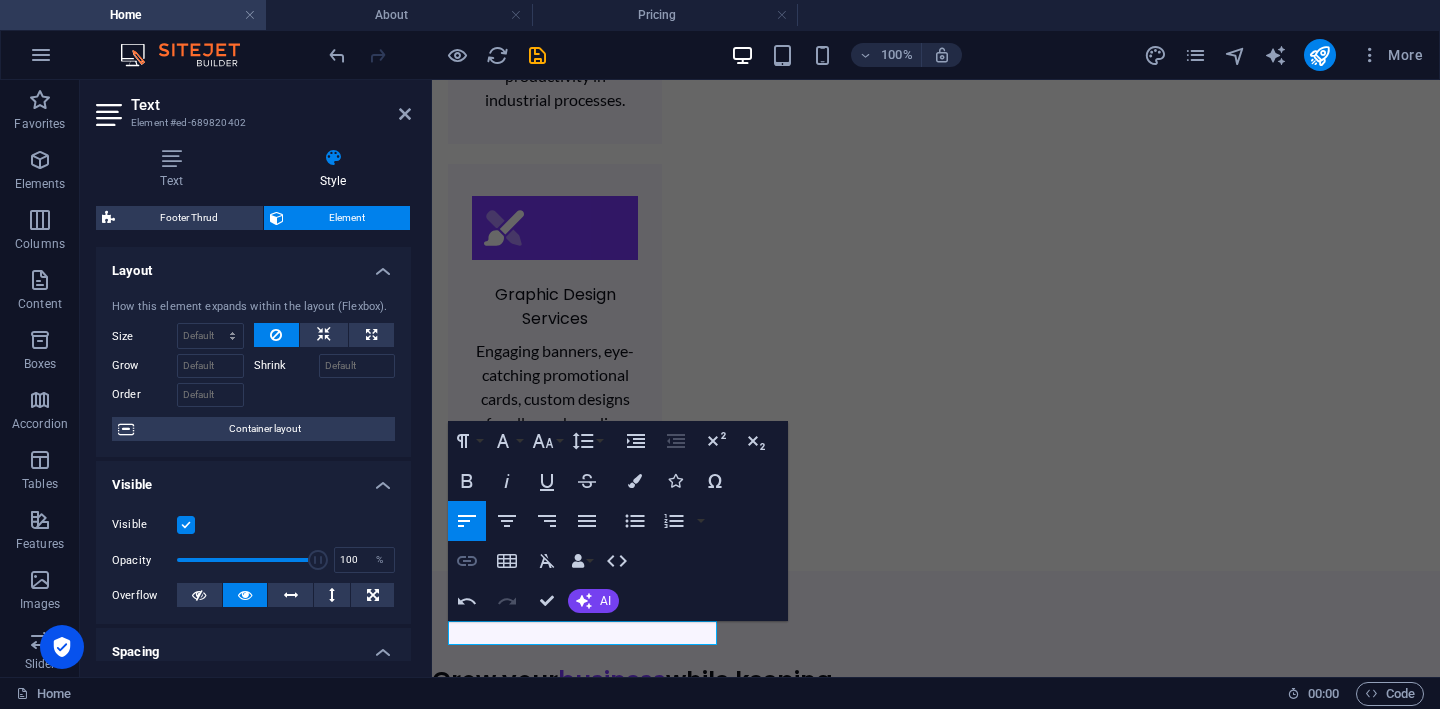 click 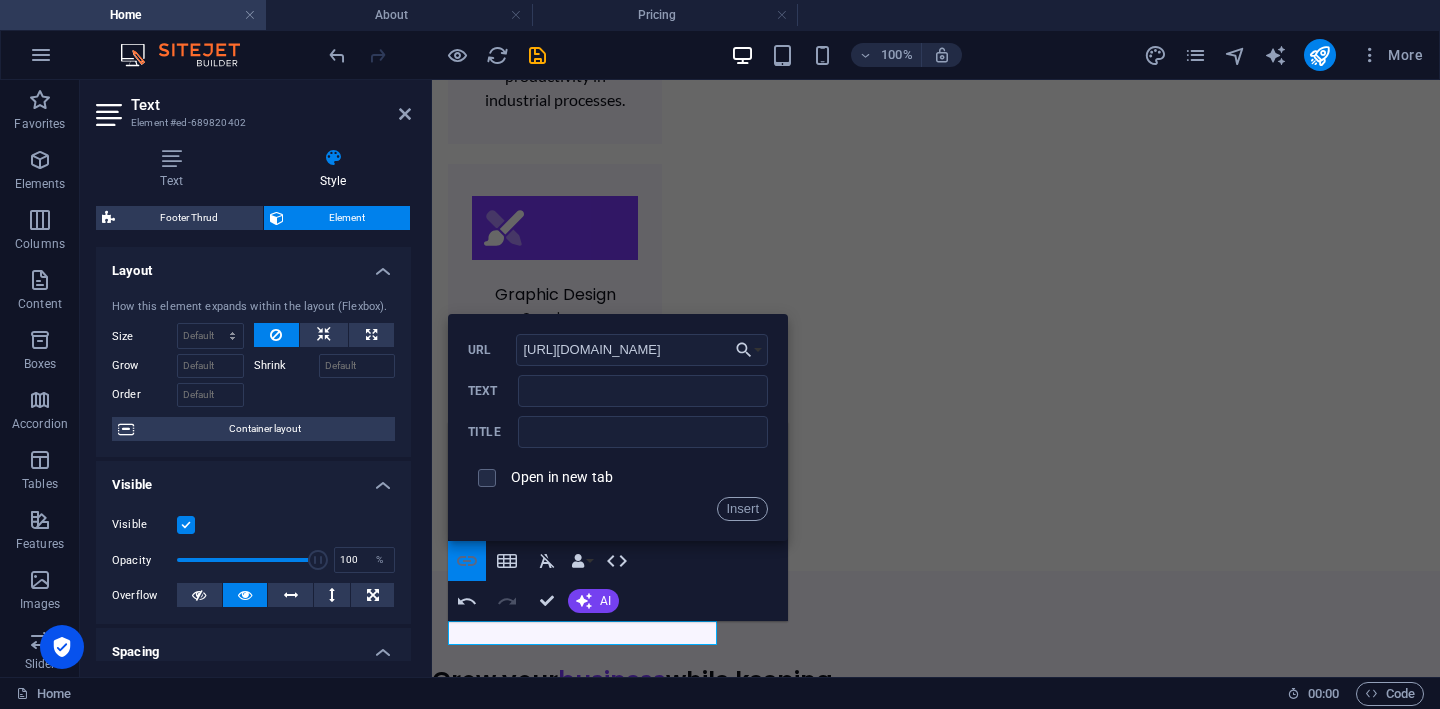 scroll, scrollTop: 0, scrollLeft: 331, axis: horizontal 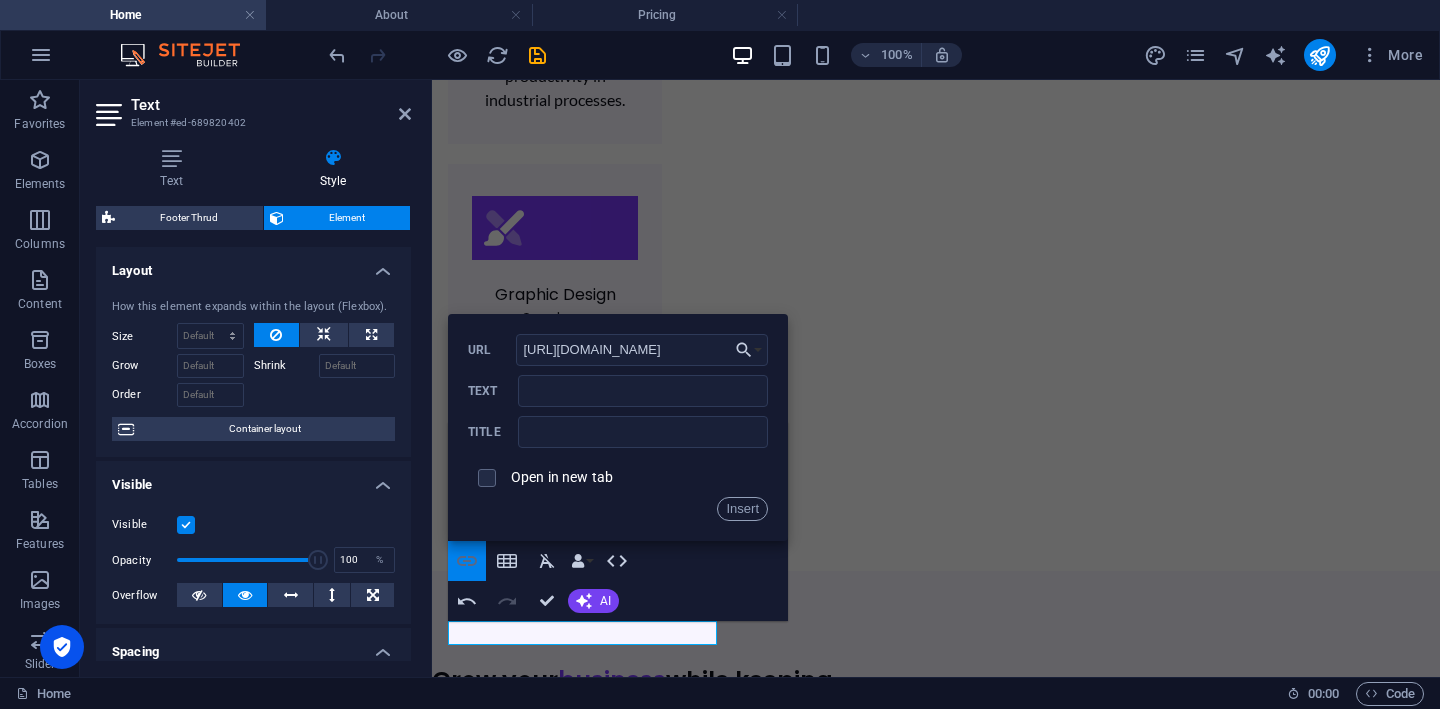 type on "[URL][DOMAIN_NAME]" 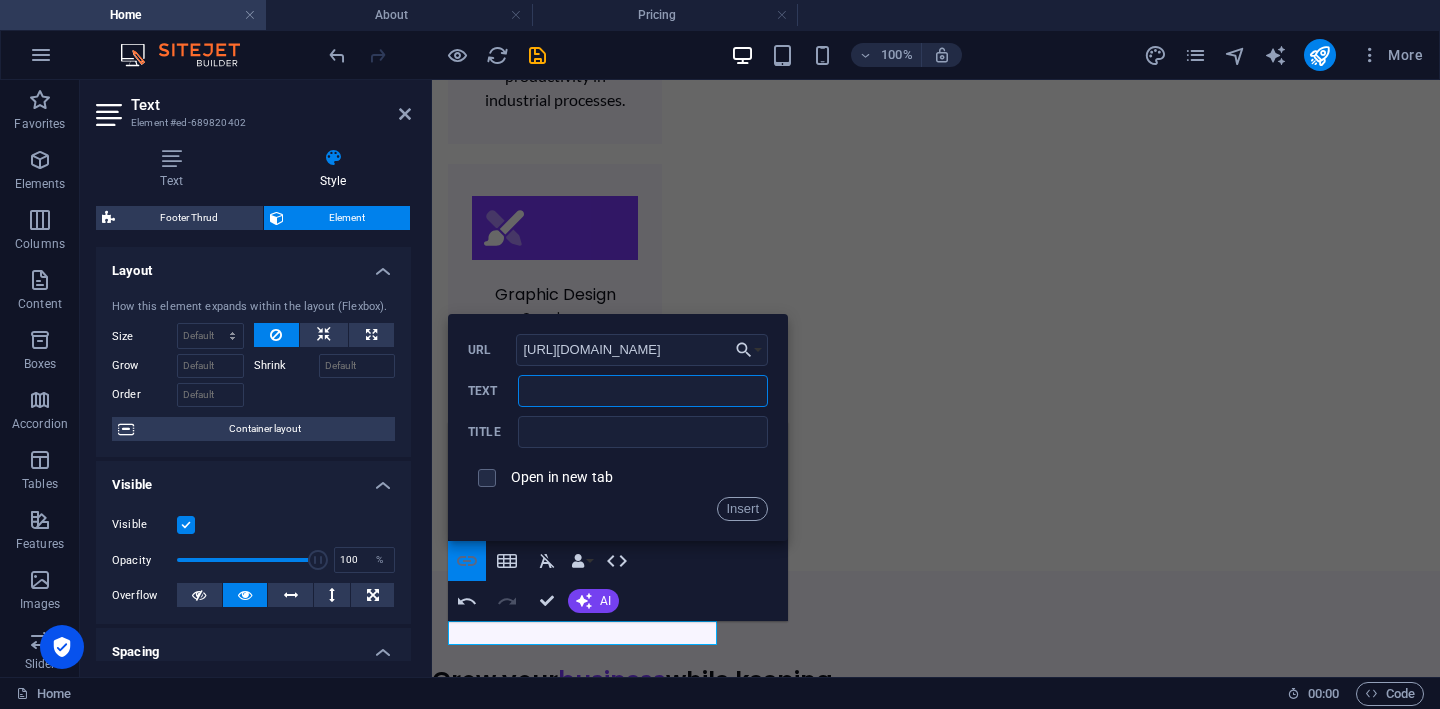 scroll, scrollTop: 0, scrollLeft: 0, axis: both 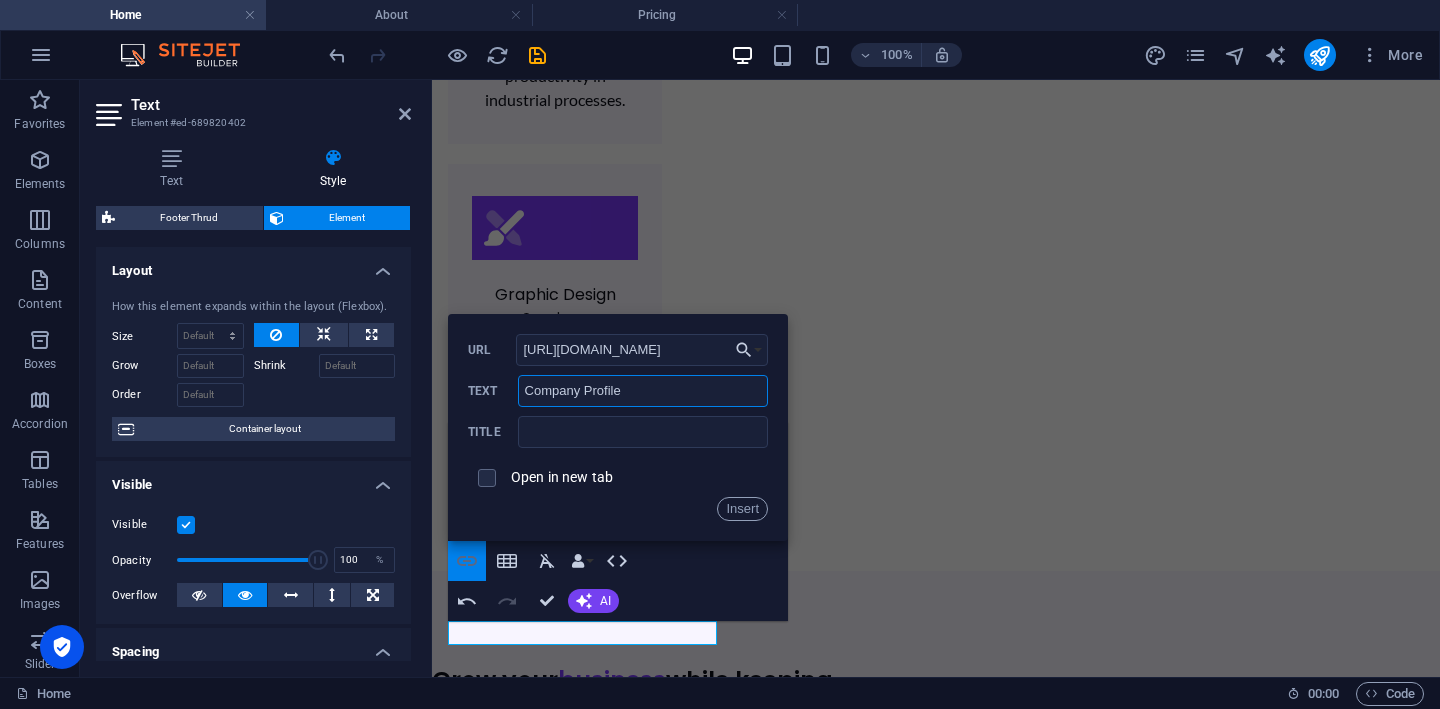 type on "Company Profile" 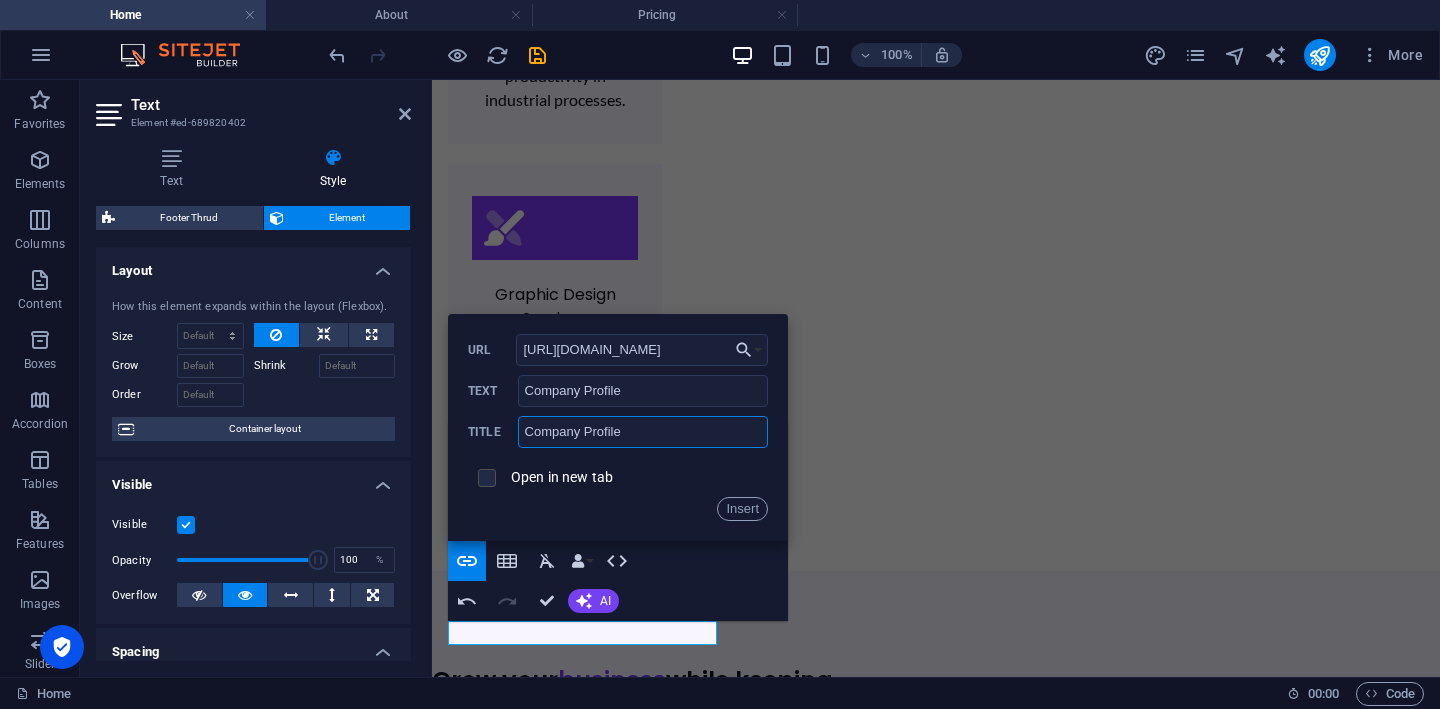 type on "Company Profile" 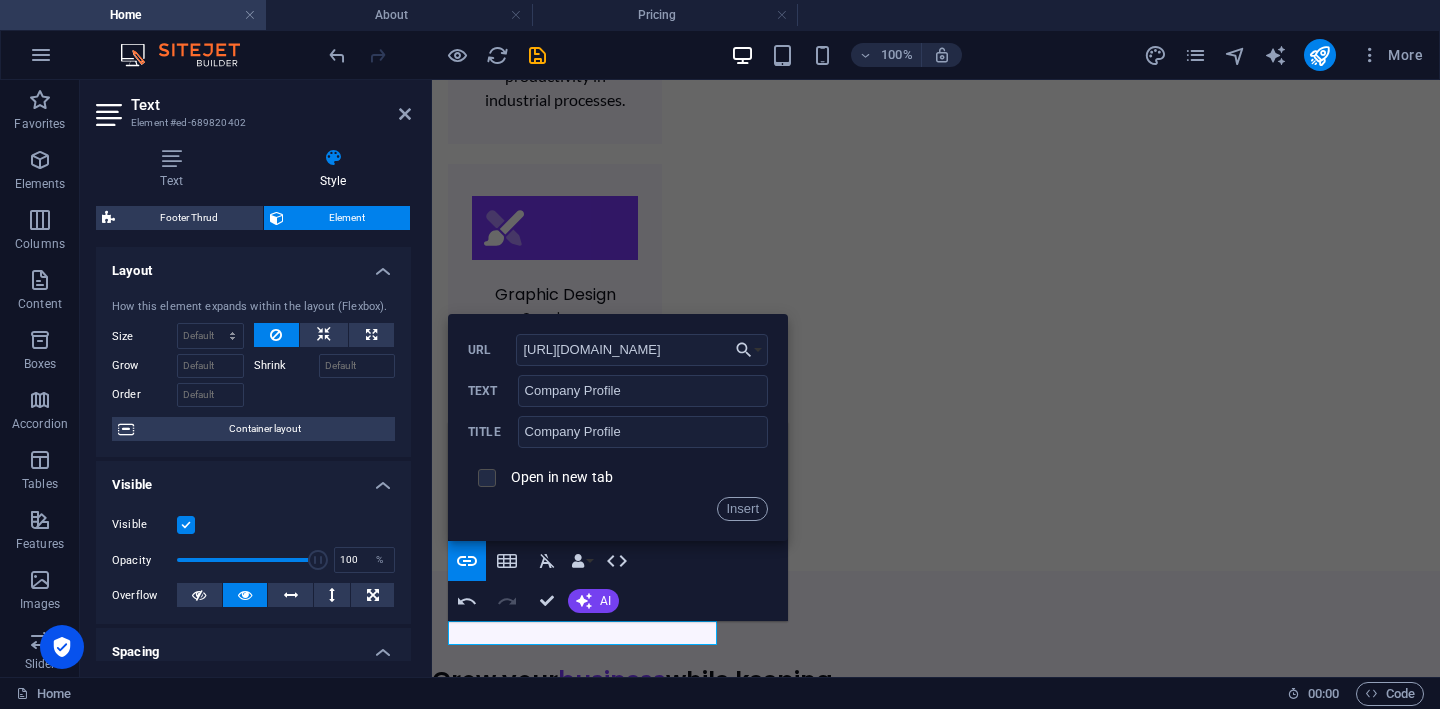click at bounding box center (484, 475) 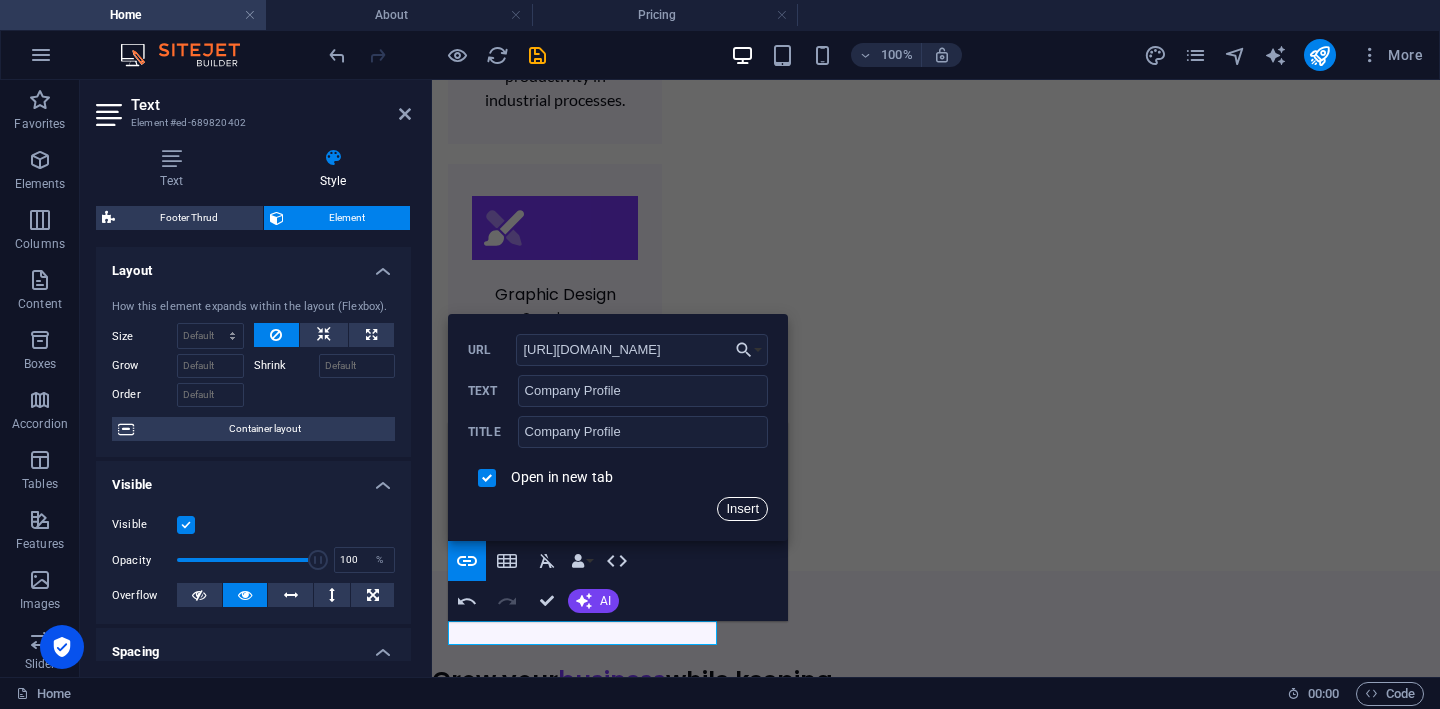 click on "Insert" at bounding box center [742, 509] 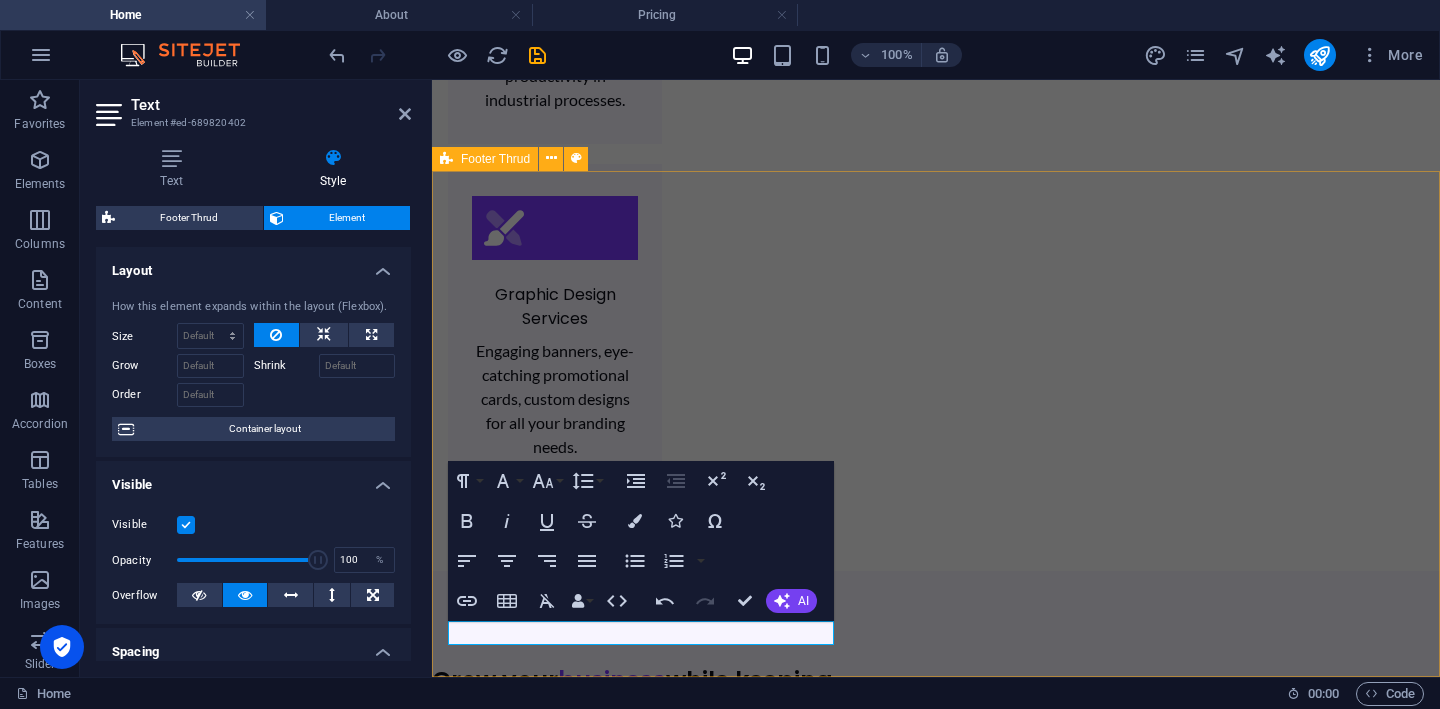 click on "Discover innovative solutions and services with Techvorra, your tech partner. PRICING CONTACT BLOG Perumahan Puri Pratama 2 [GEOGRAPHIC_DATA], [GEOGRAPHIC_DATA]. [GEOGRAPHIC_DATA], [GEOGRAPHIC_DATA], [GEOGRAPHIC_DATA] 16914 085939227117 [GEOGRAPHIC_DATA], [GEOGRAPHIC_DATA]. [GEOGRAPHIC_DATA], [GEOGRAPHIC_DATA] 16914 085939227117 All rights reserved.   2025 Techvorra Company Profile ​" at bounding box center [936, 5039] 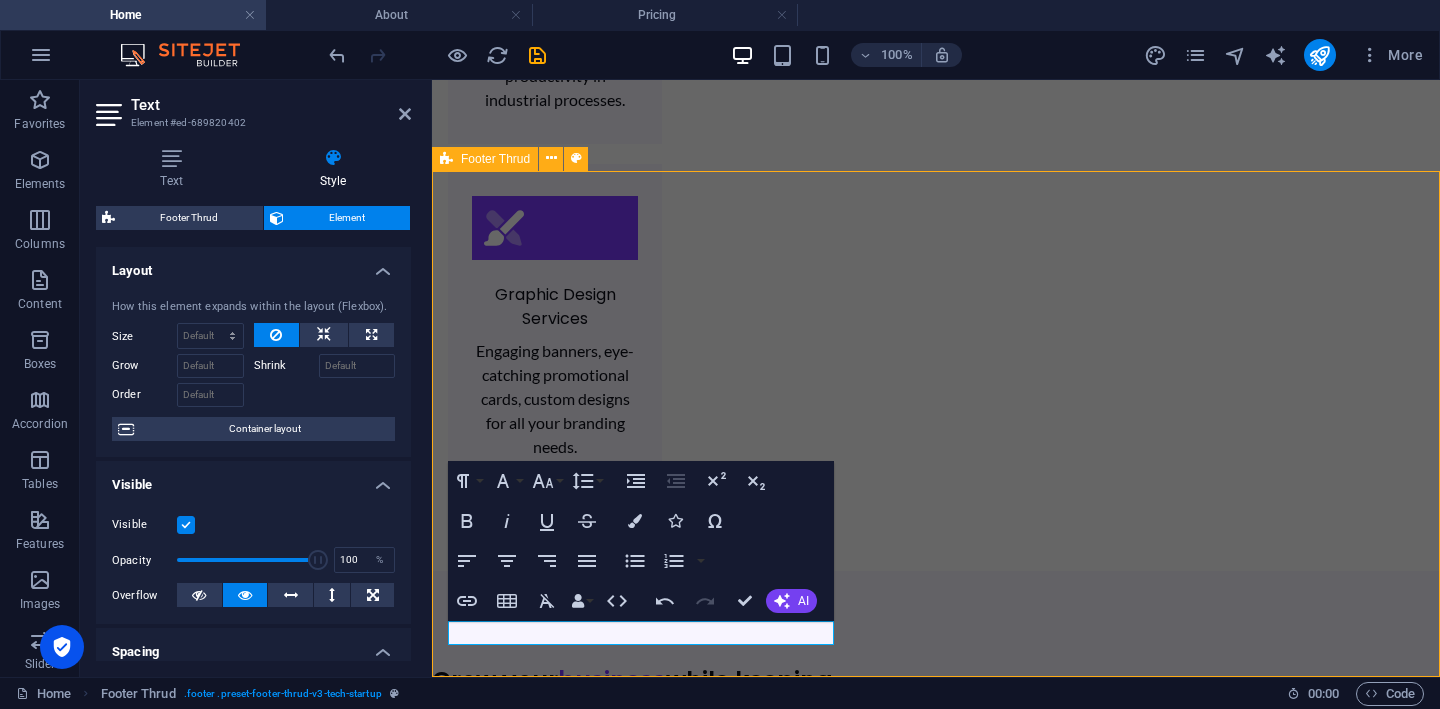 scroll, scrollTop: 3944, scrollLeft: 0, axis: vertical 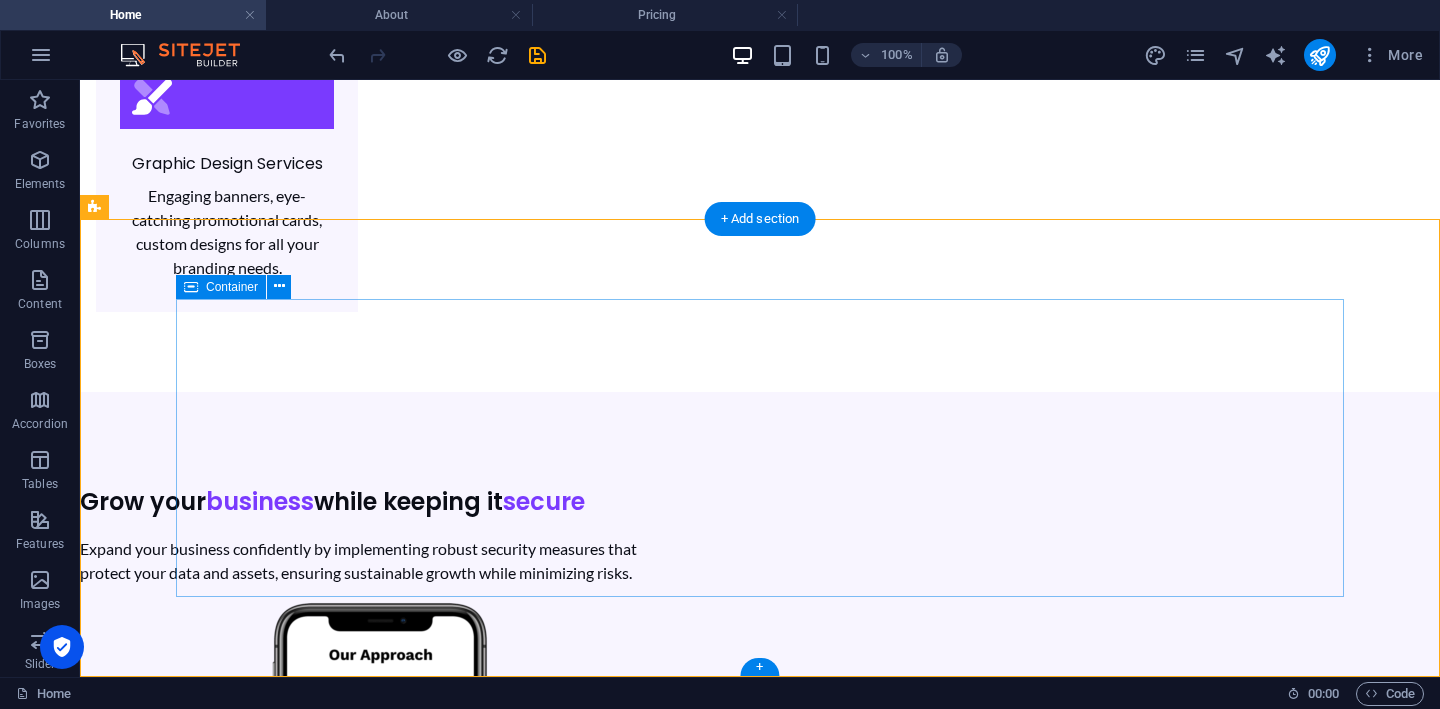 click on "Discover innovative solutions and services with Techvorra, your tech partner. PRICING CONTACT BLOG Perumahan Puri Pratama 2 [GEOGRAPHIC_DATA], [GEOGRAPHIC_DATA]. [GEOGRAPHIC_DATA], [GEOGRAPHIC_DATA], [GEOGRAPHIC_DATA] 16914 085939227117 [GEOGRAPHIC_DATA], [GEOGRAPHIC_DATA]. [GEOGRAPHIC_DATA], [GEOGRAPHIC_DATA], [GEOGRAPHIC_DATA] 16914 085939227117" at bounding box center (760, 4758) 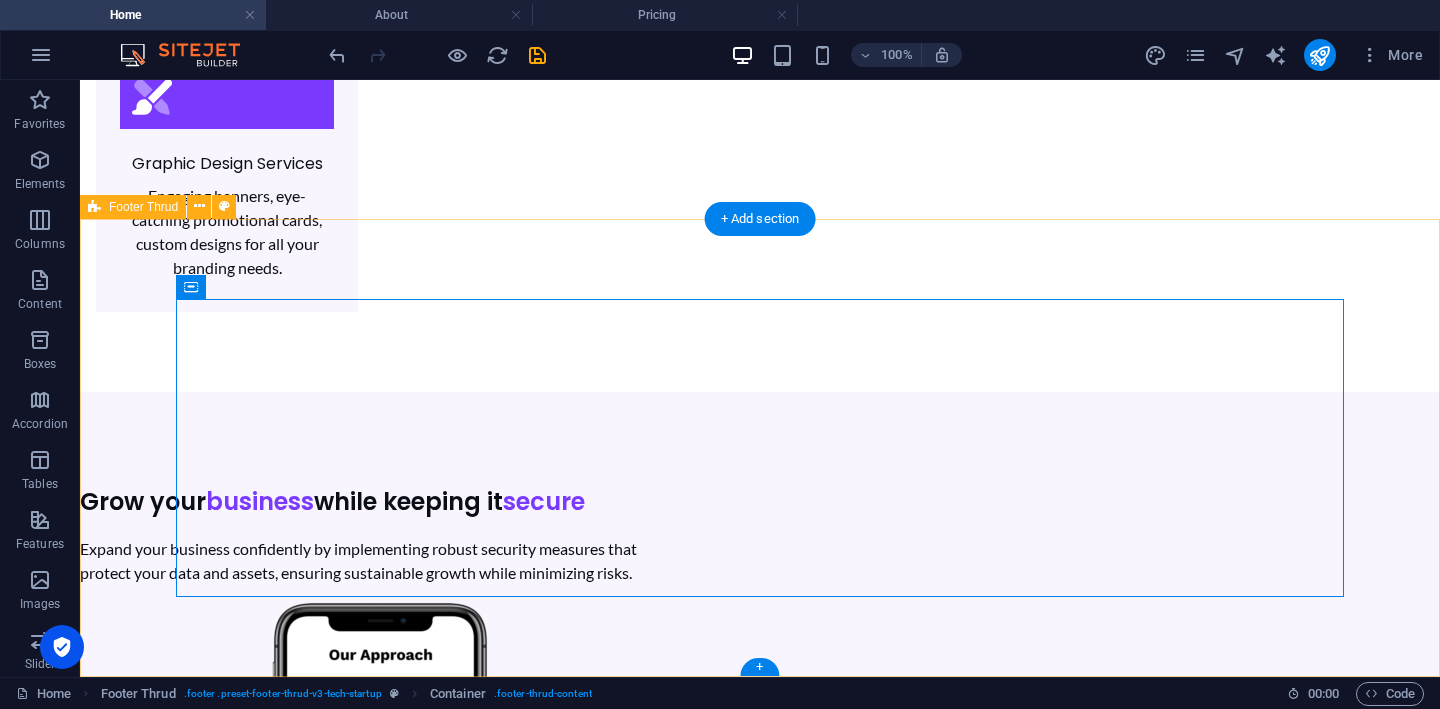 click on "Discover innovative solutions and services with Techvorra, your tech partner. PRICING CONTACT BLOG Perumahan Puri Pratama 2 [GEOGRAPHIC_DATA], [GEOGRAPHIC_DATA]. [GEOGRAPHIC_DATA], [GEOGRAPHIC_DATA], [GEOGRAPHIC_DATA] 16914 085939227117 [GEOGRAPHIC_DATA], [GEOGRAPHIC_DATA]. [GEOGRAPHIC_DATA], [GEOGRAPHIC_DATA] 16914 085939227117 All rights reserved.   2025 Techvorra Company Profile" at bounding box center (760, 4798) 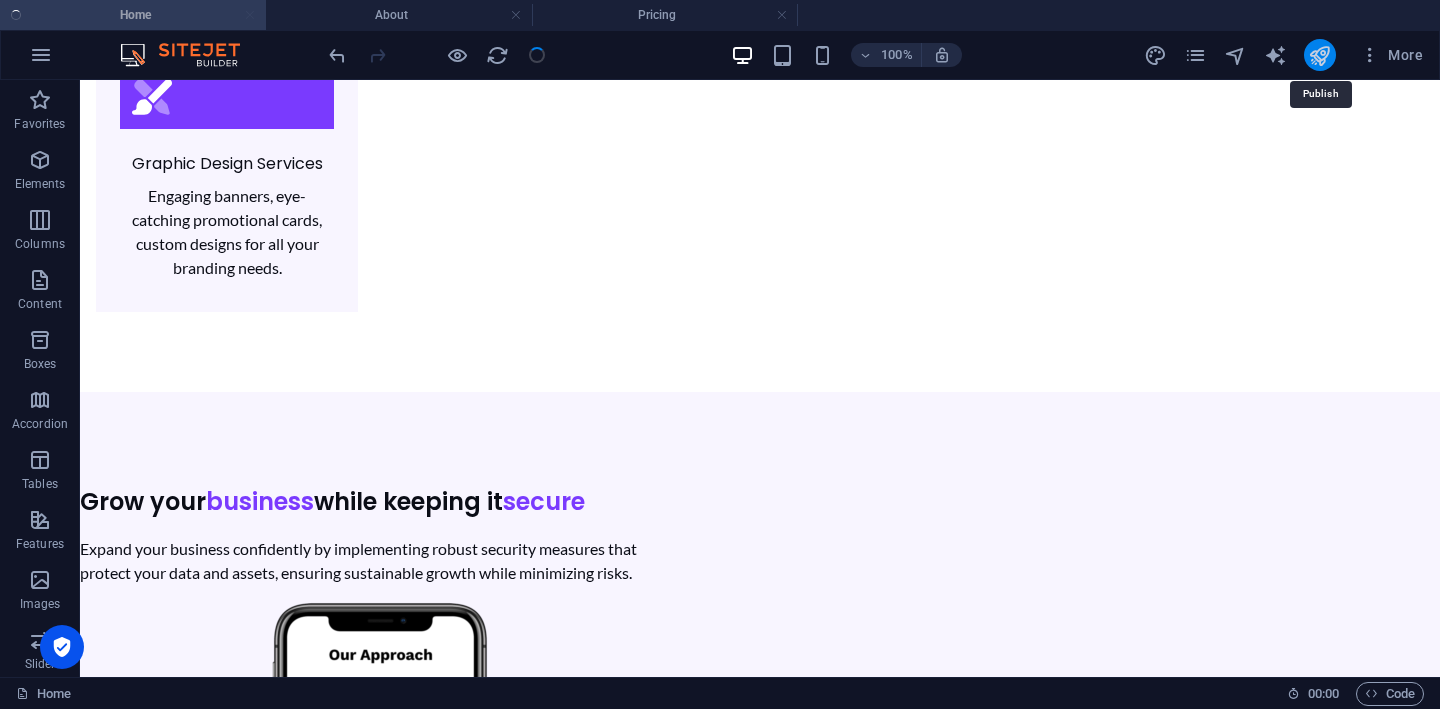 click at bounding box center (1319, 55) 